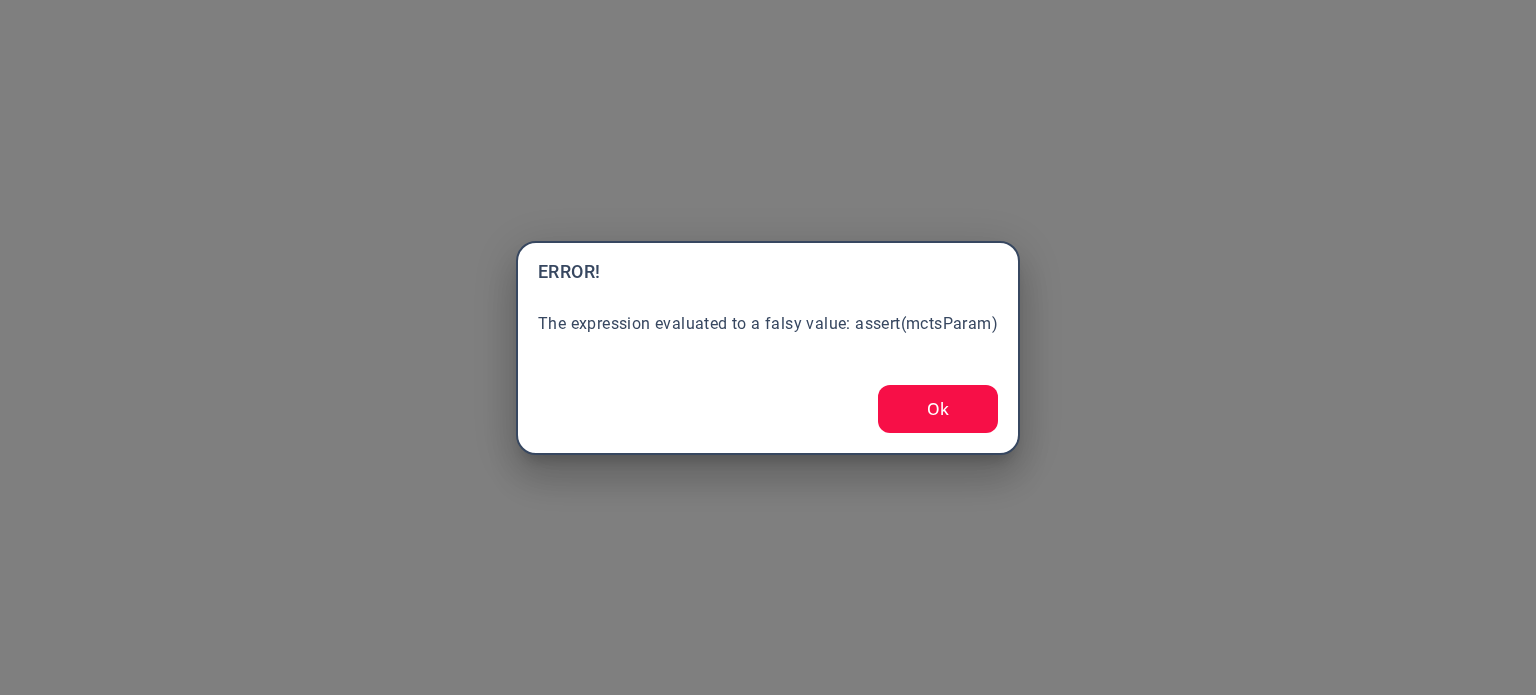 scroll, scrollTop: 0, scrollLeft: 0, axis: both 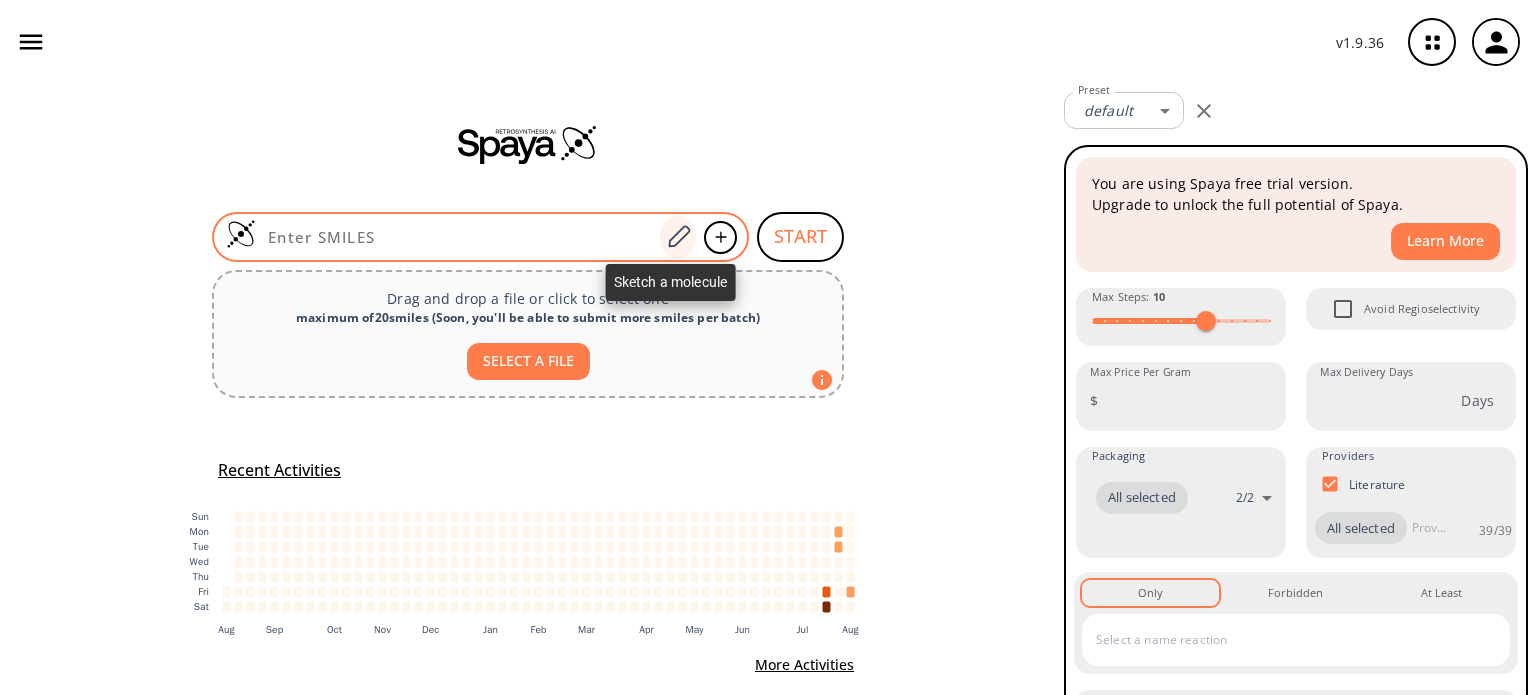 click 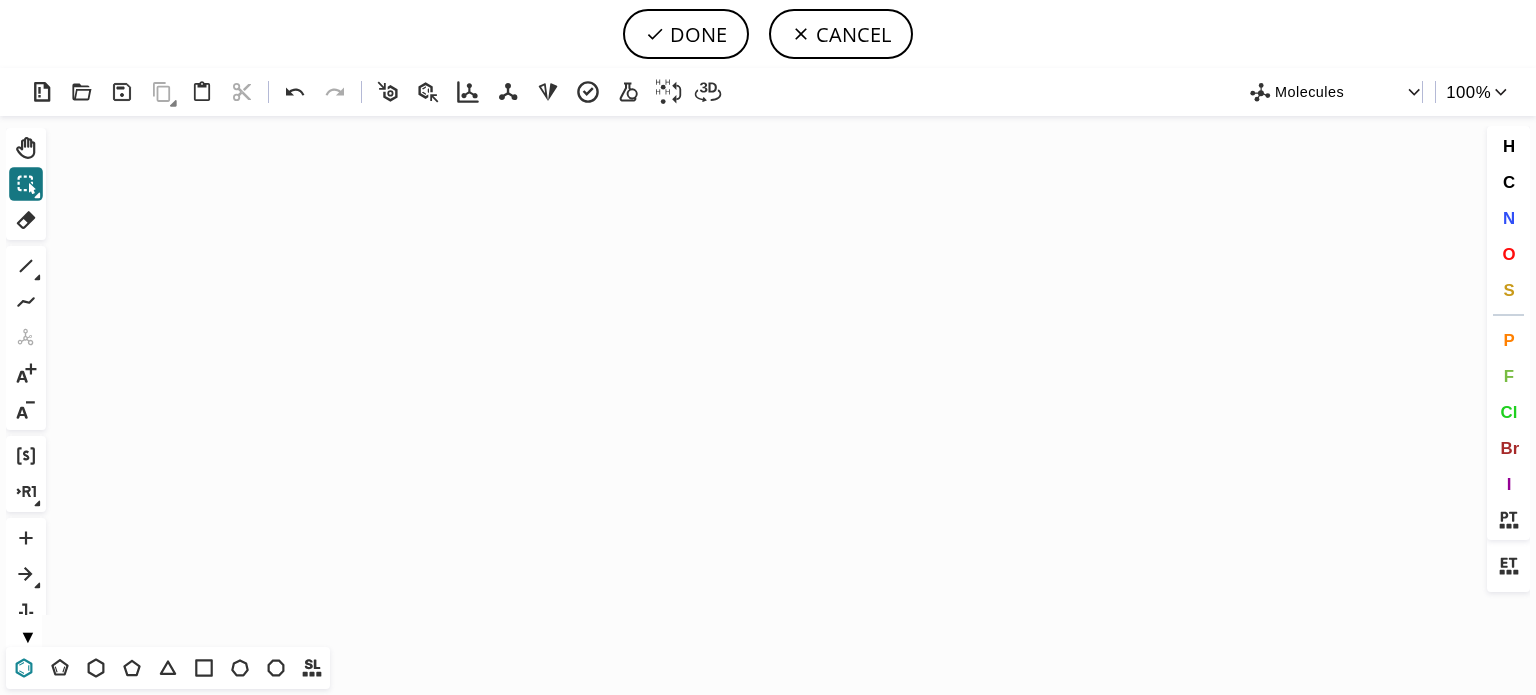 click 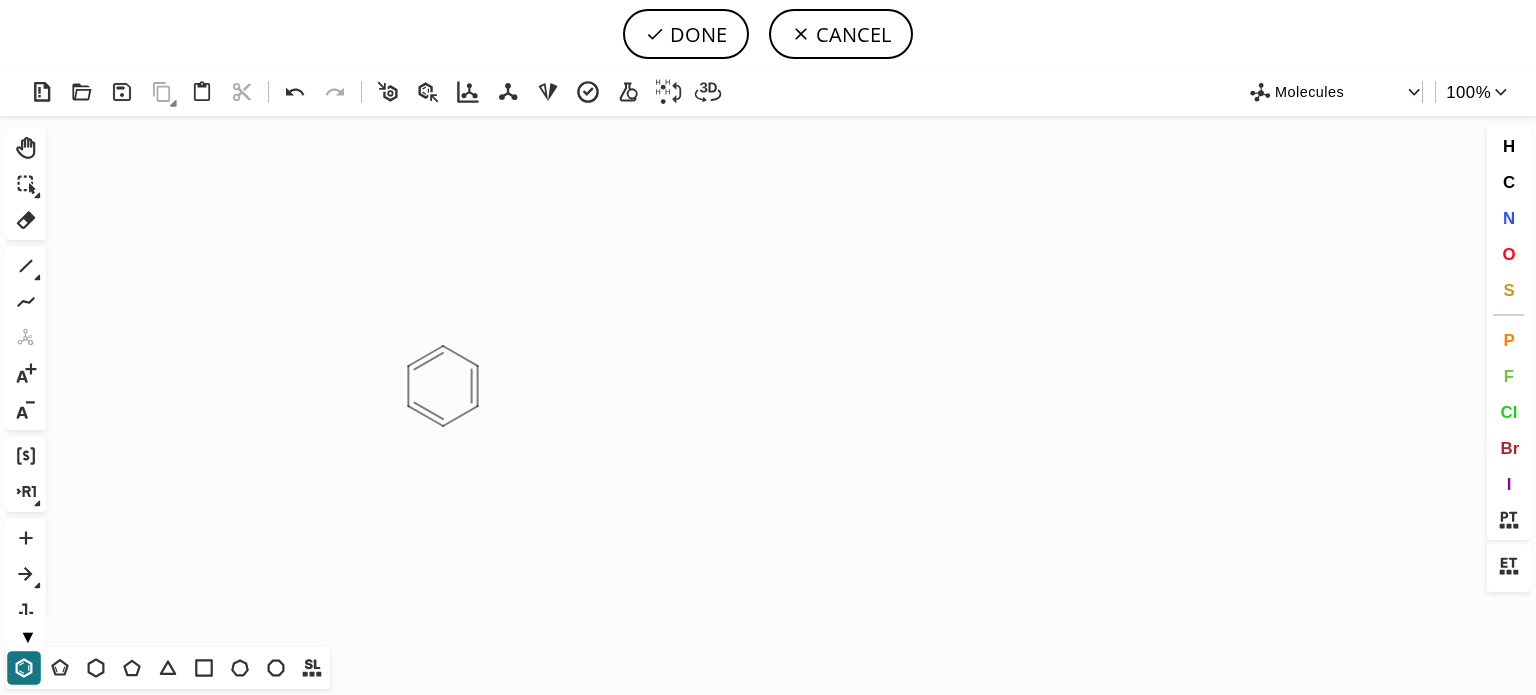 click on "Created with Raphaël 2.3.0" 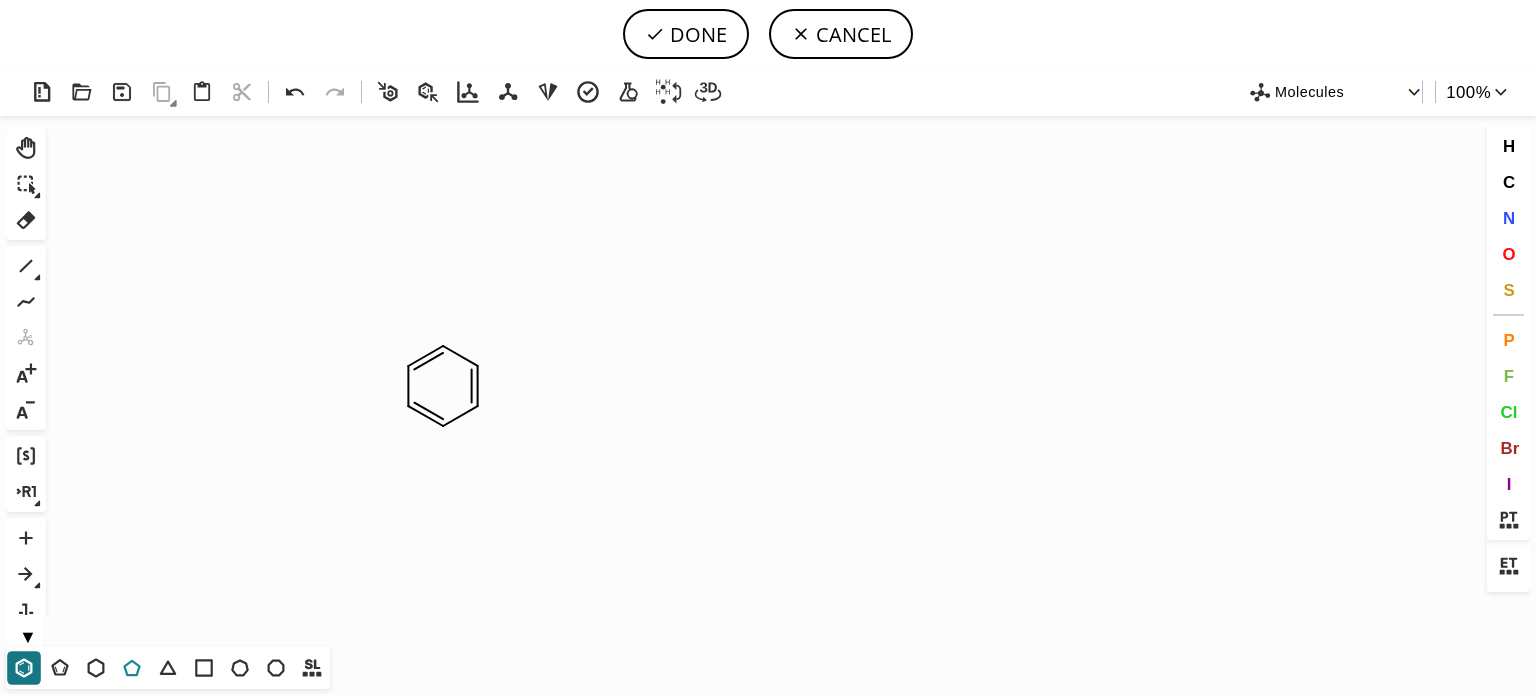 click 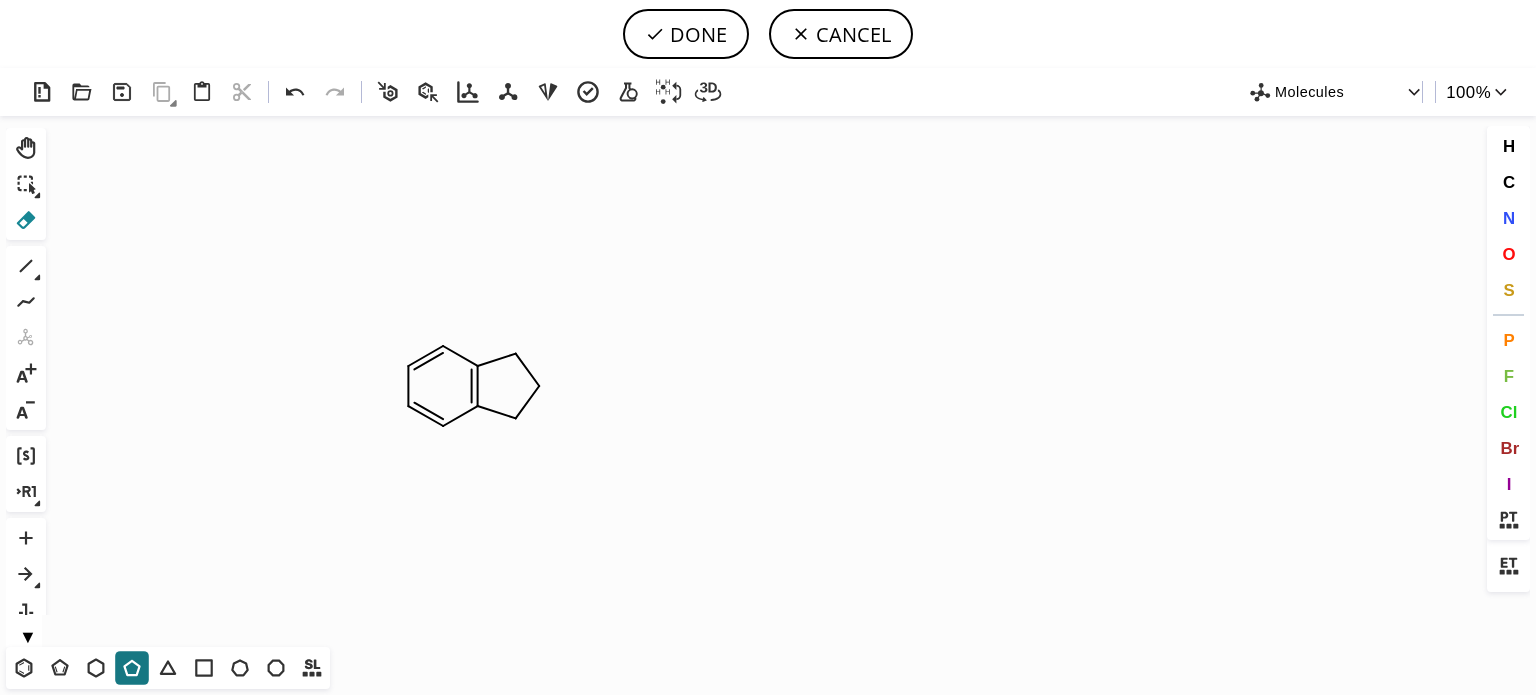 click 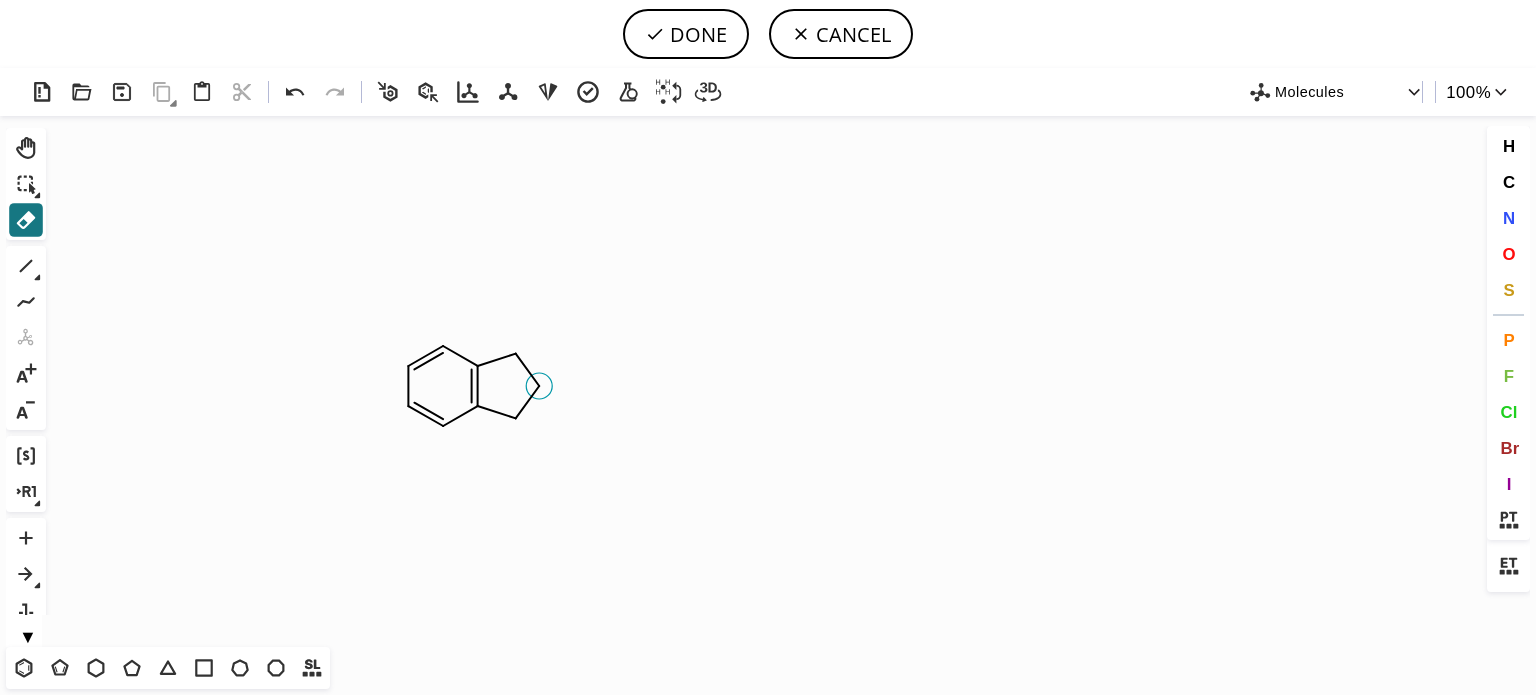 click 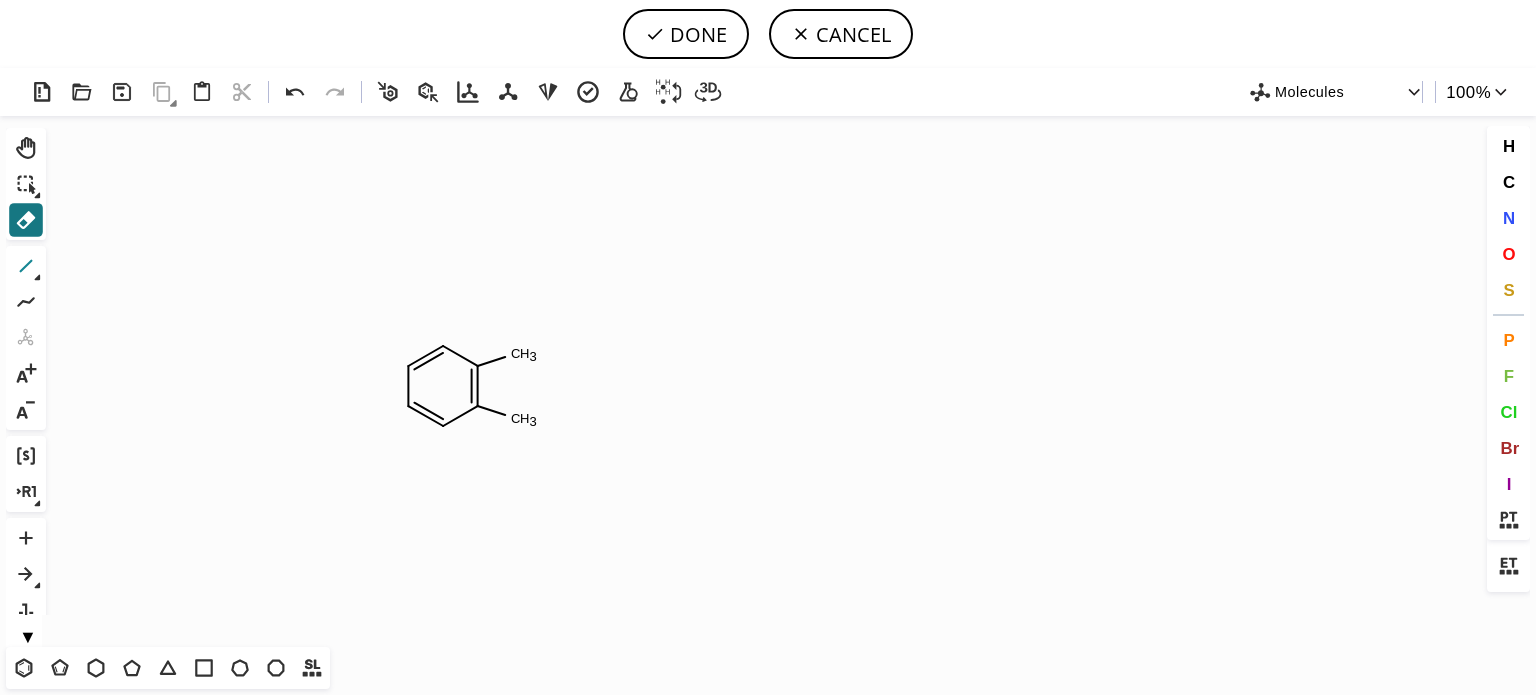 click 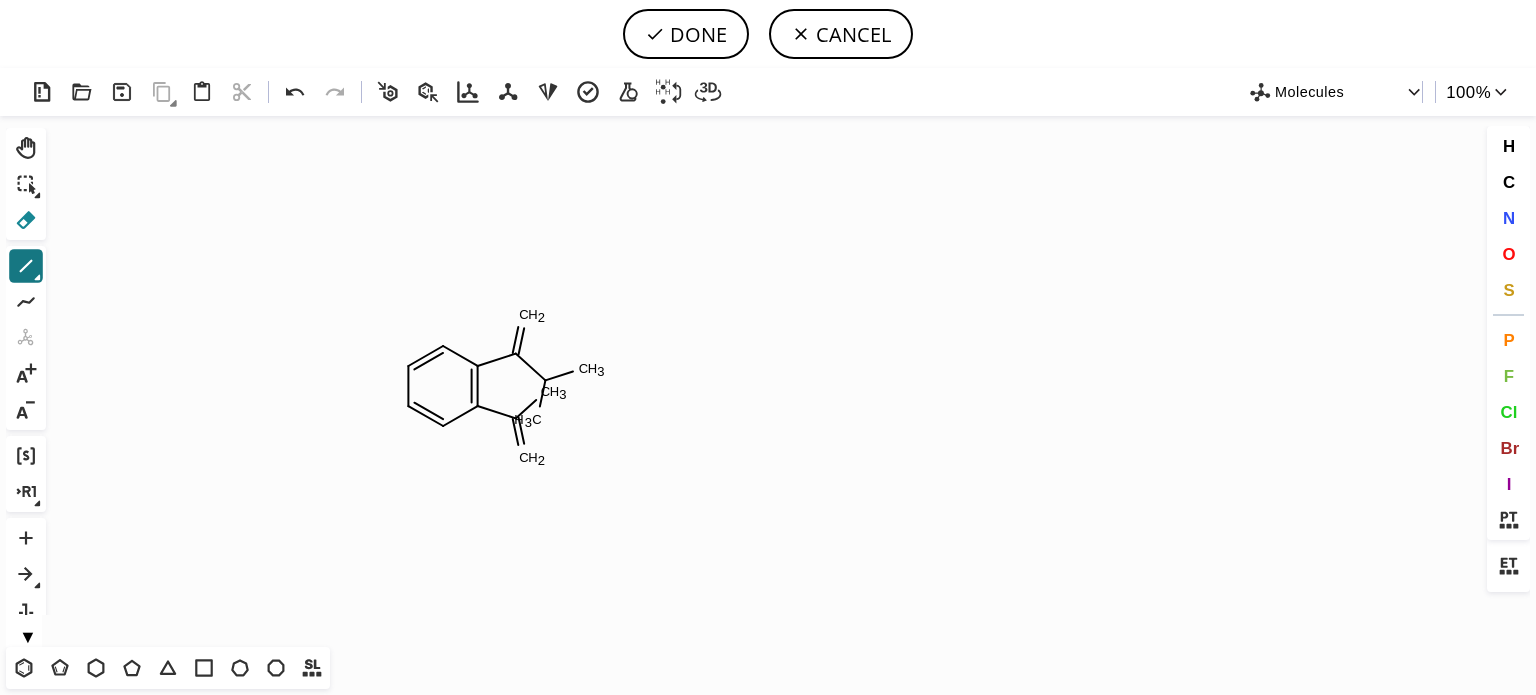click 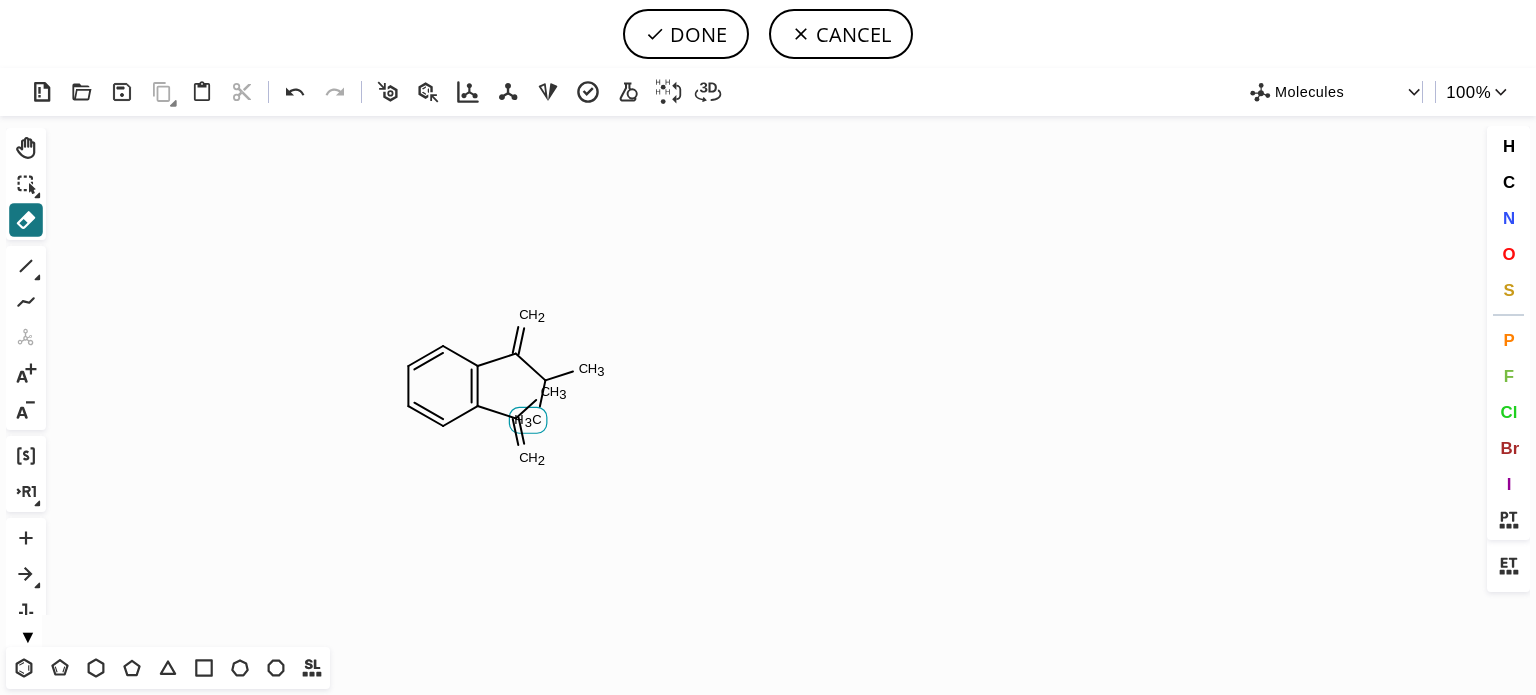 click 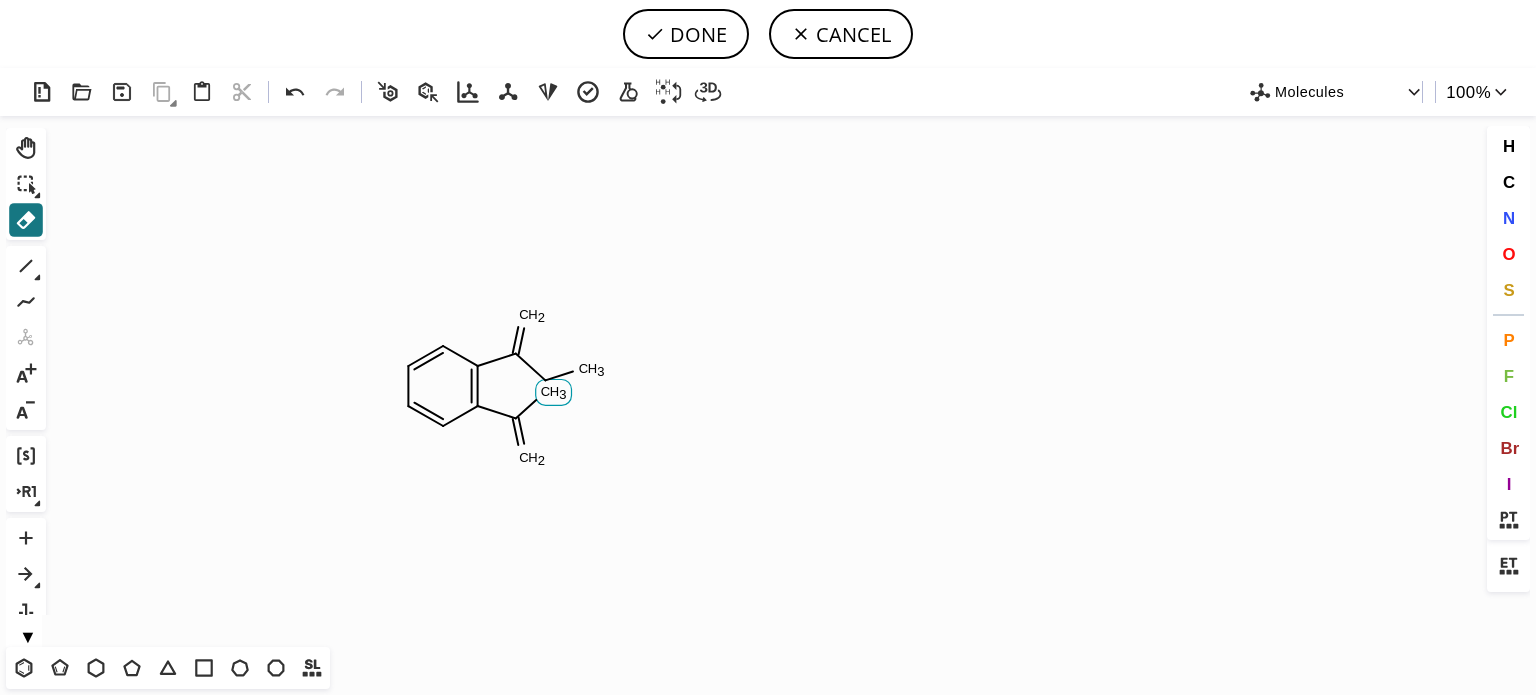 click on "3" 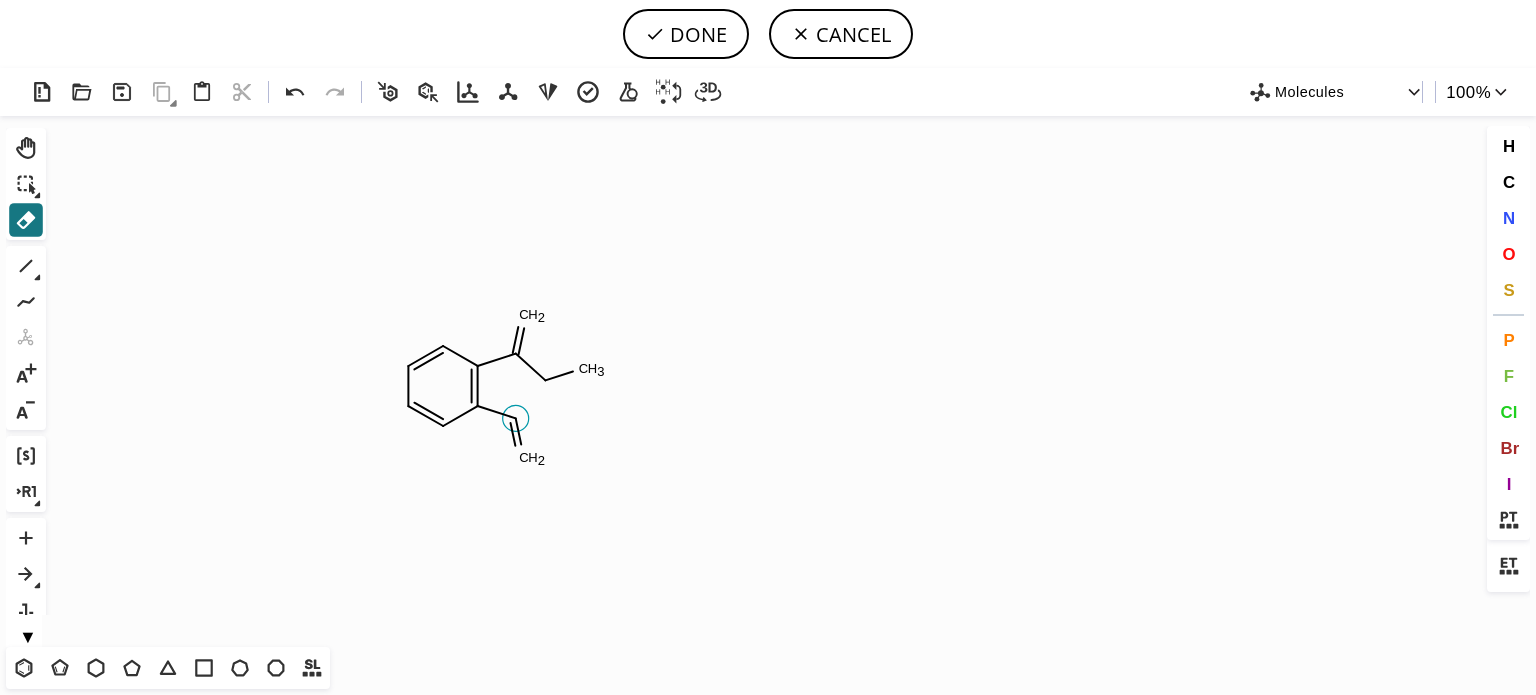 click 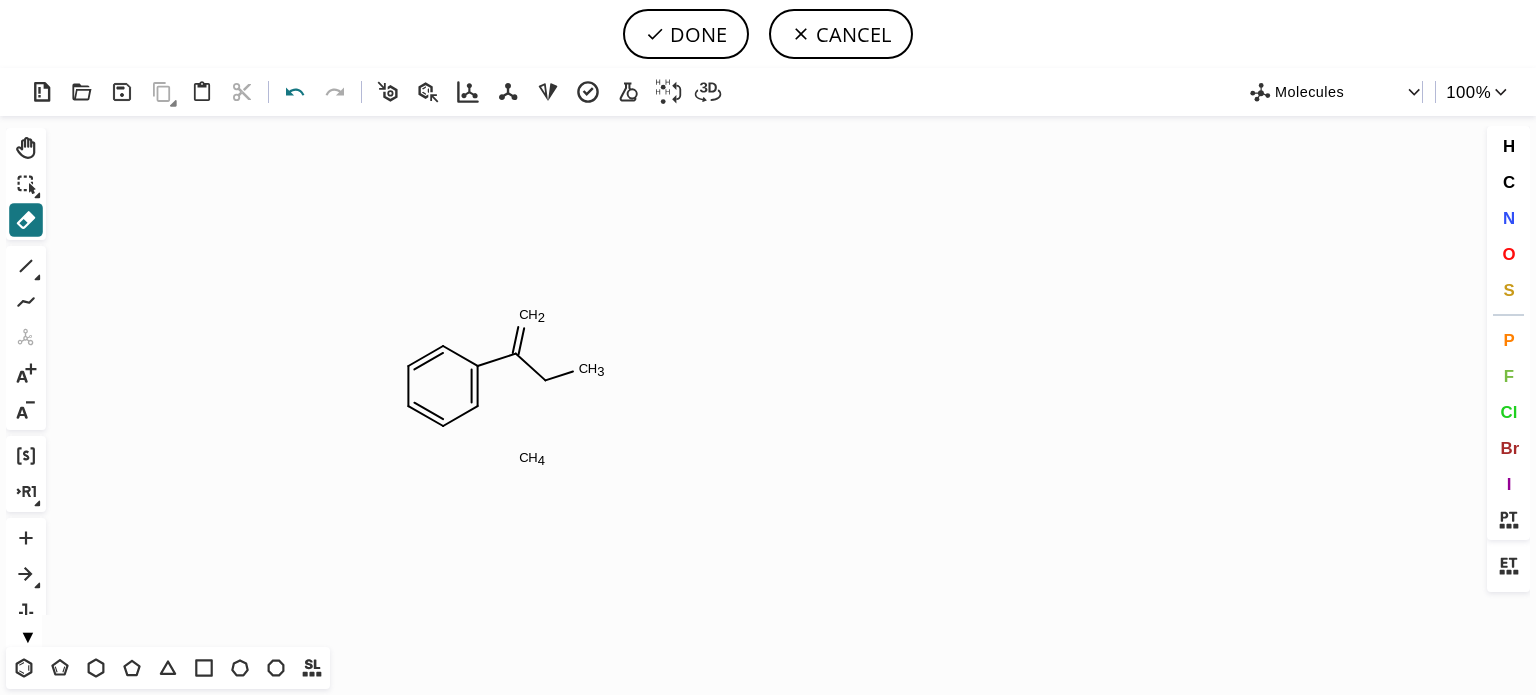 click 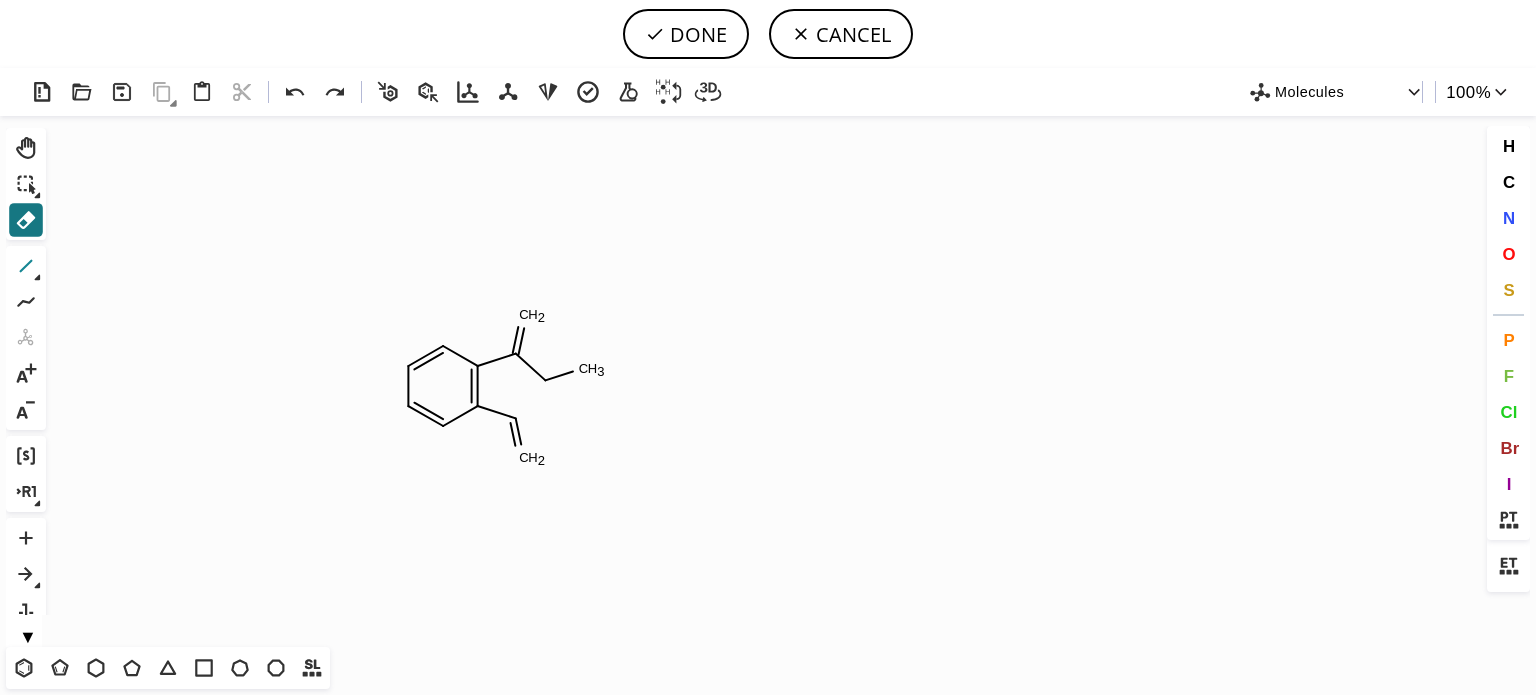 click 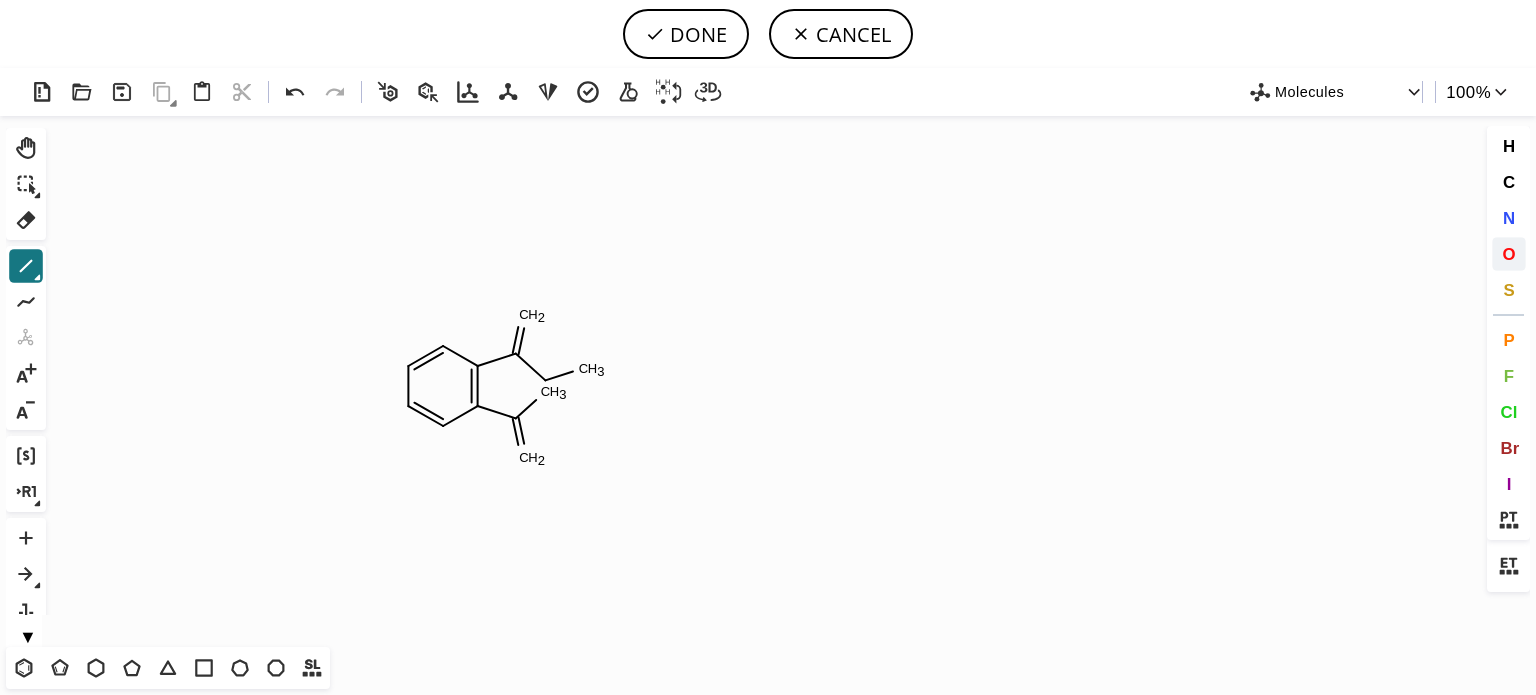 click on "O" at bounding box center [1509, 254] 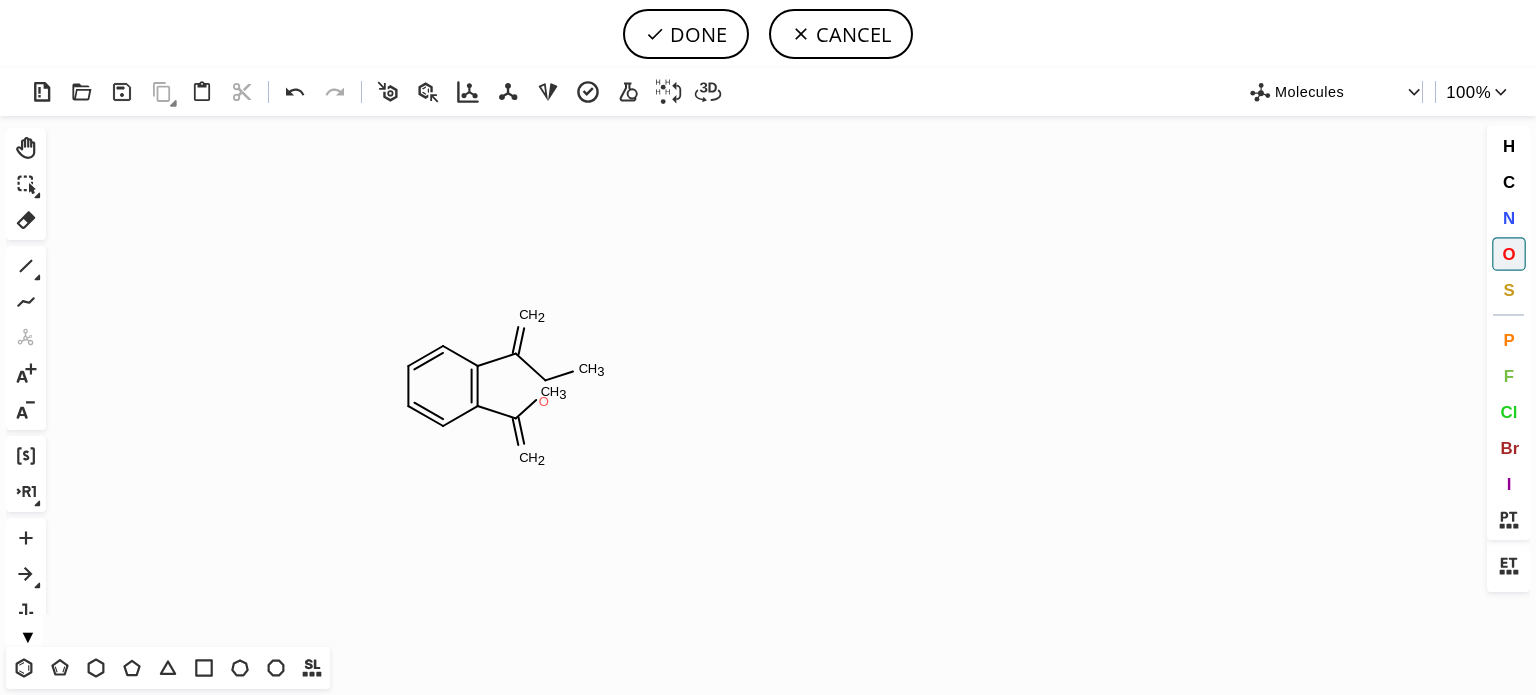 click on "O" 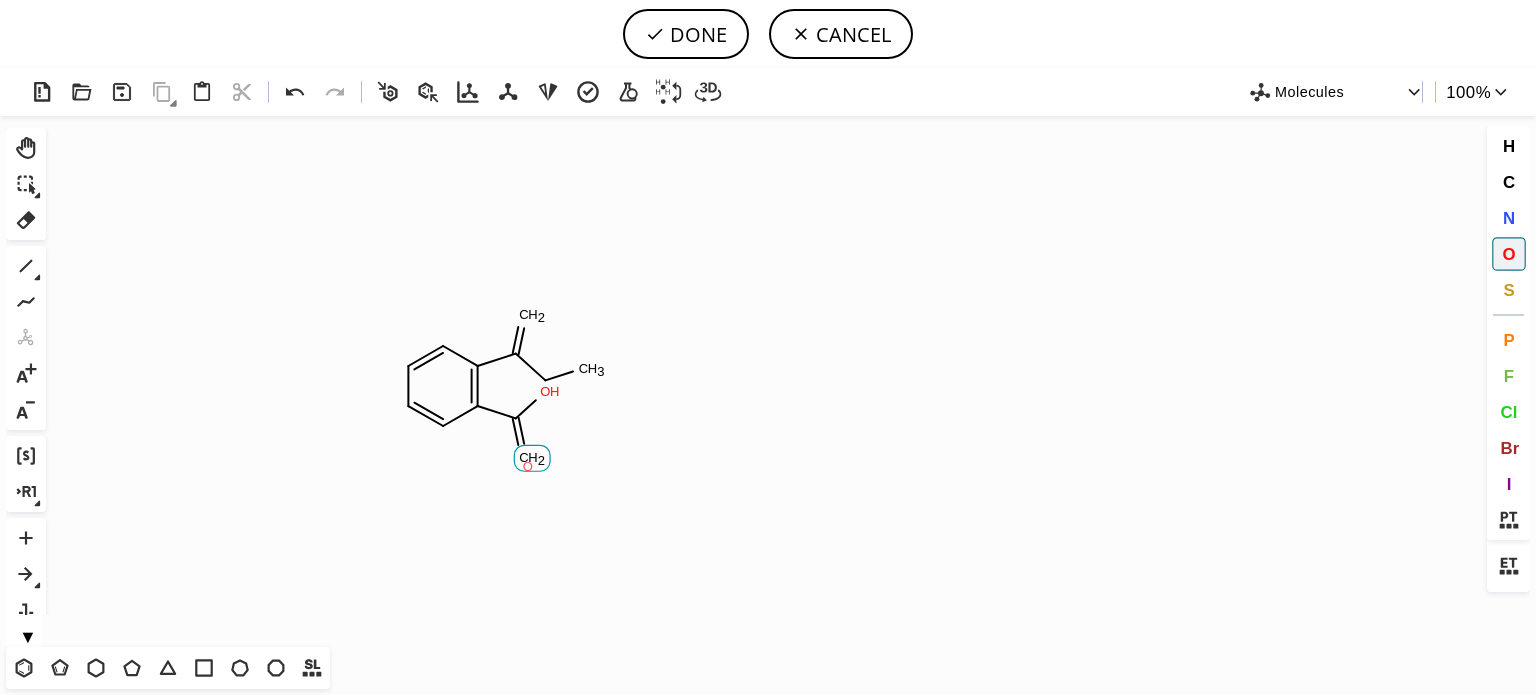 click on "O" 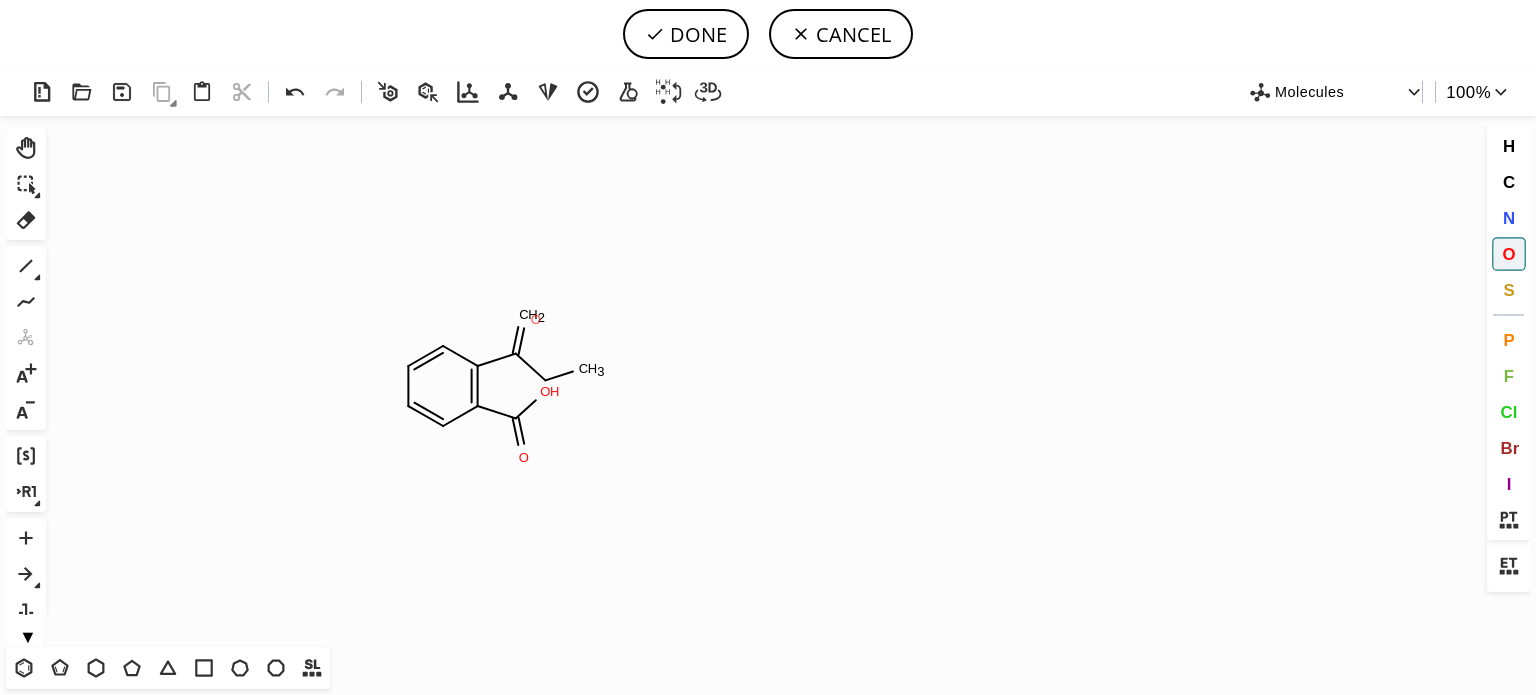 click on "O" 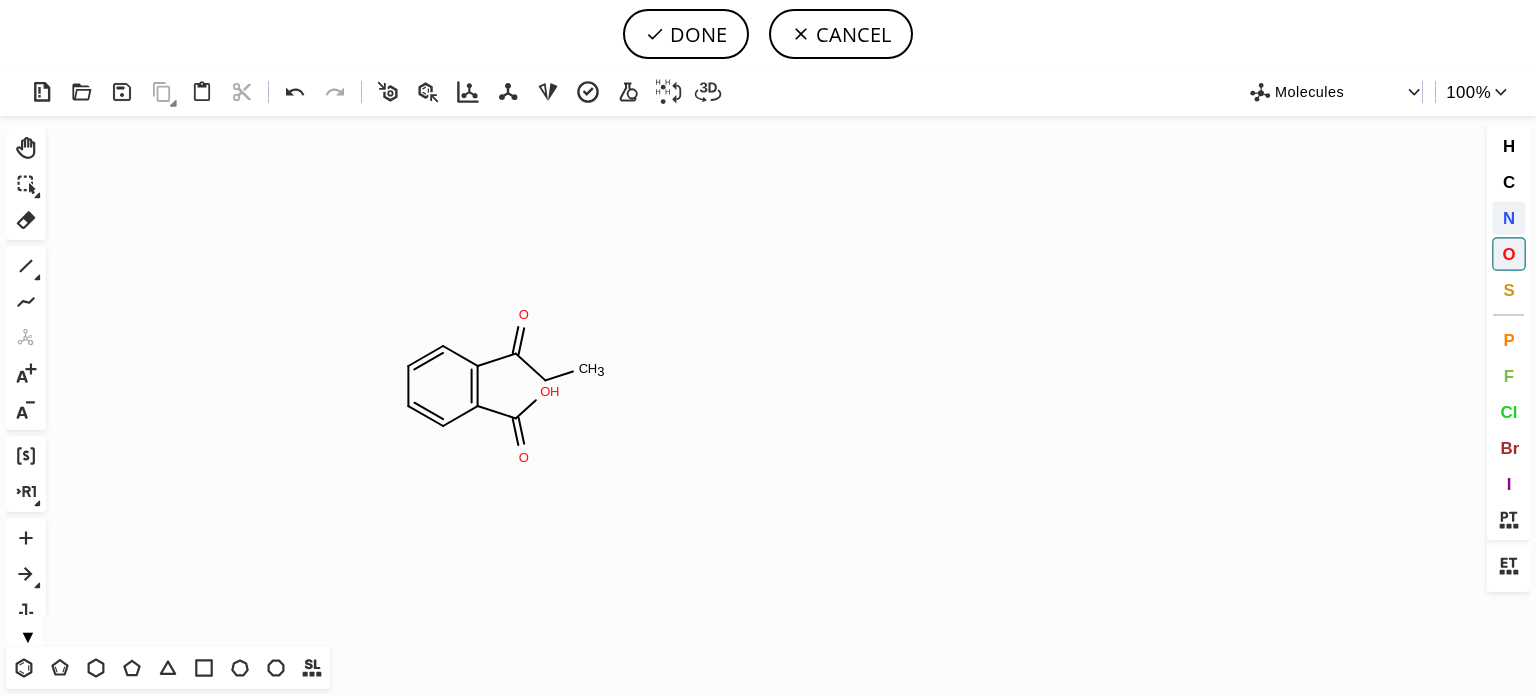 click on "N" at bounding box center [1508, 217] 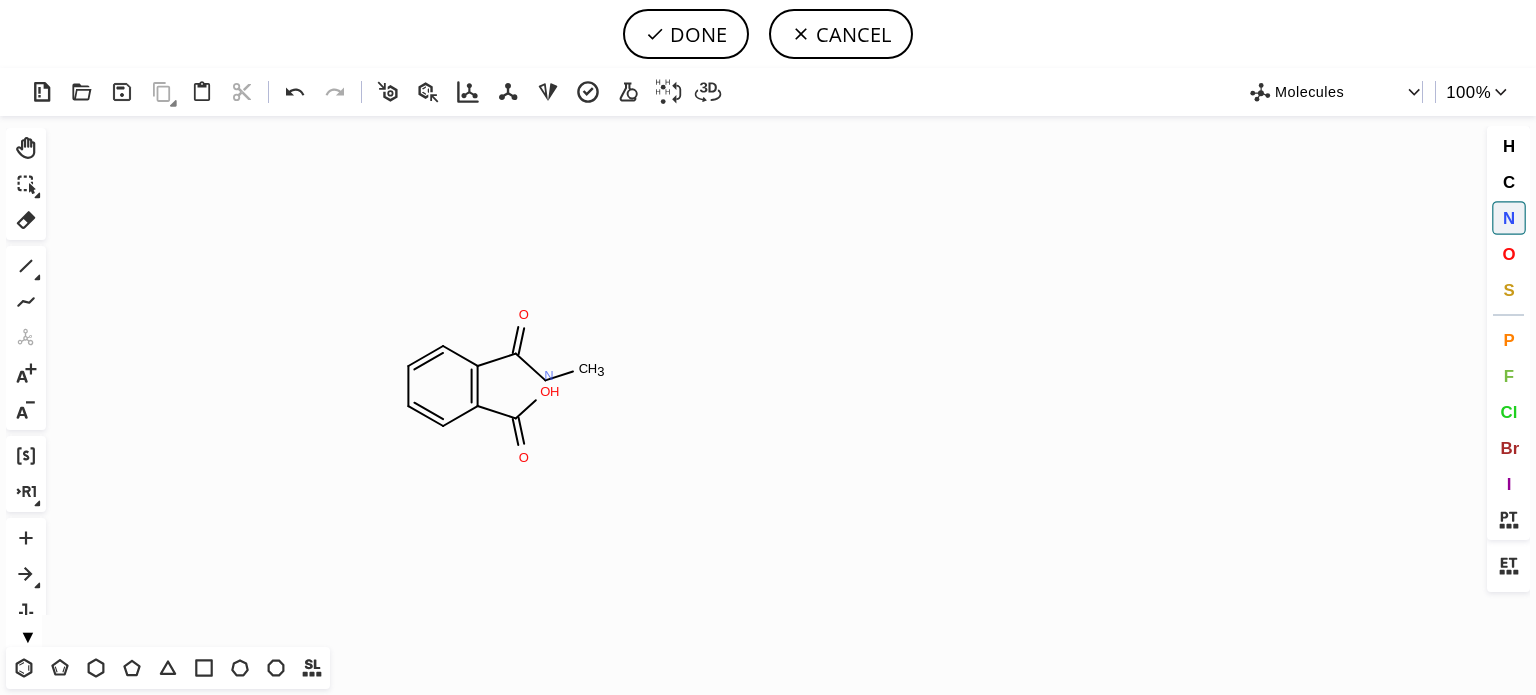 click on "N" 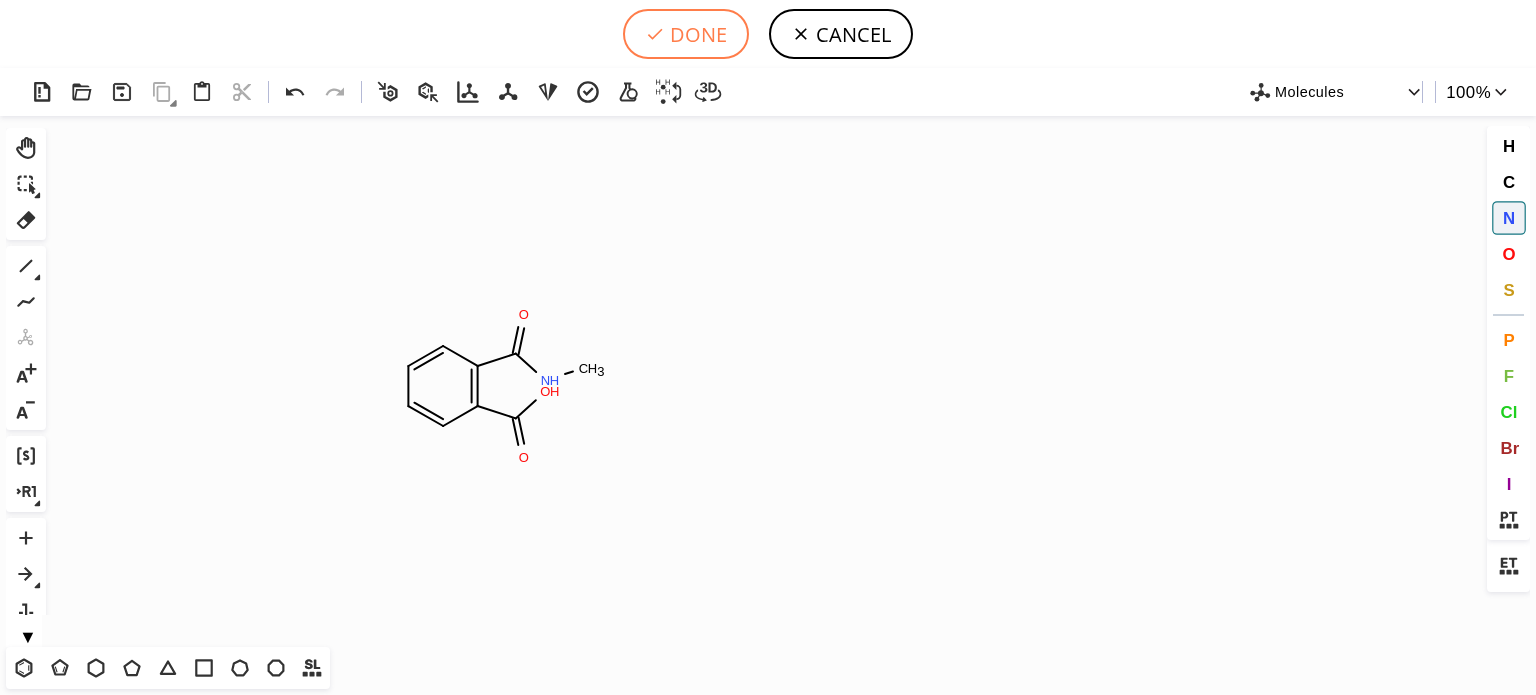 click on "DONE" at bounding box center (686, 34) 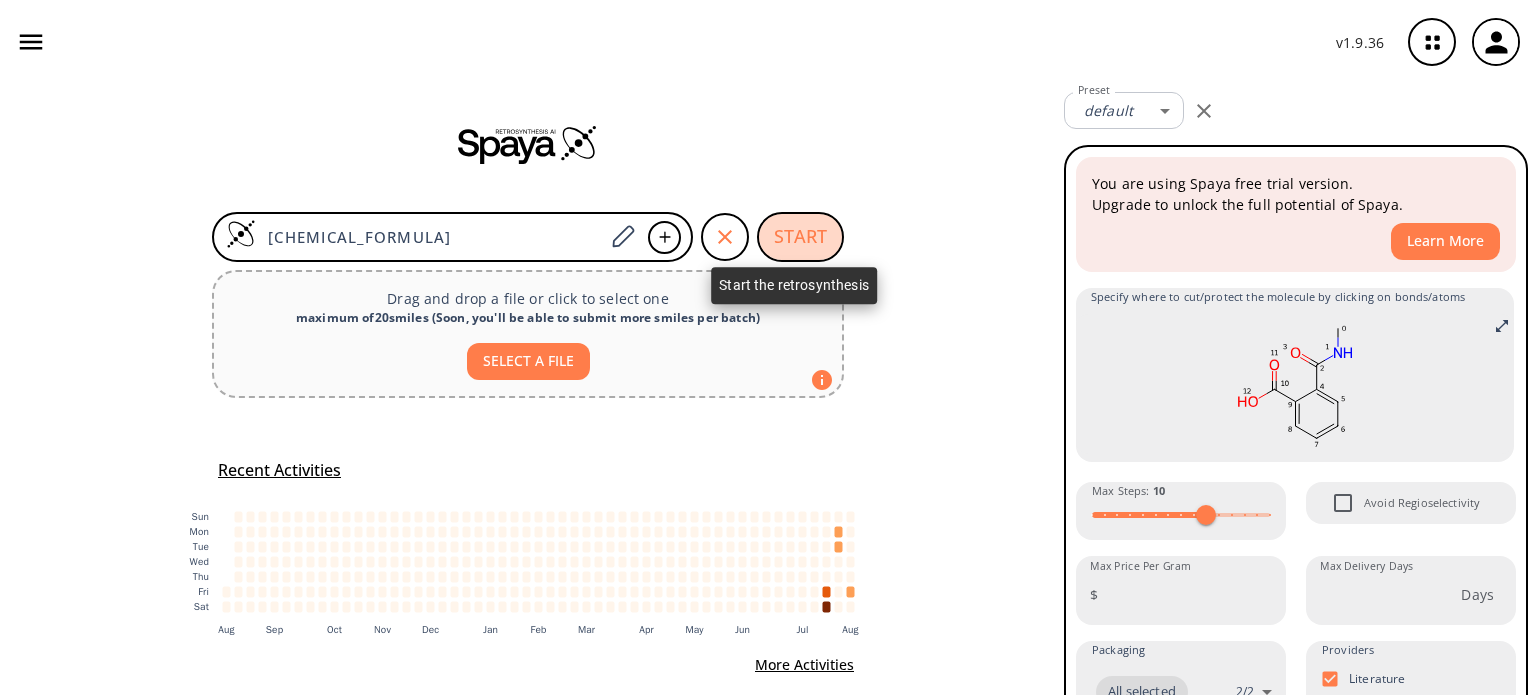 click on "START" at bounding box center [800, 237] 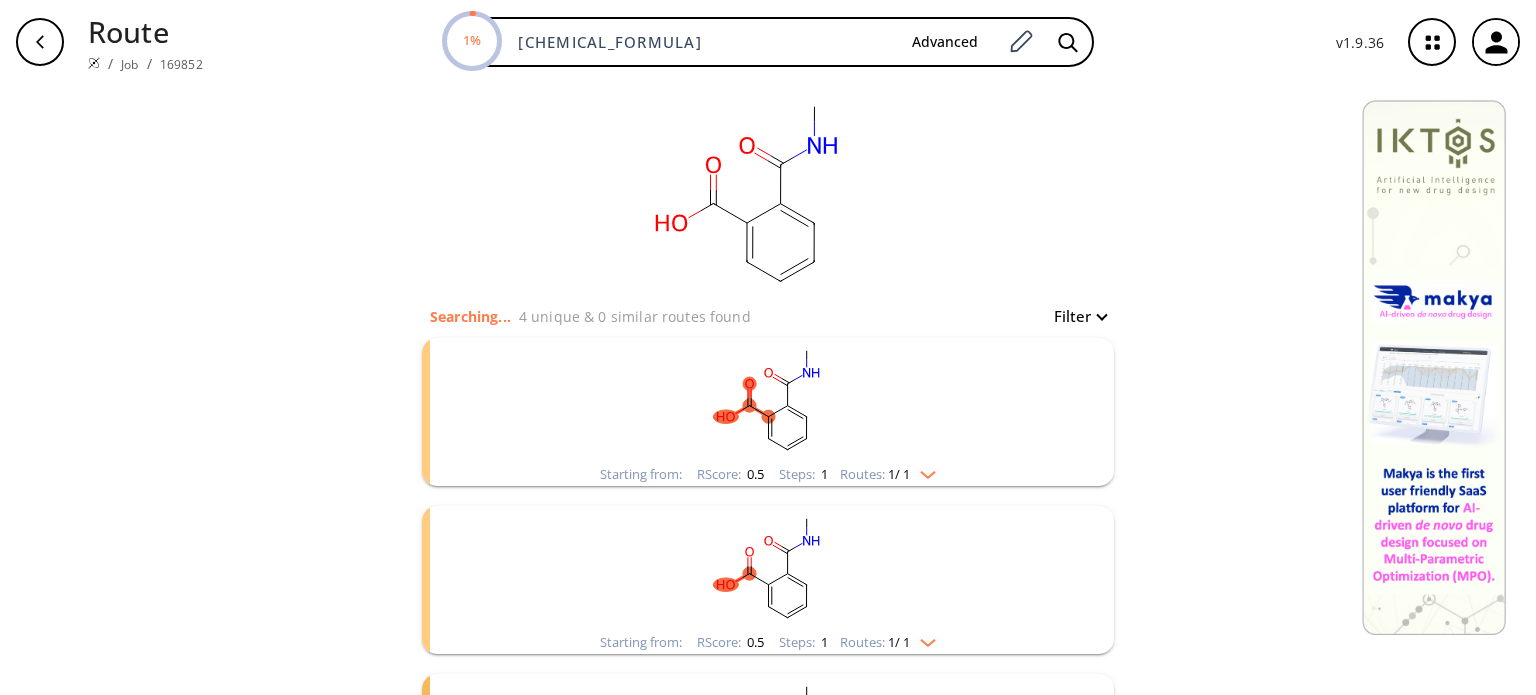 click at bounding box center (923, 471) 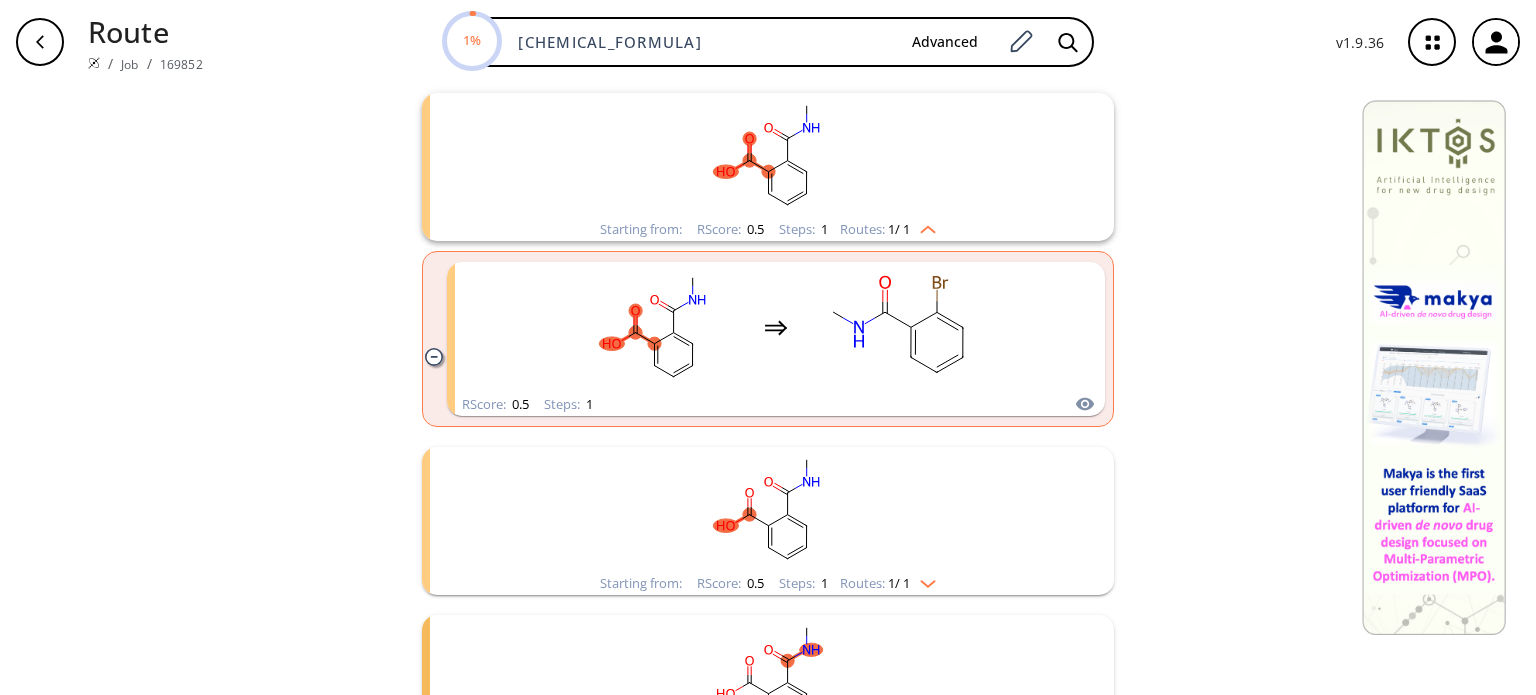 scroll, scrollTop: 300, scrollLeft: 0, axis: vertical 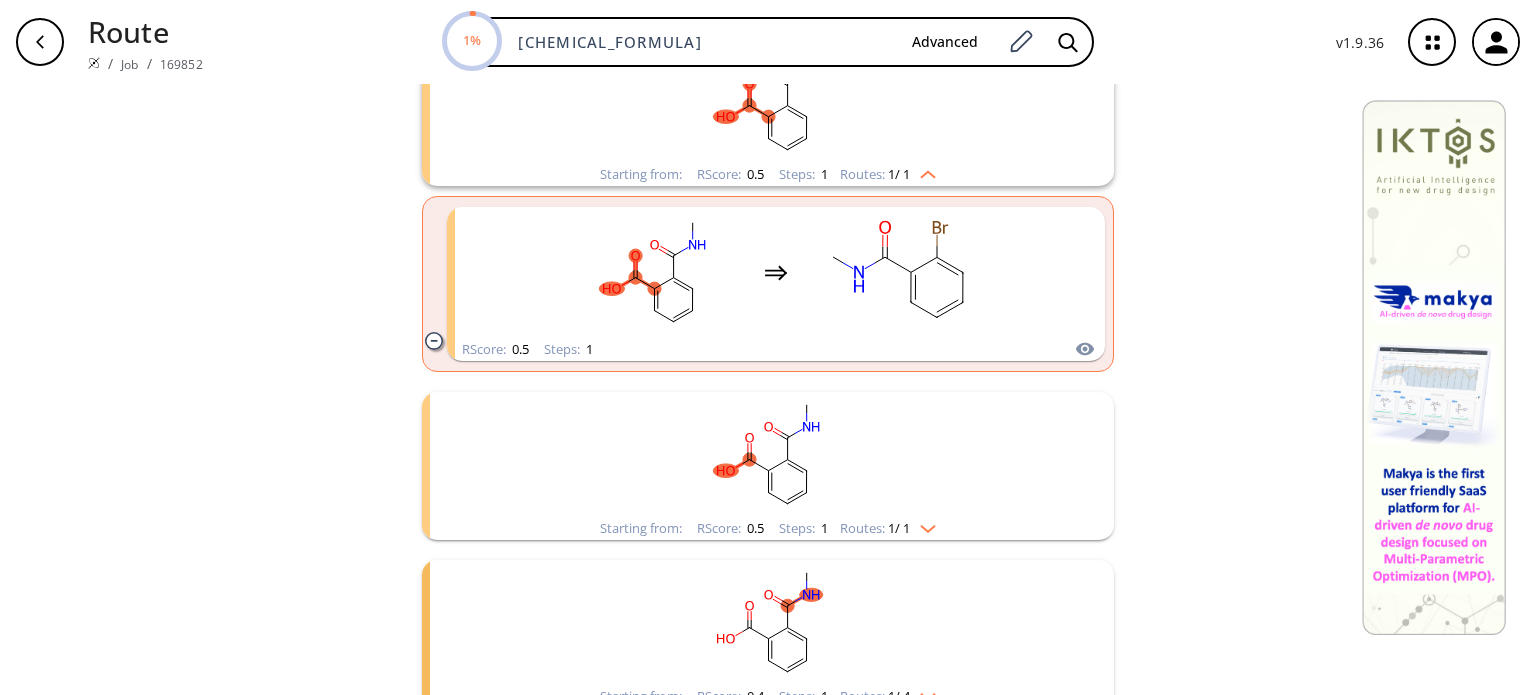 click at bounding box center (923, 525) 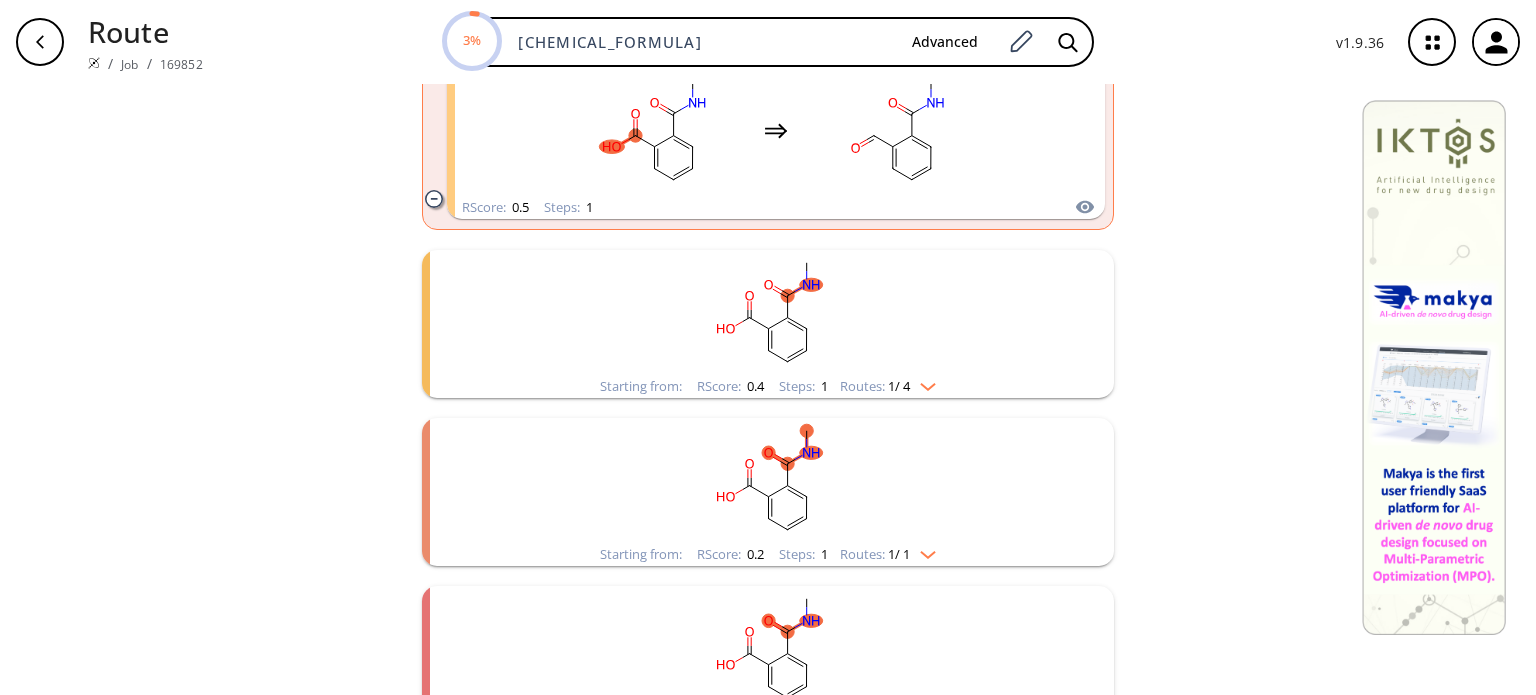 scroll, scrollTop: 800, scrollLeft: 0, axis: vertical 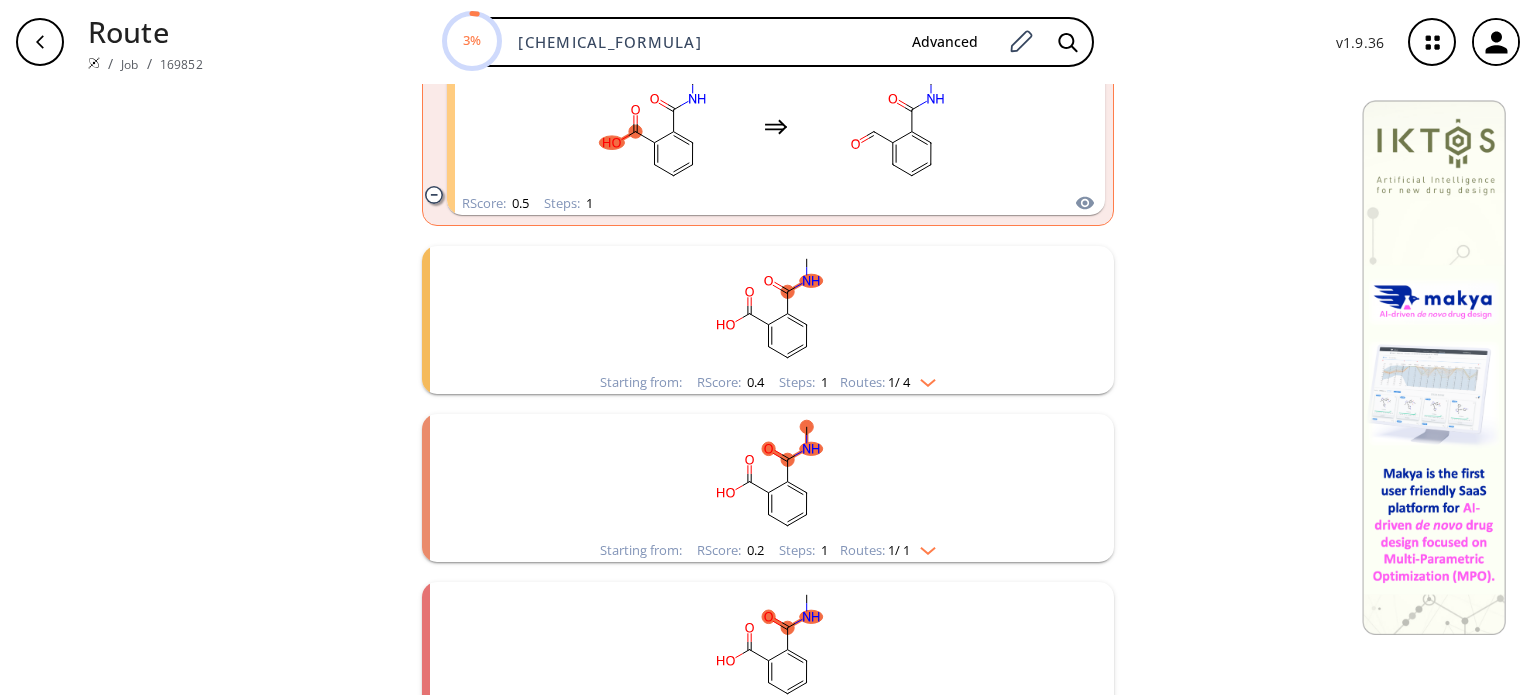 click at bounding box center (923, 379) 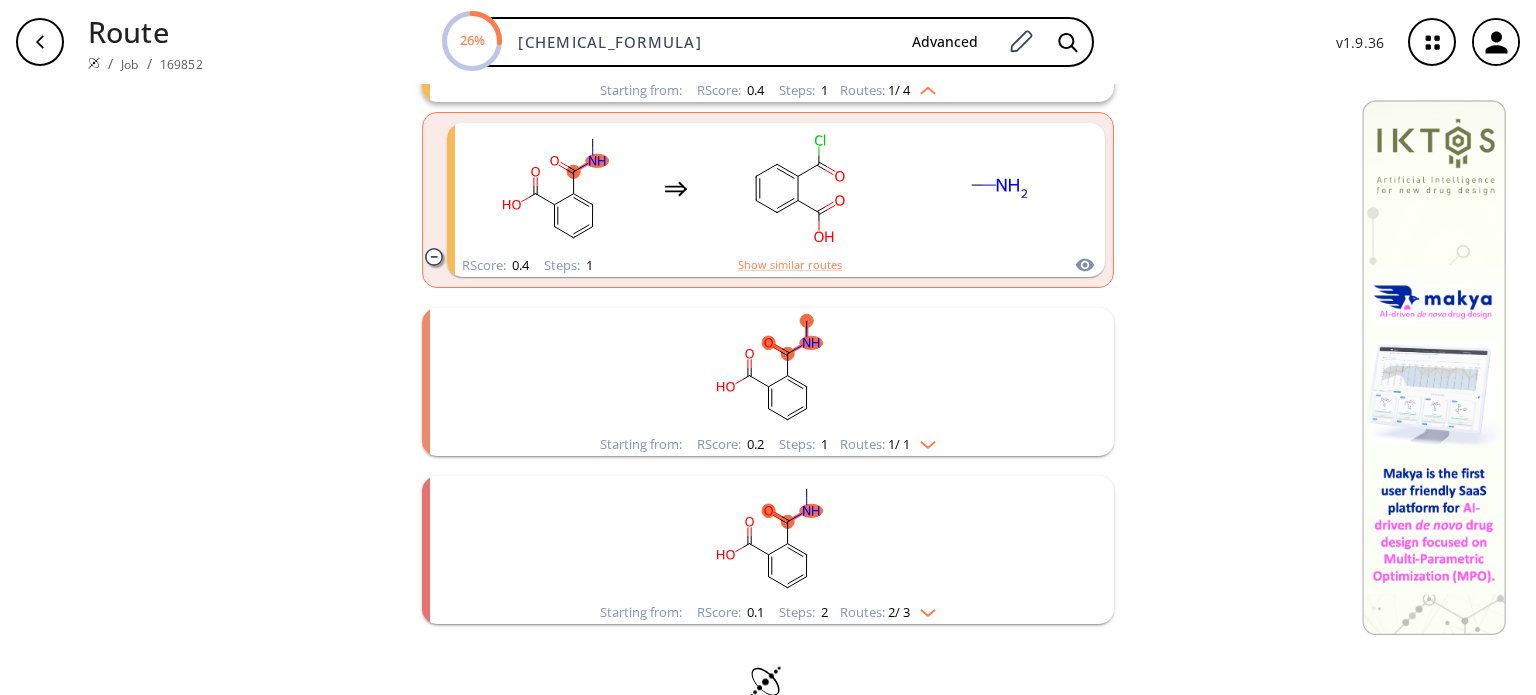 scroll, scrollTop: 1131, scrollLeft: 0, axis: vertical 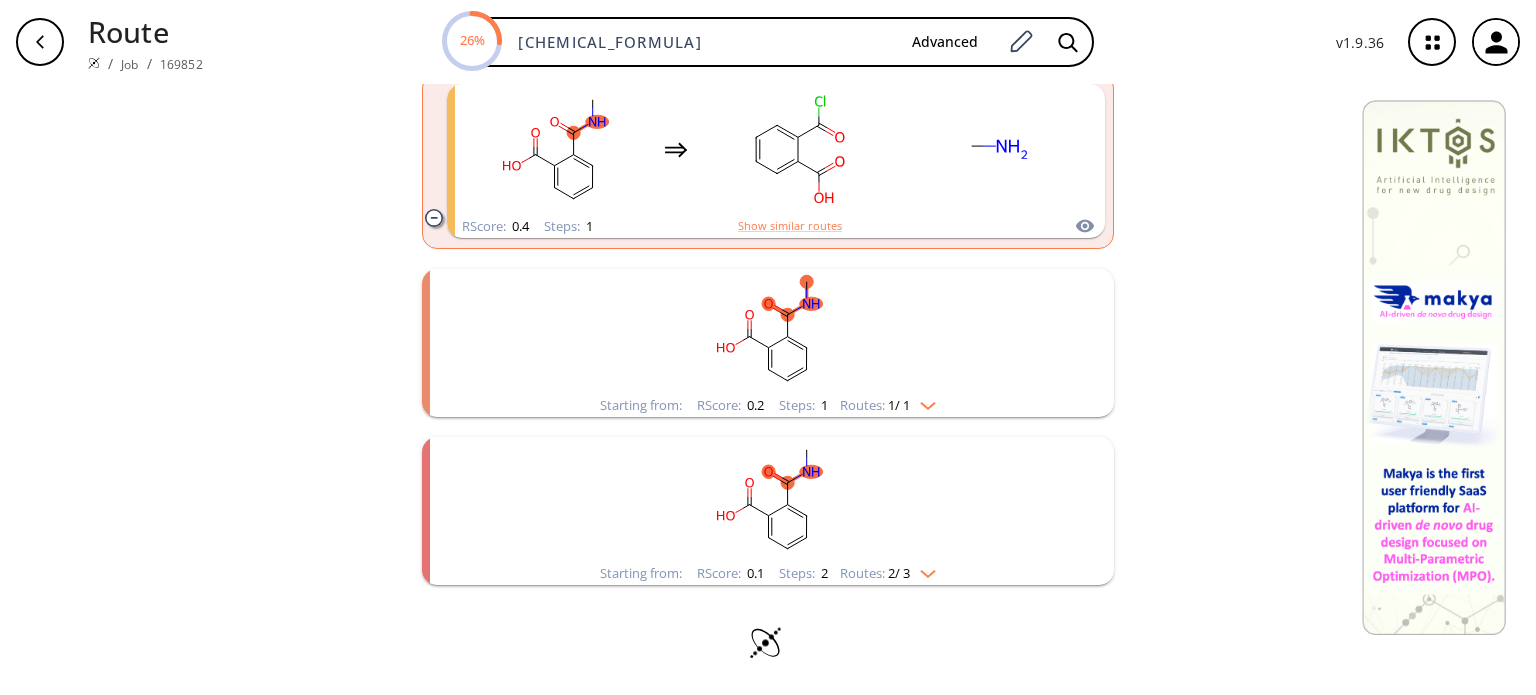 click on "Starting from: RScore :   0.2   Steps :   1   Routes:   1  / 1" at bounding box center [768, 405] 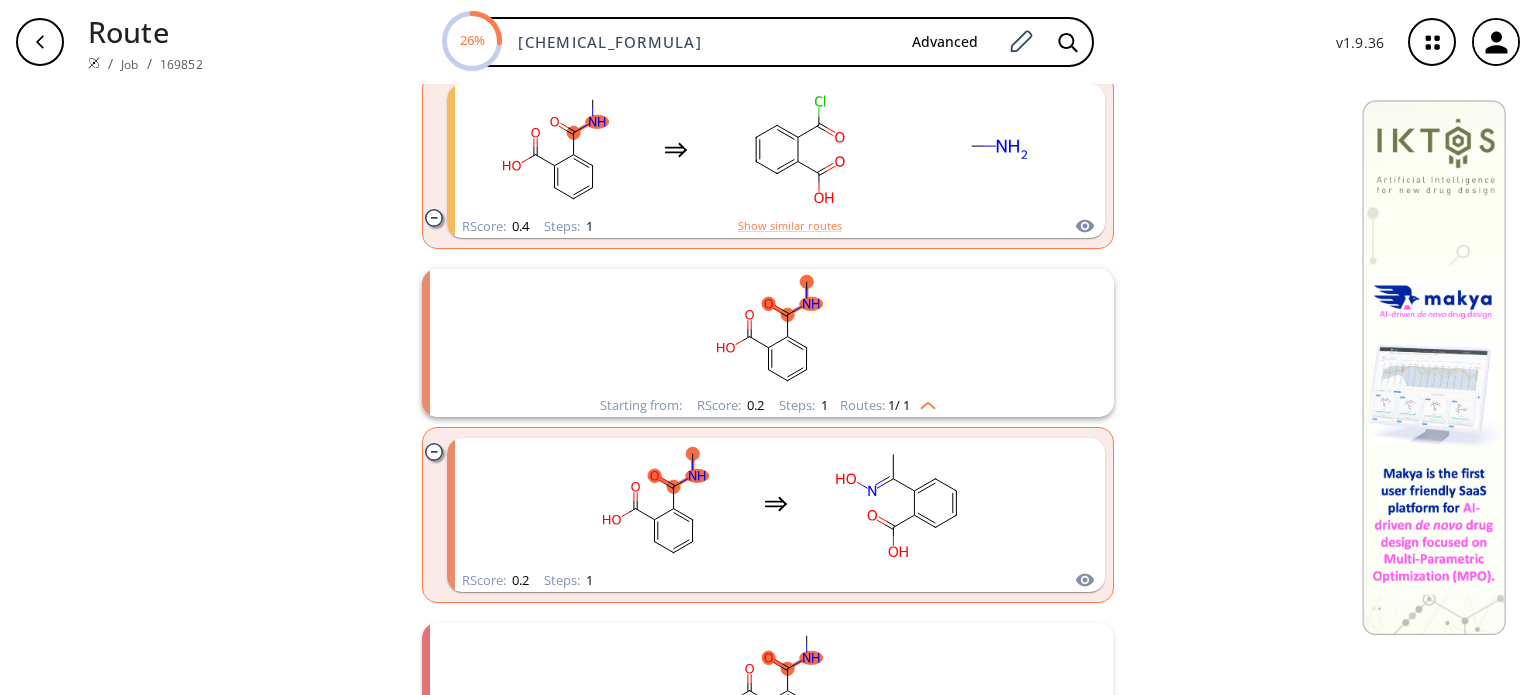 scroll, scrollTop: 1316, scrollLeft: 0, axis: vertical 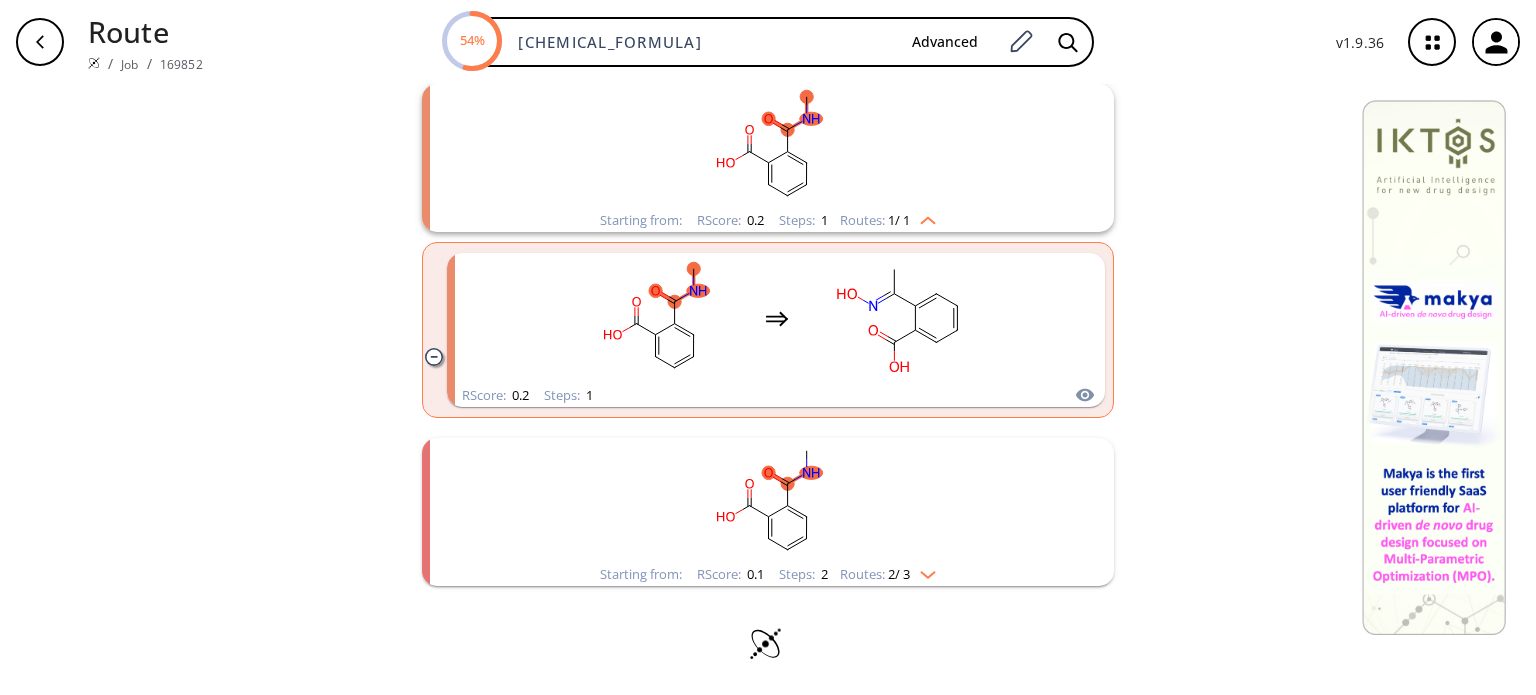 click at bounding box center [923, 571] 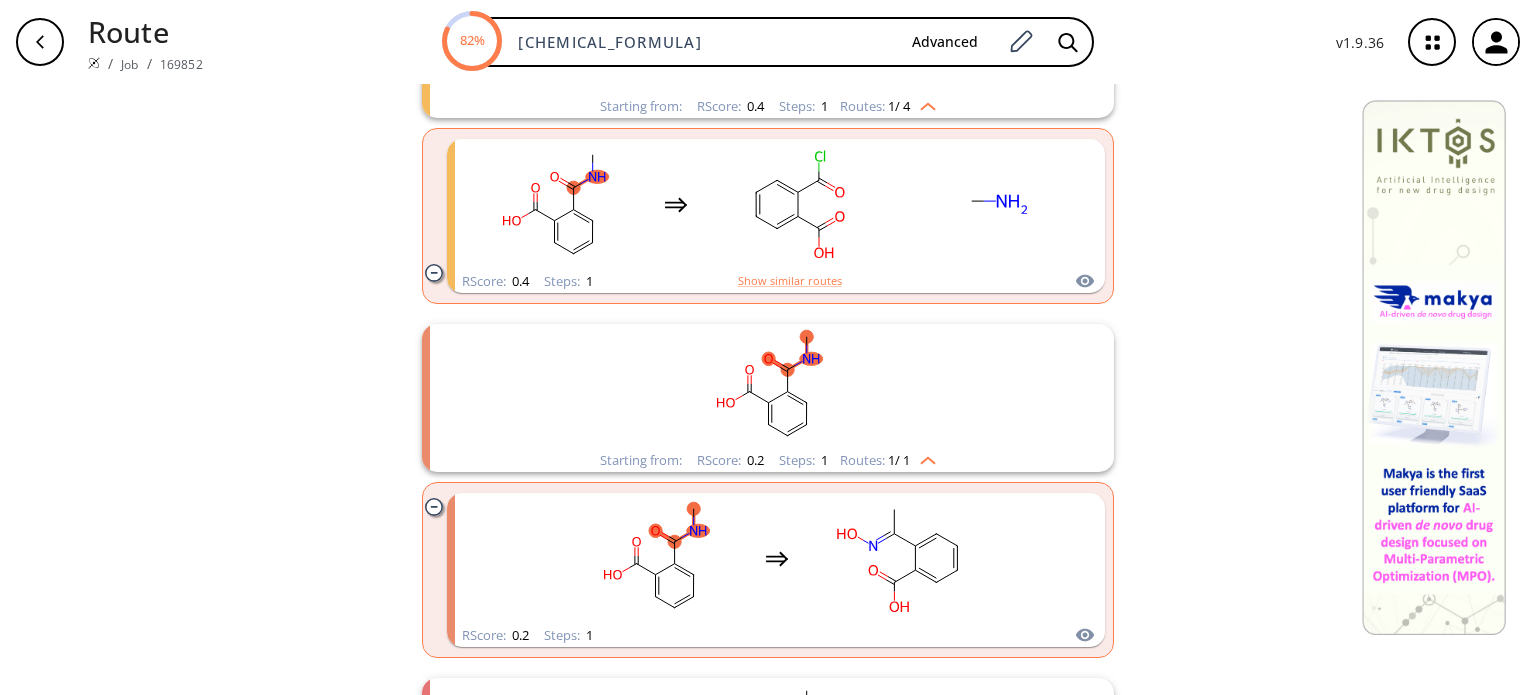 scroll, scrollTop: 876, scrollLeft: 0, axis: vertical 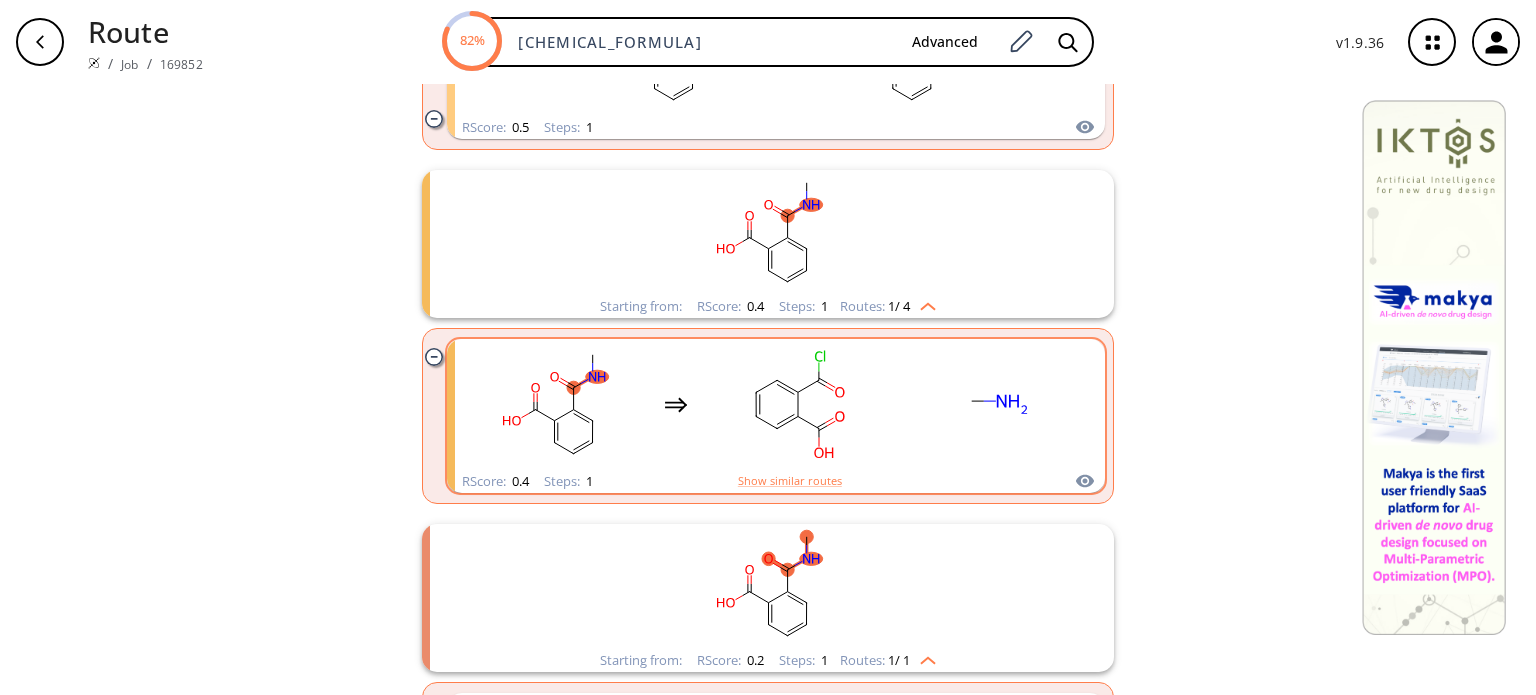 click 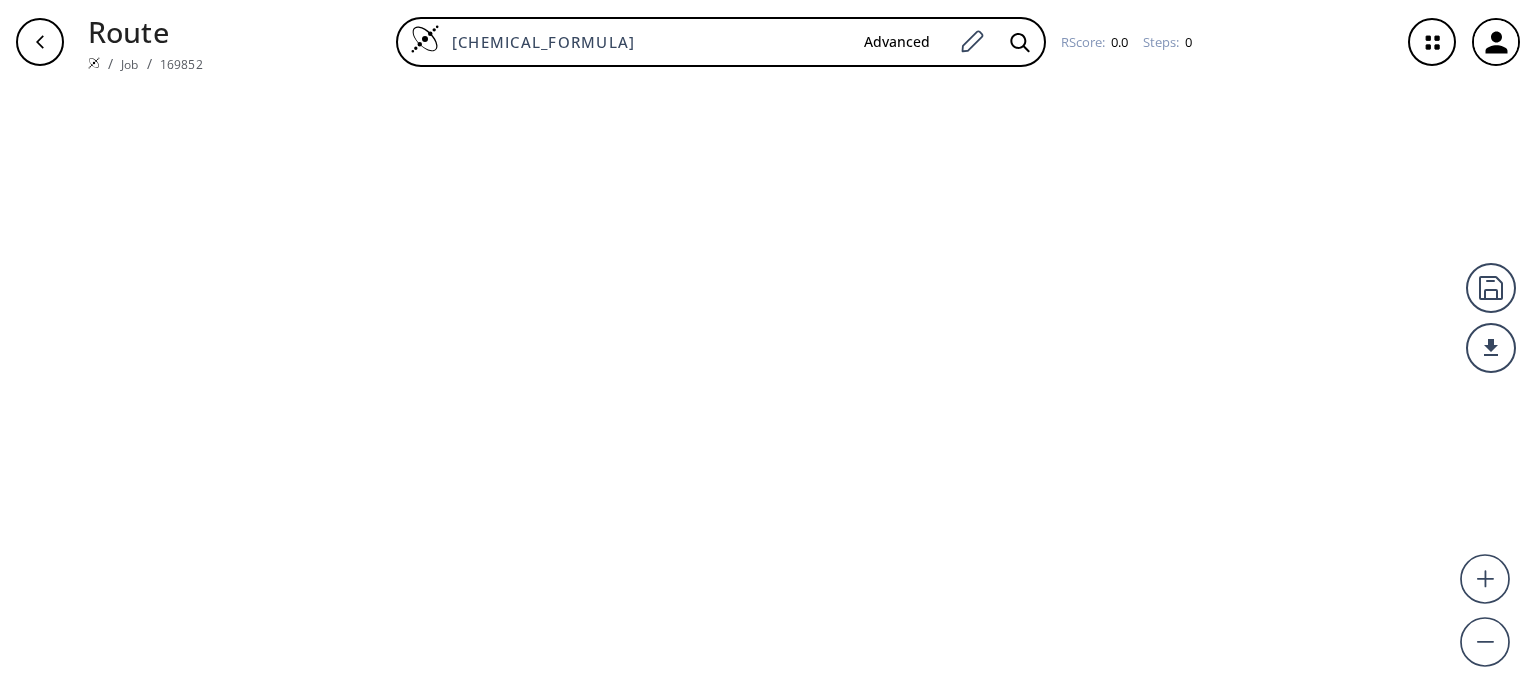 scroll, scrollTop: 0, scrollLeft: 0, axis: both 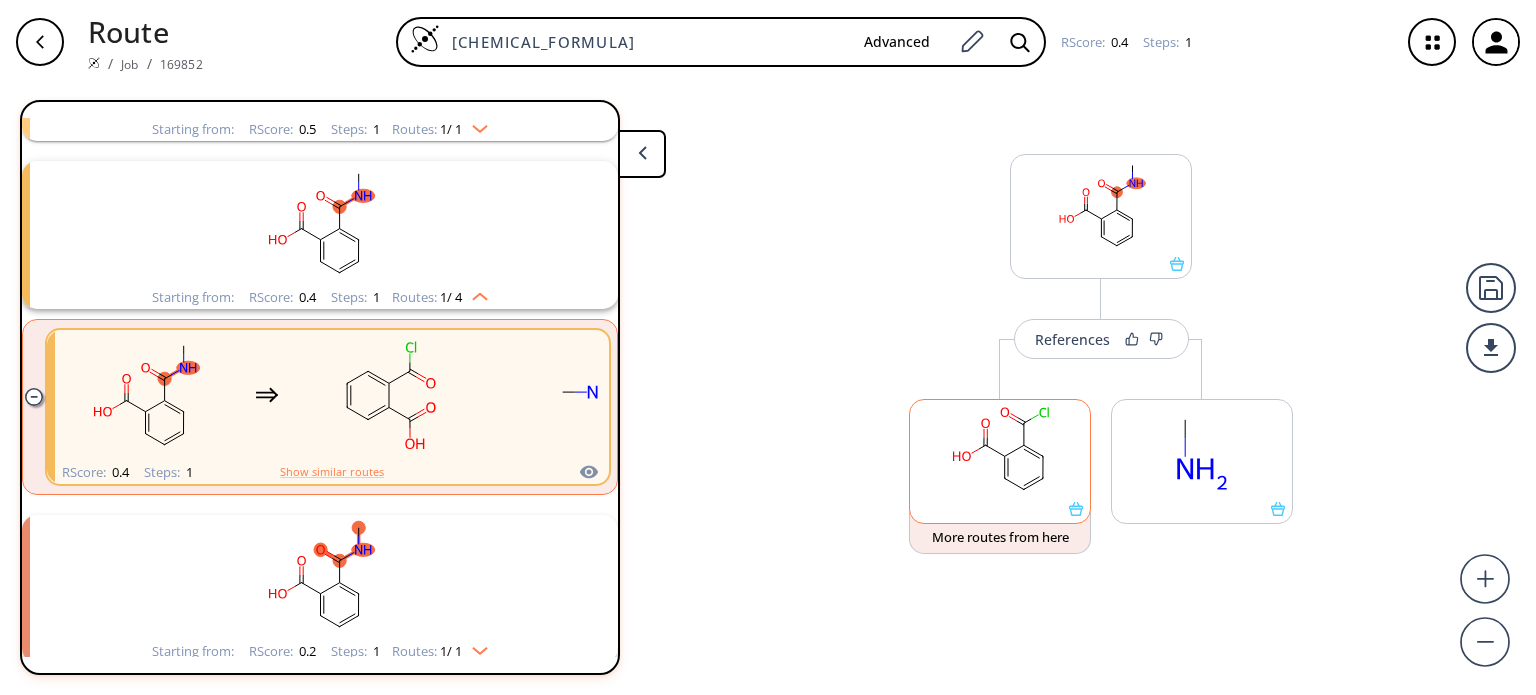 click 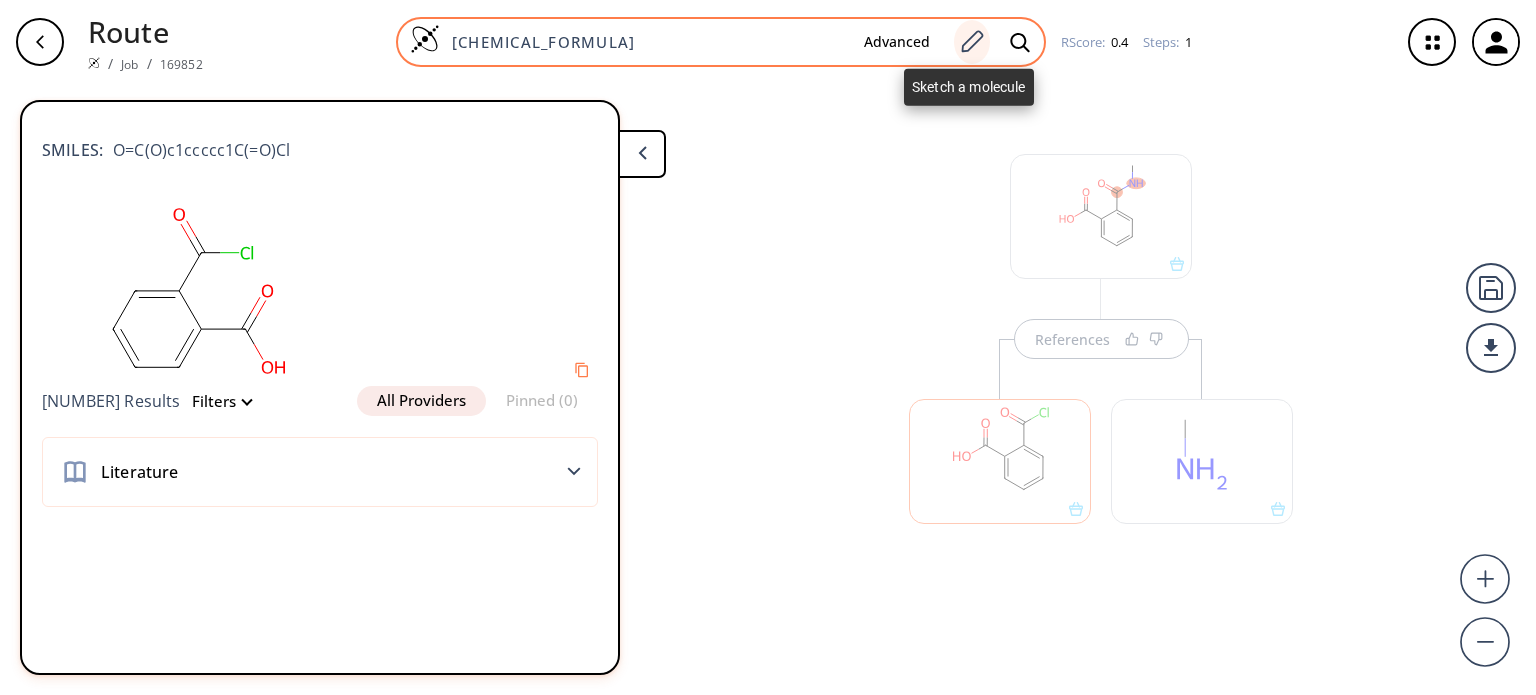 click 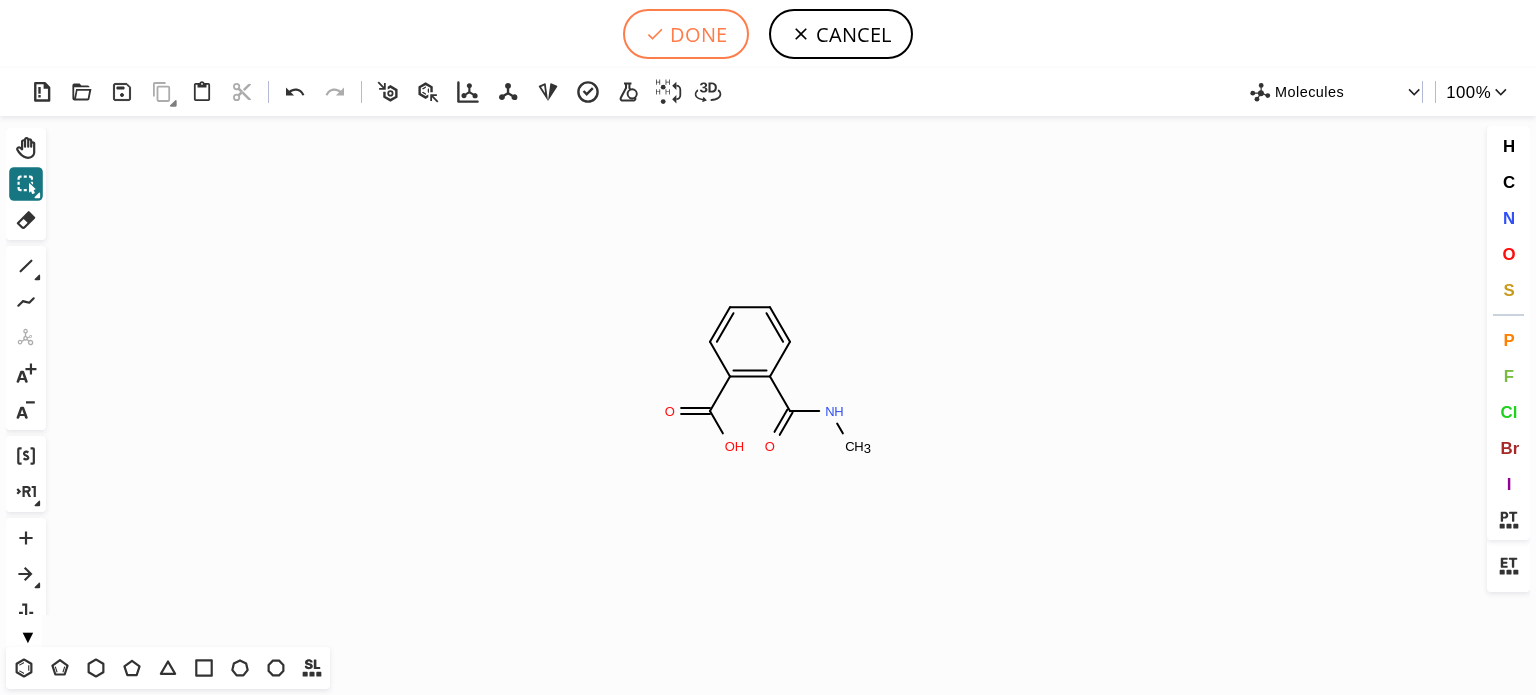 click on "DONE" at bounding box center [686, 34] 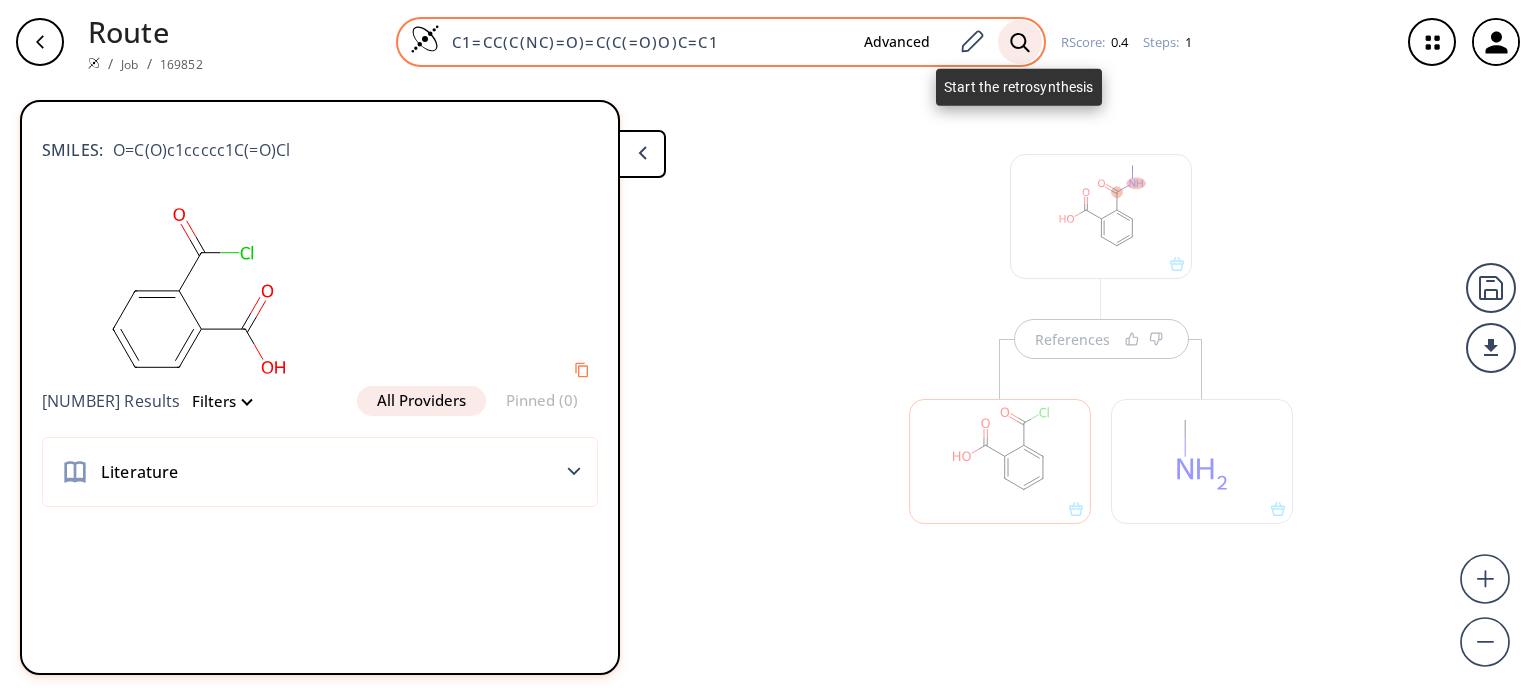 click 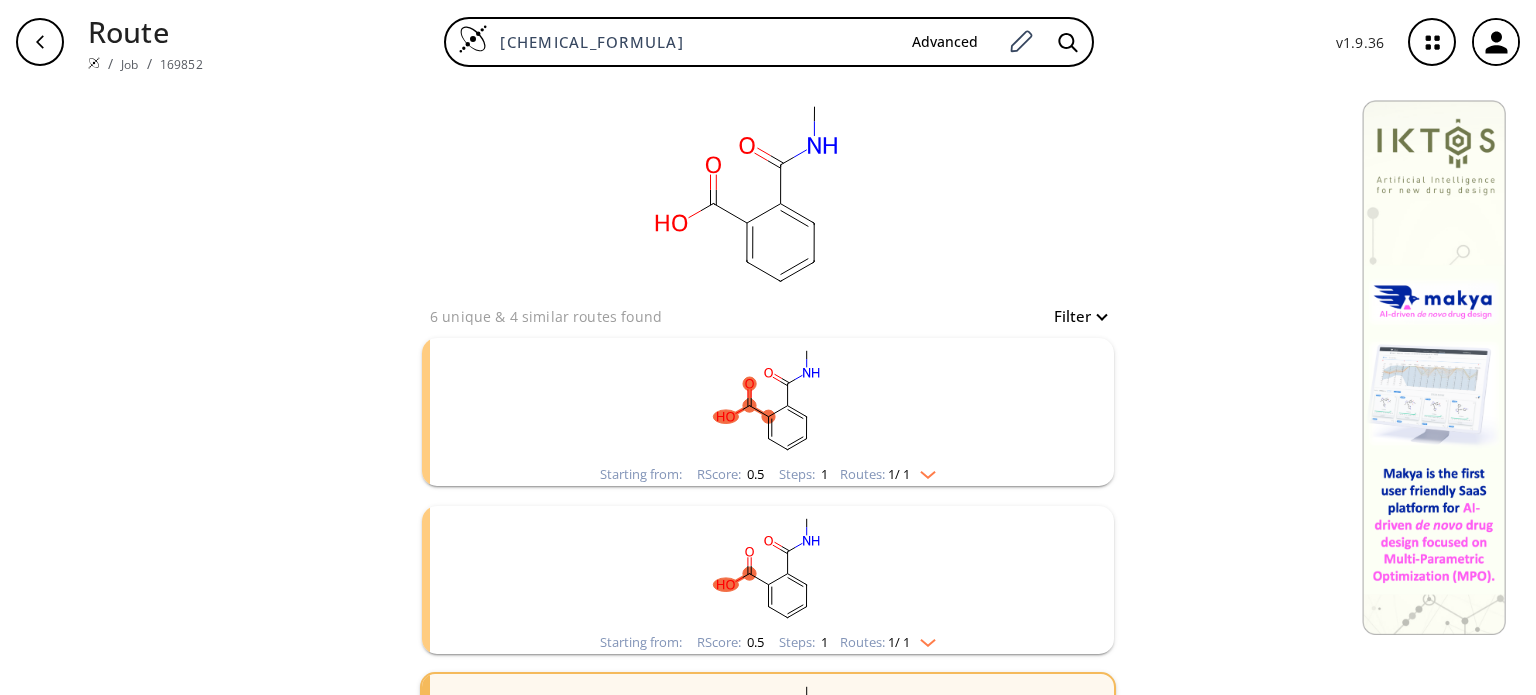 click at bounding box center (923, 471) 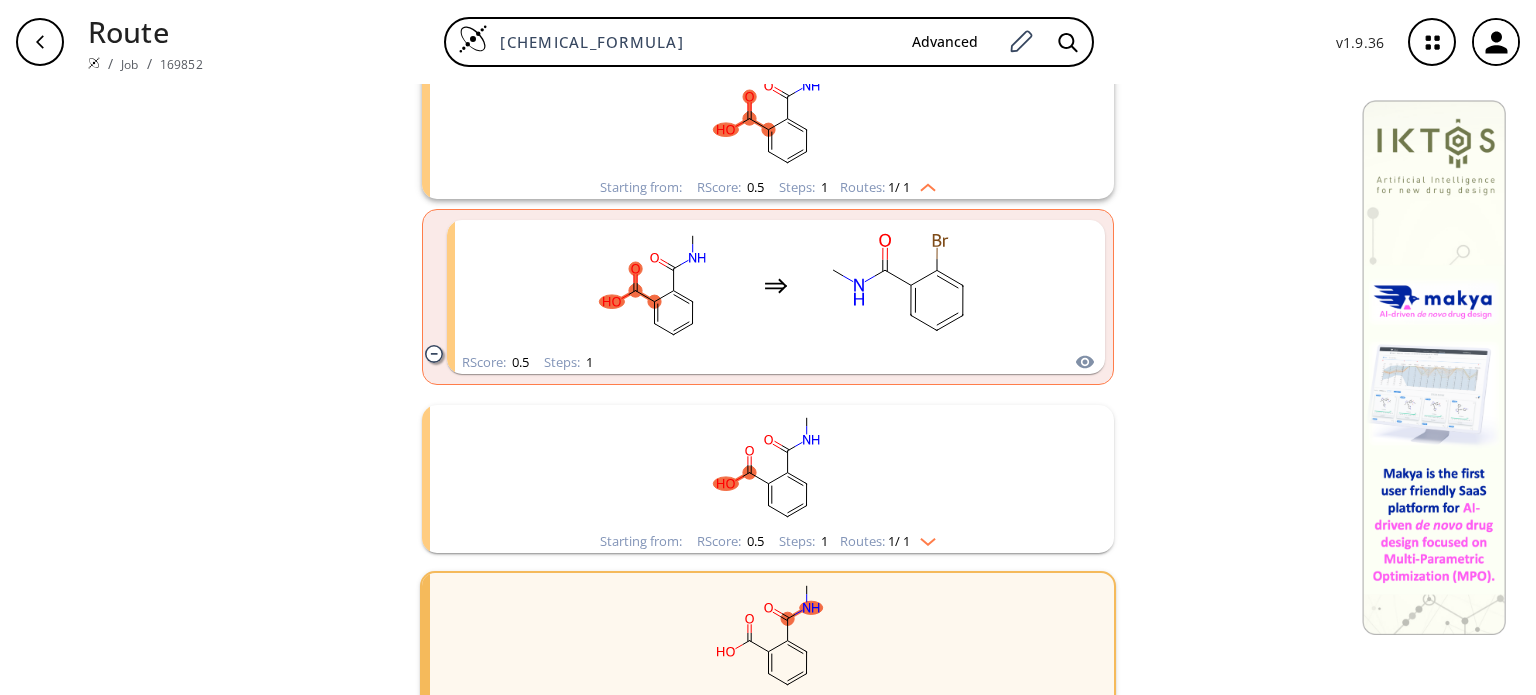 scroll, scrollTop: 300, scrollLeft: 0, axis: vertical 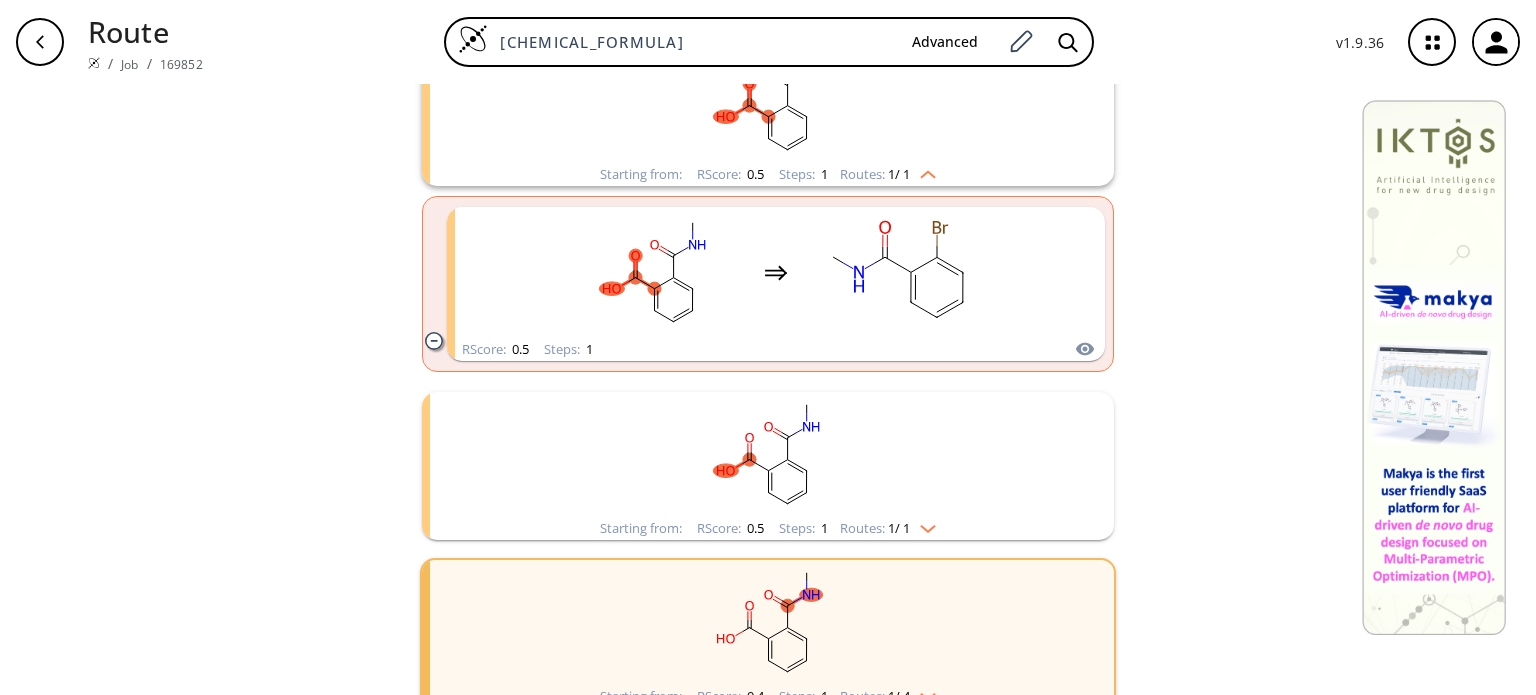 click at bounding box center (923, 525) 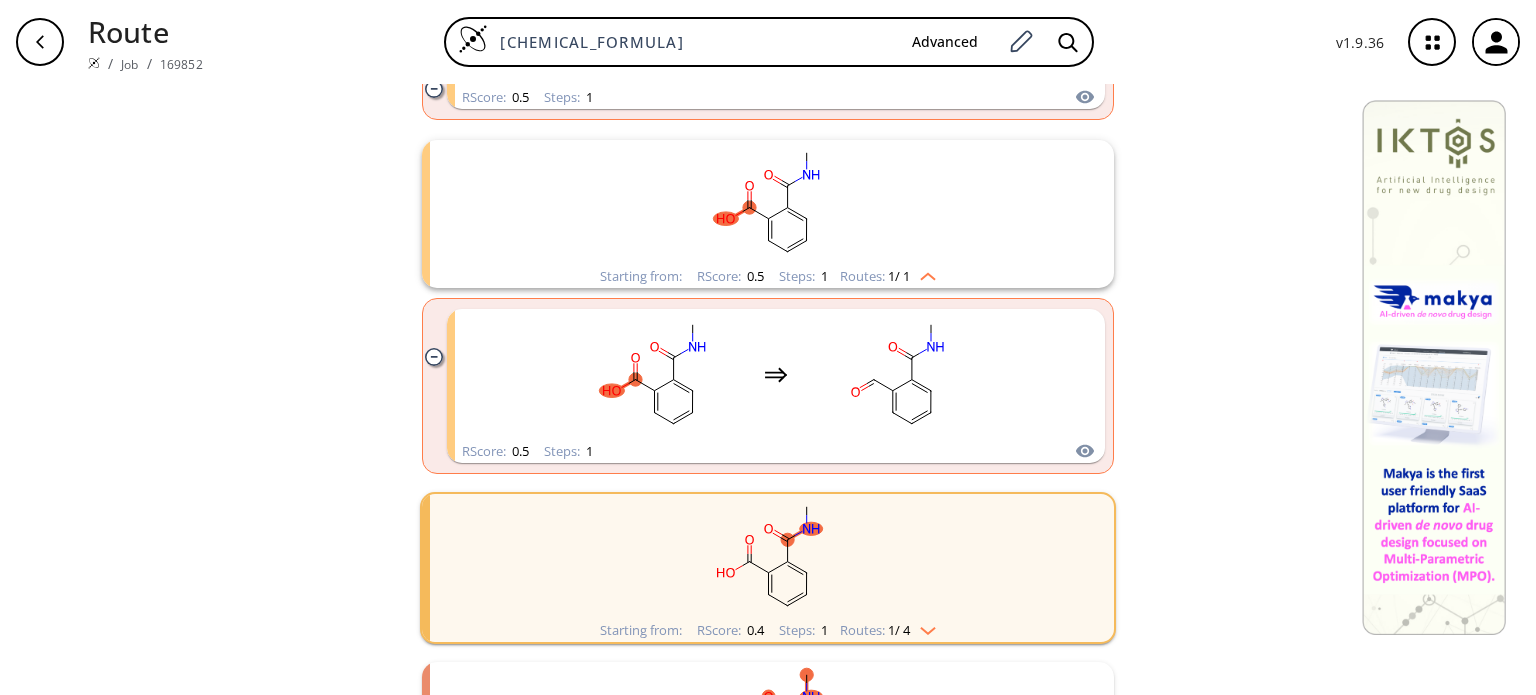 scroll, scrollTop: 600, scrollLeft: 0, axis: vertical 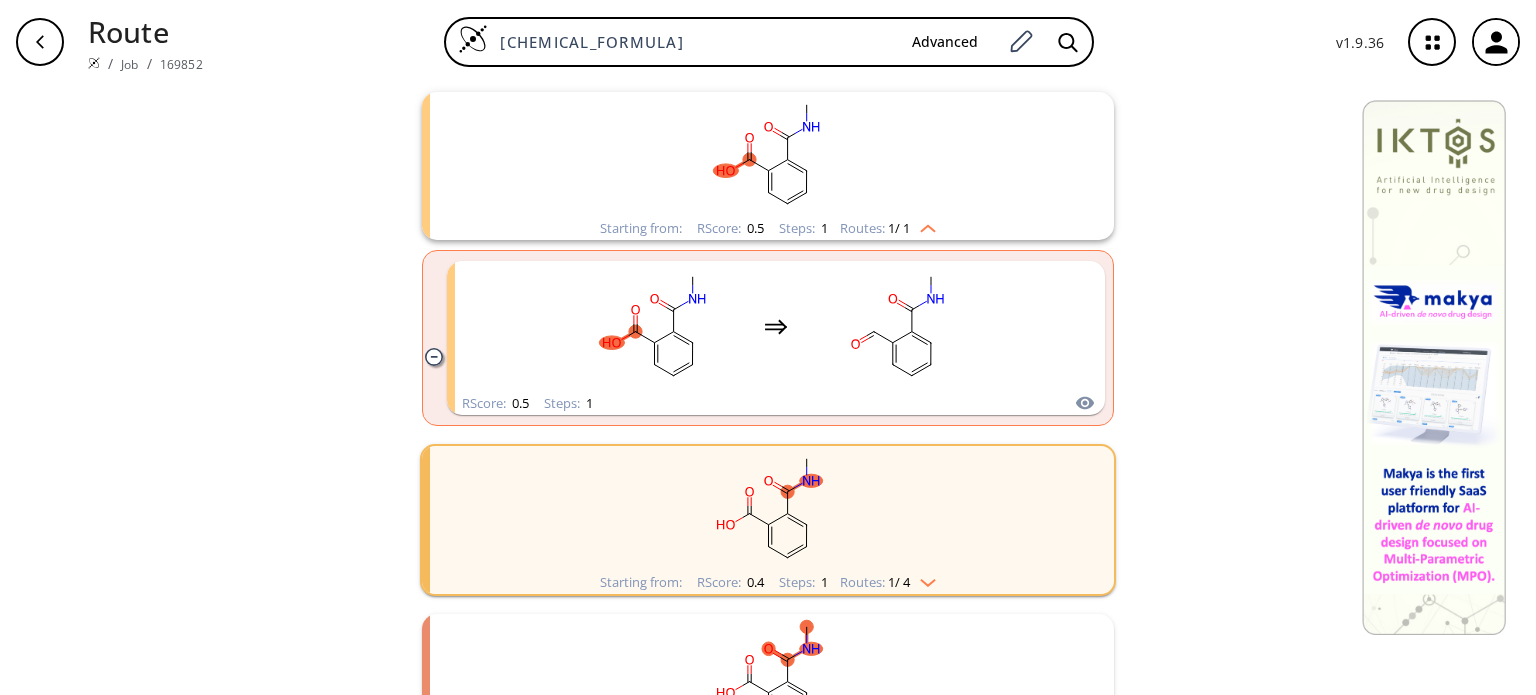 click on "Routes:   1  / 4" at bounding box center (888, 582) 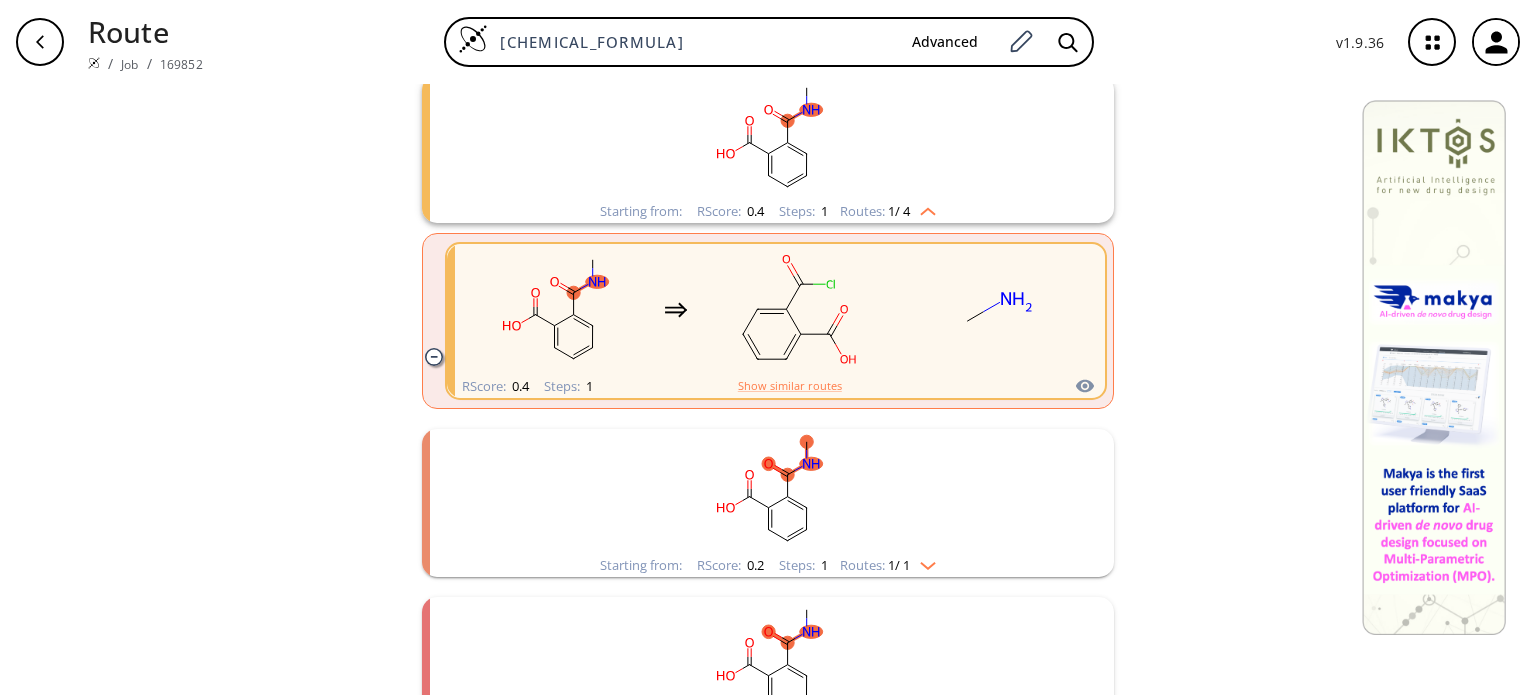 scroll, scrollTop: 1000, scrollLeft: 0, axis: vertical 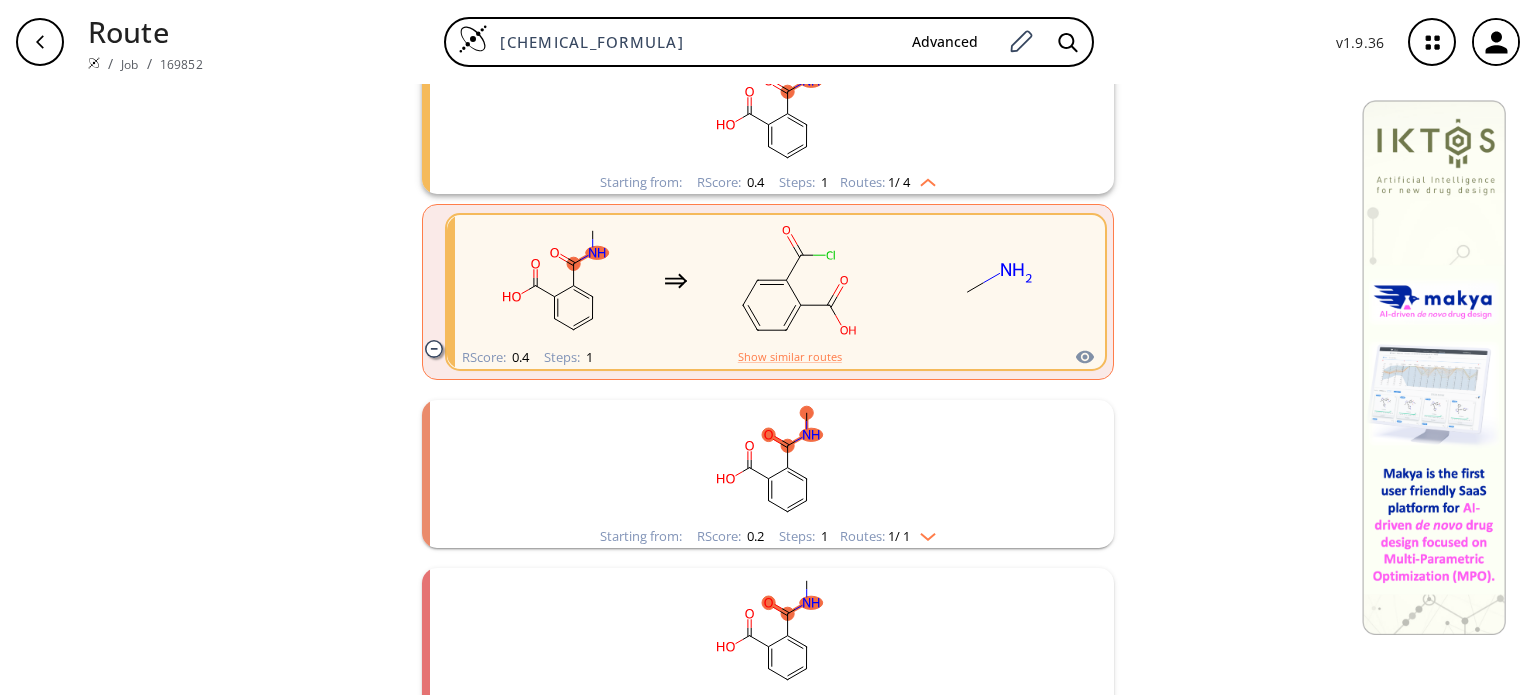 click on "Starting from: RScore :   0.2   Steps :   1   Routes:   1  / 1" at bounding box center [768, 474] 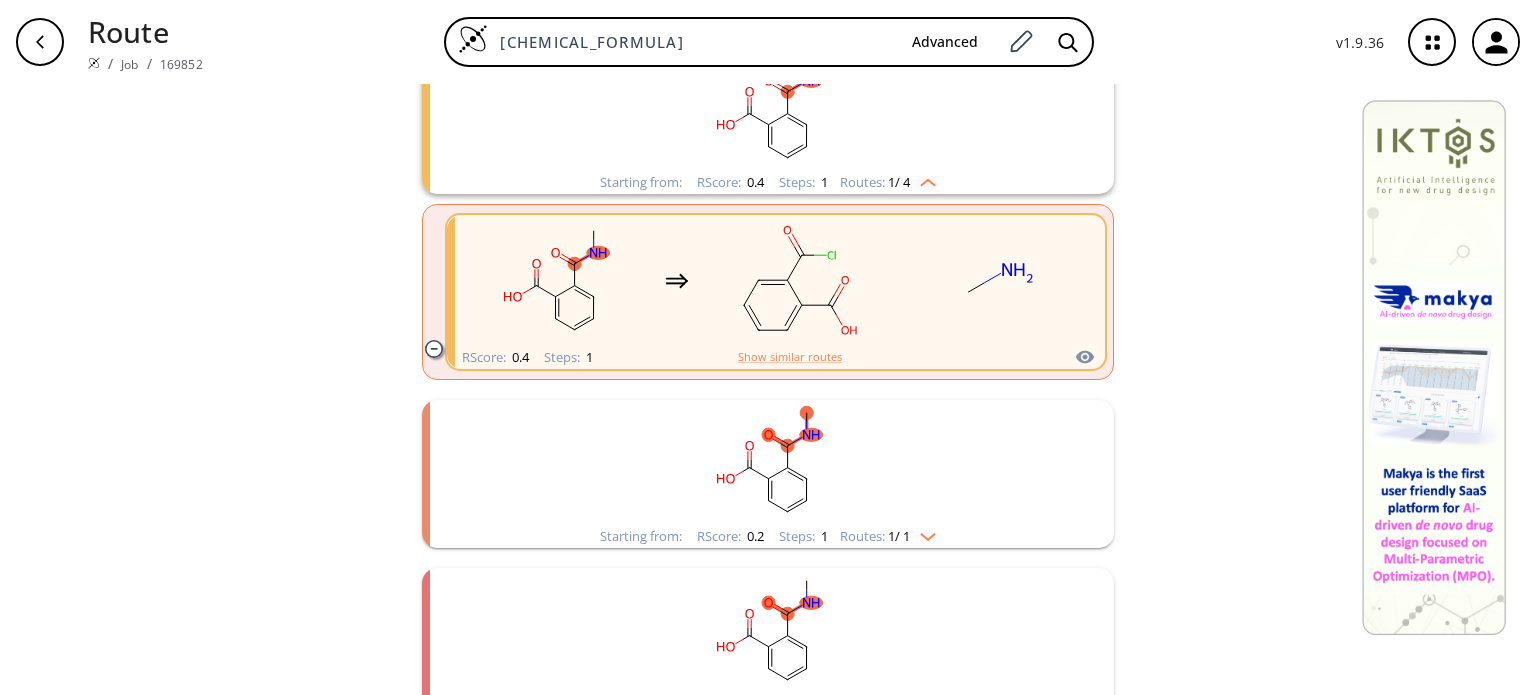 click at bounding box center [923, 533] 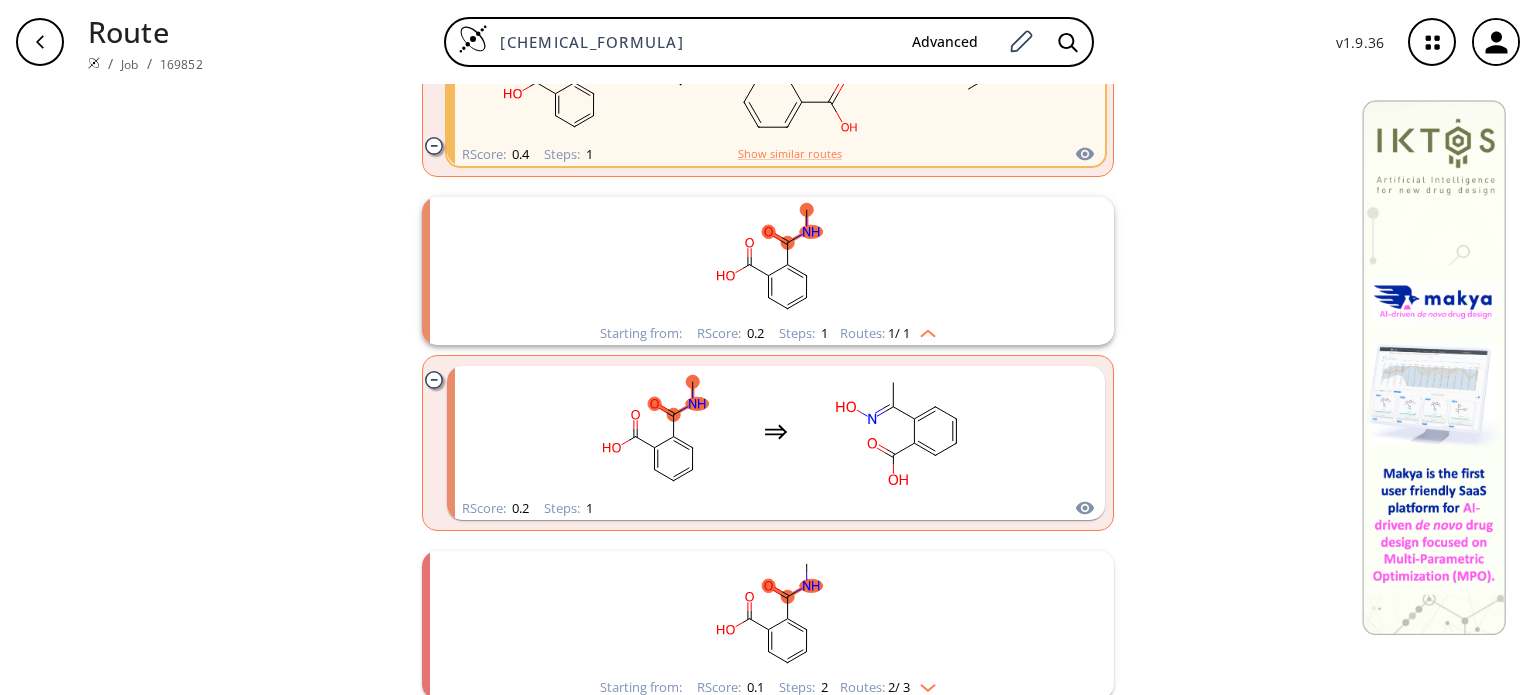 scroll, scrollTop: 1216, scrollLeft: 0, axis: vertical 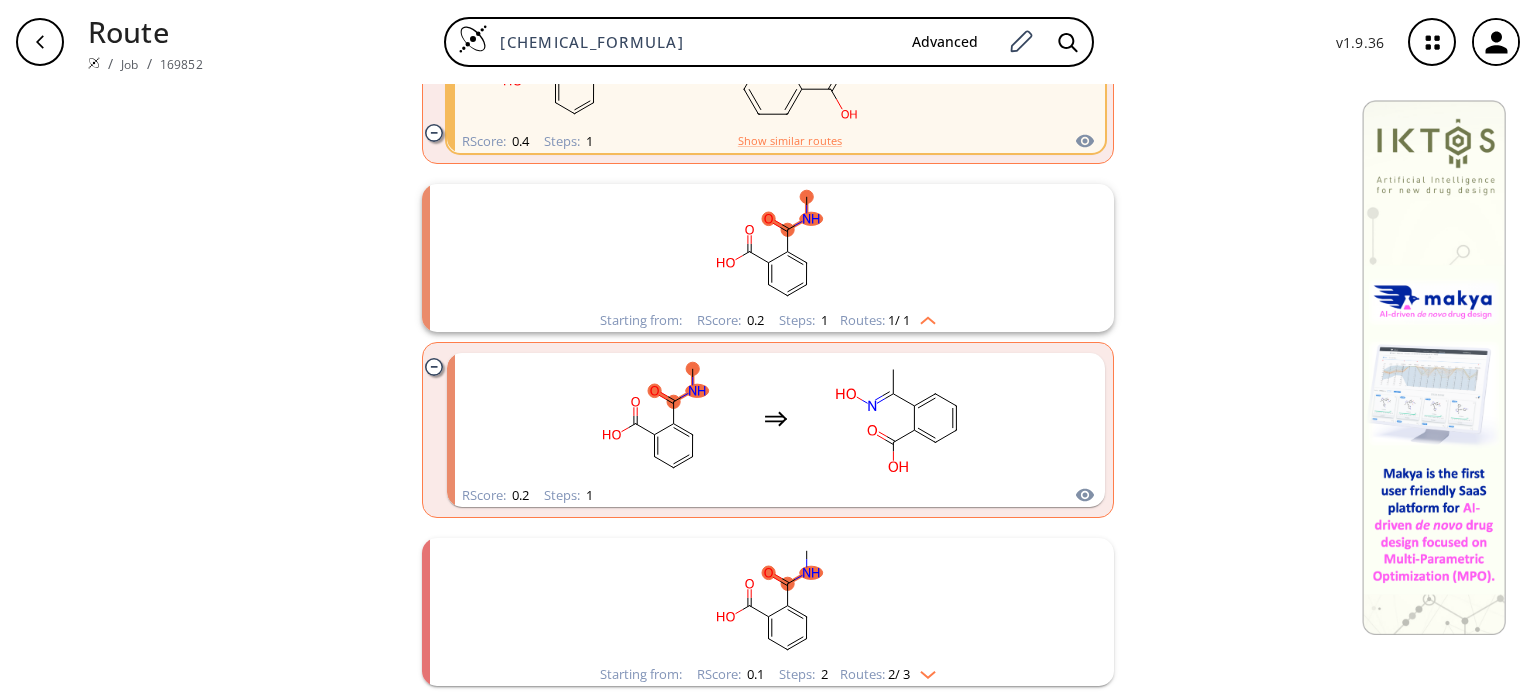 click on "Starting from: RScore : [NUMBER] Steps : [NUMBER] Routes: [NUMBER] / [NUMBER]" at bounding box center [768, 674] 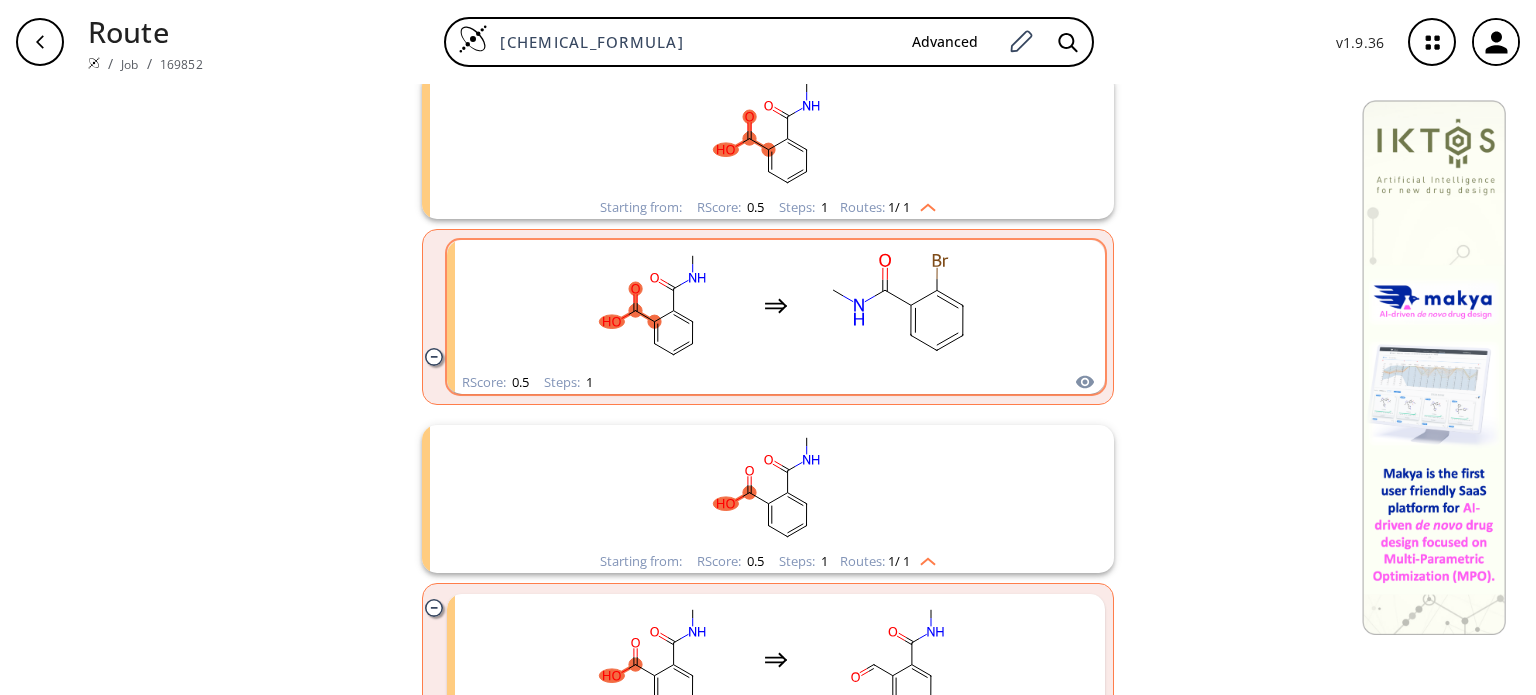 scroll, scrollTop: 300, scrollLeft: 0, axis: vertical 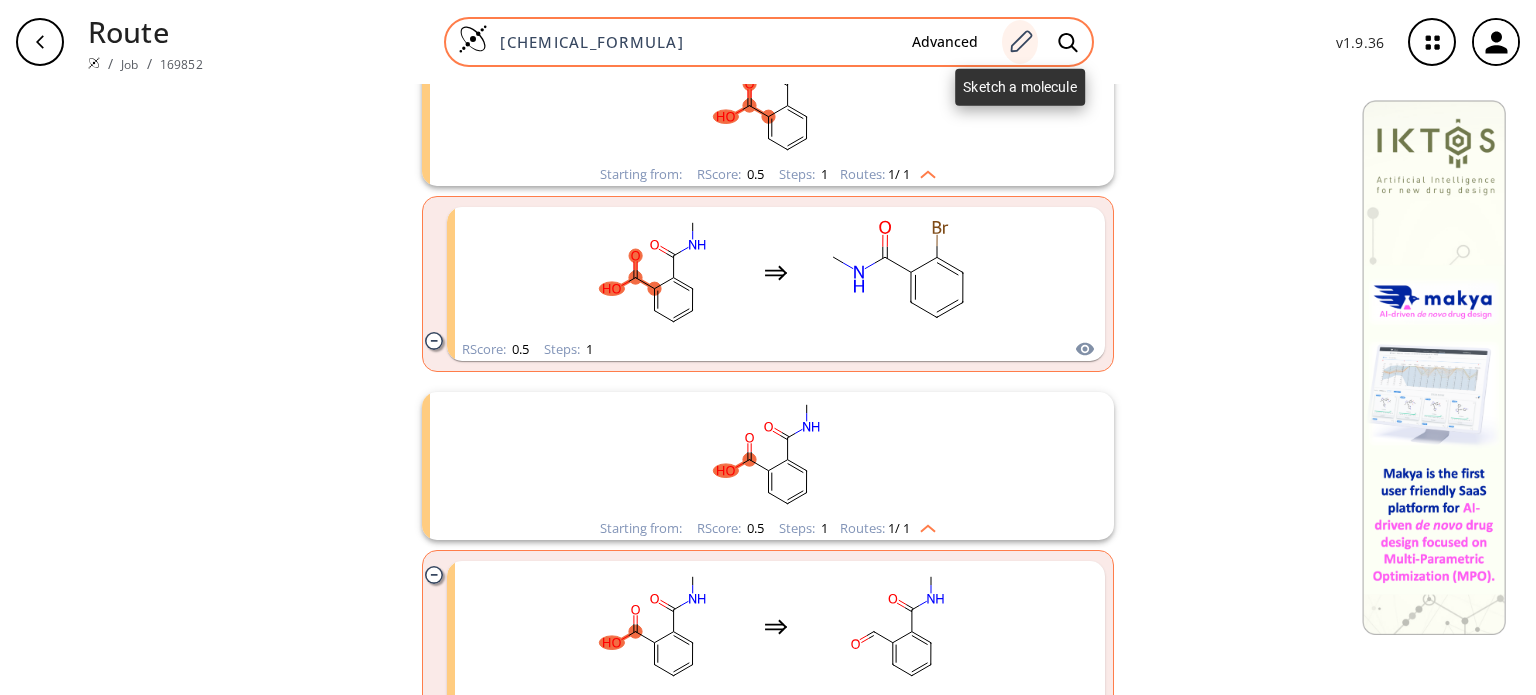 click 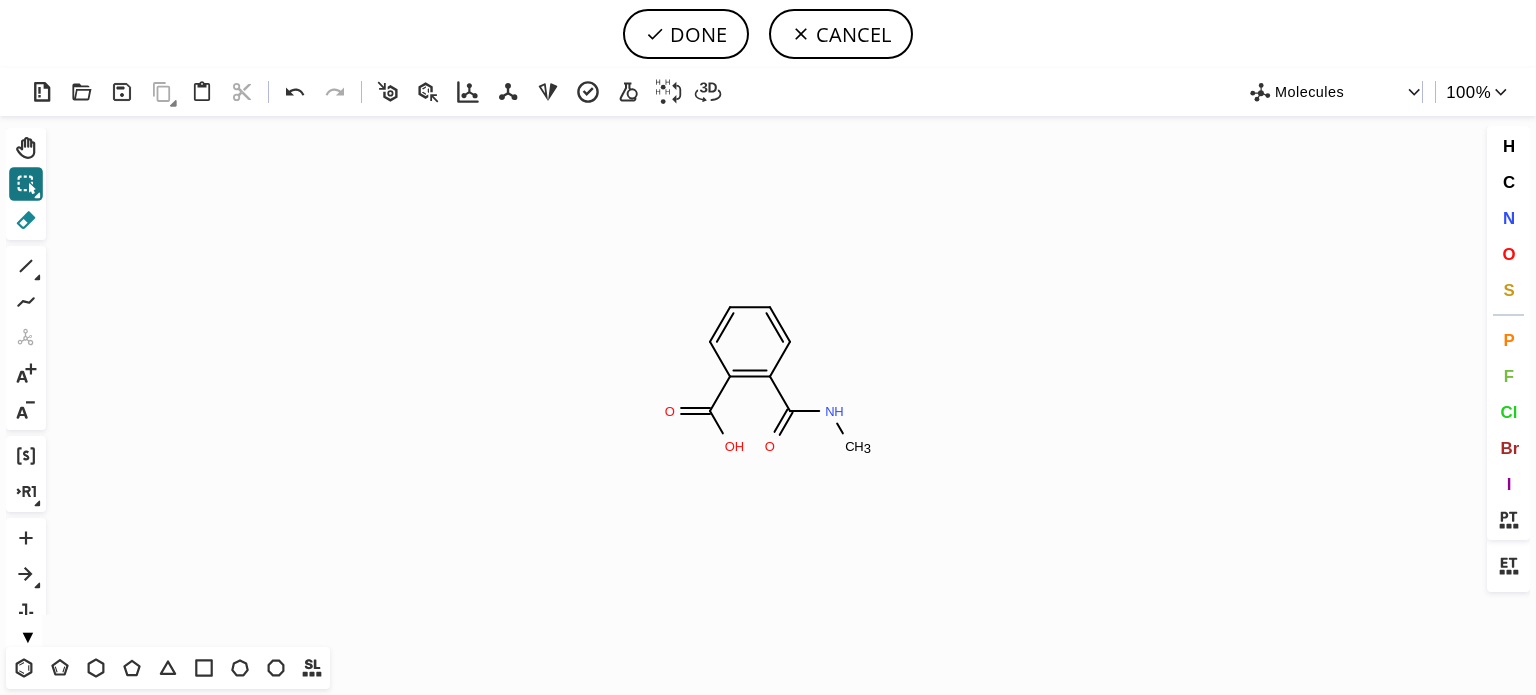 click 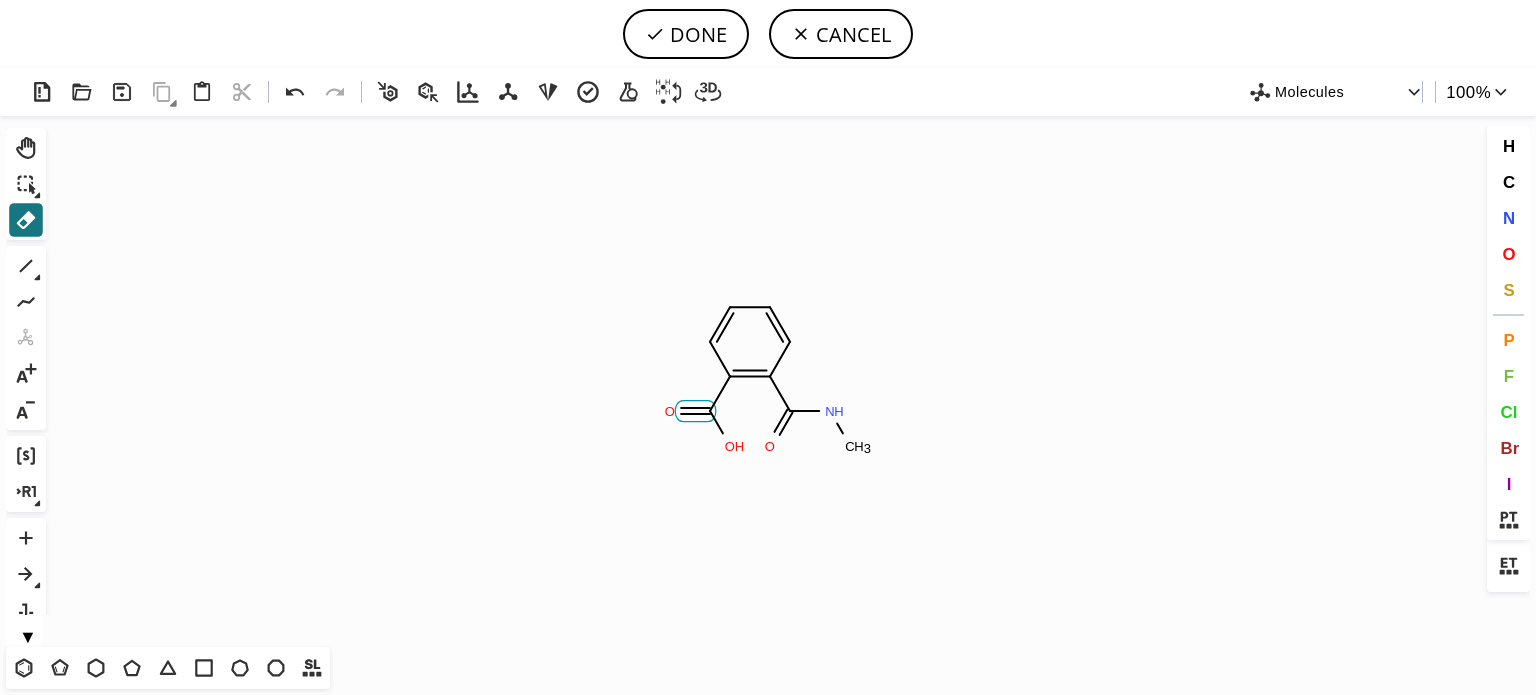 click 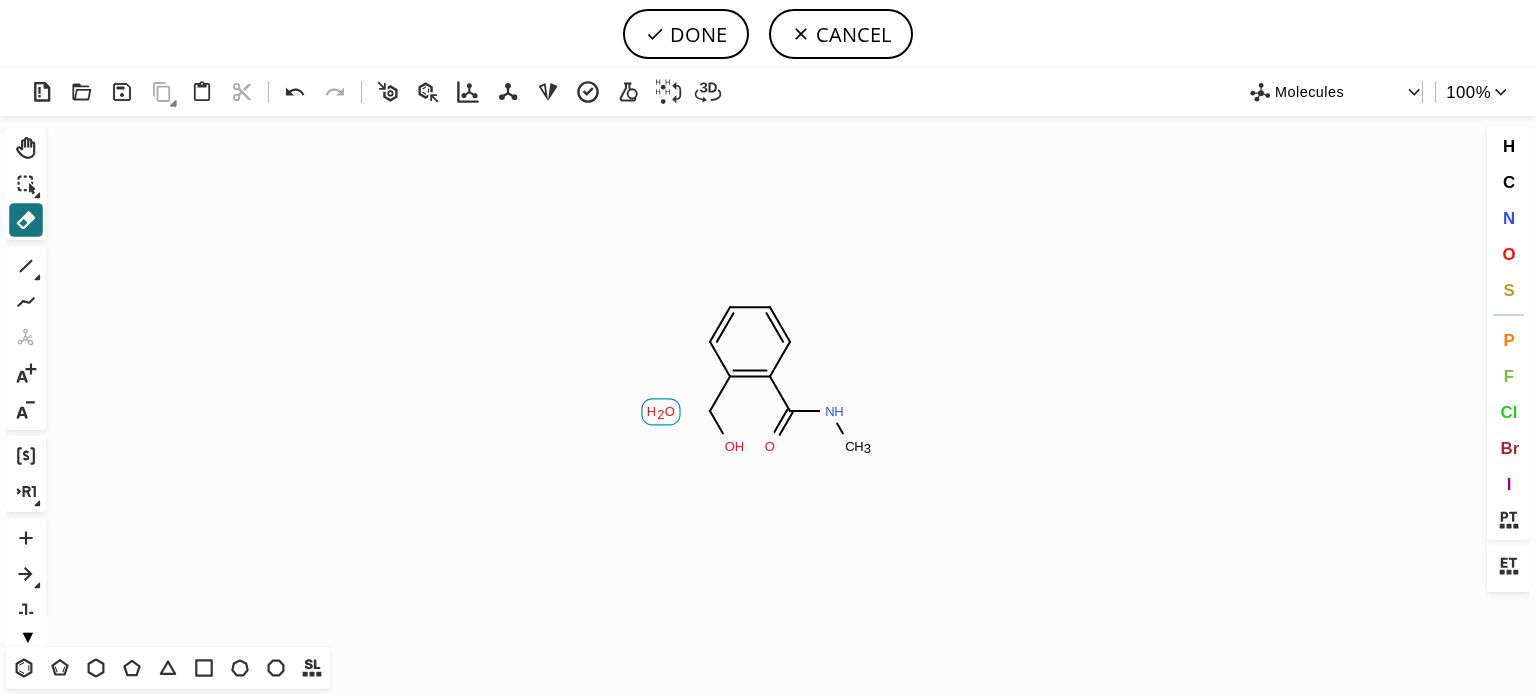 drag, startPoint x: 680, startPoint y: 421, endPoint x: 702, endPoint y: 415, distance: 22.803509 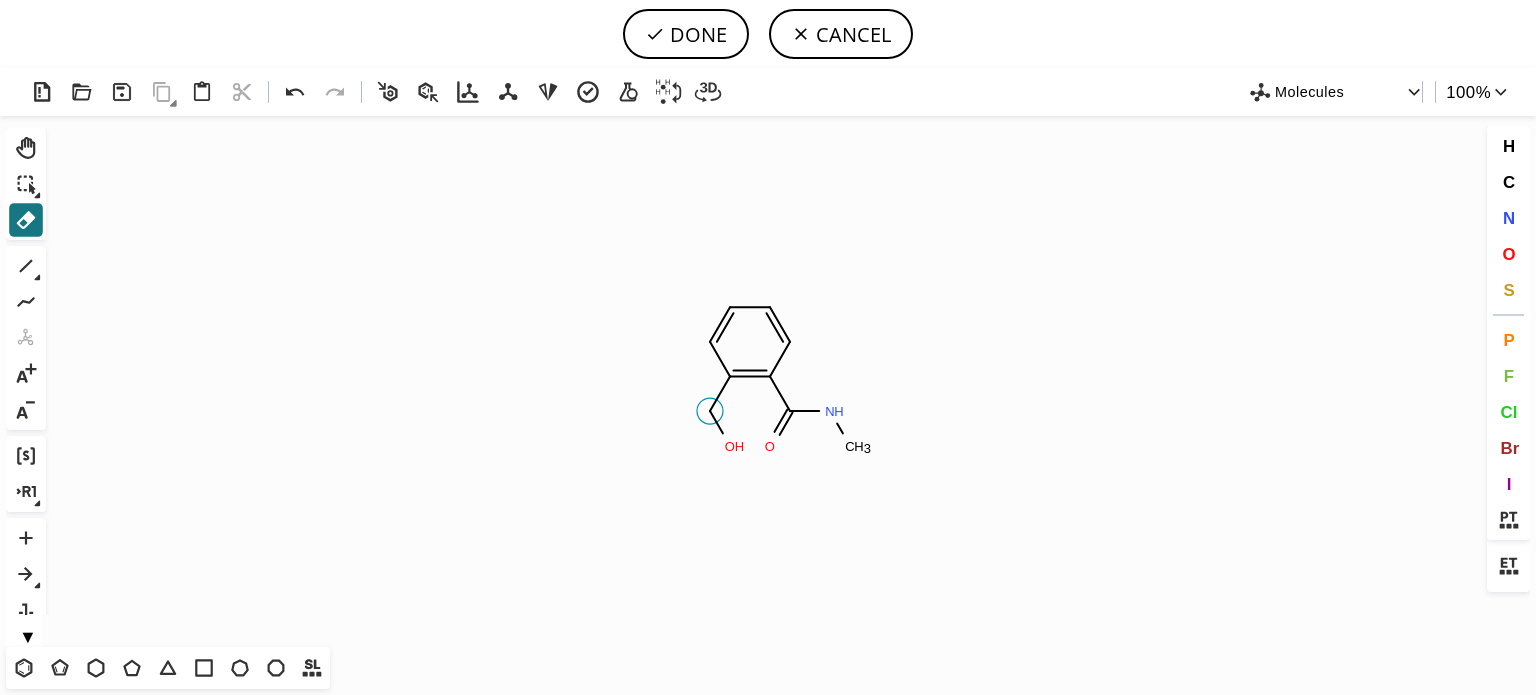 click 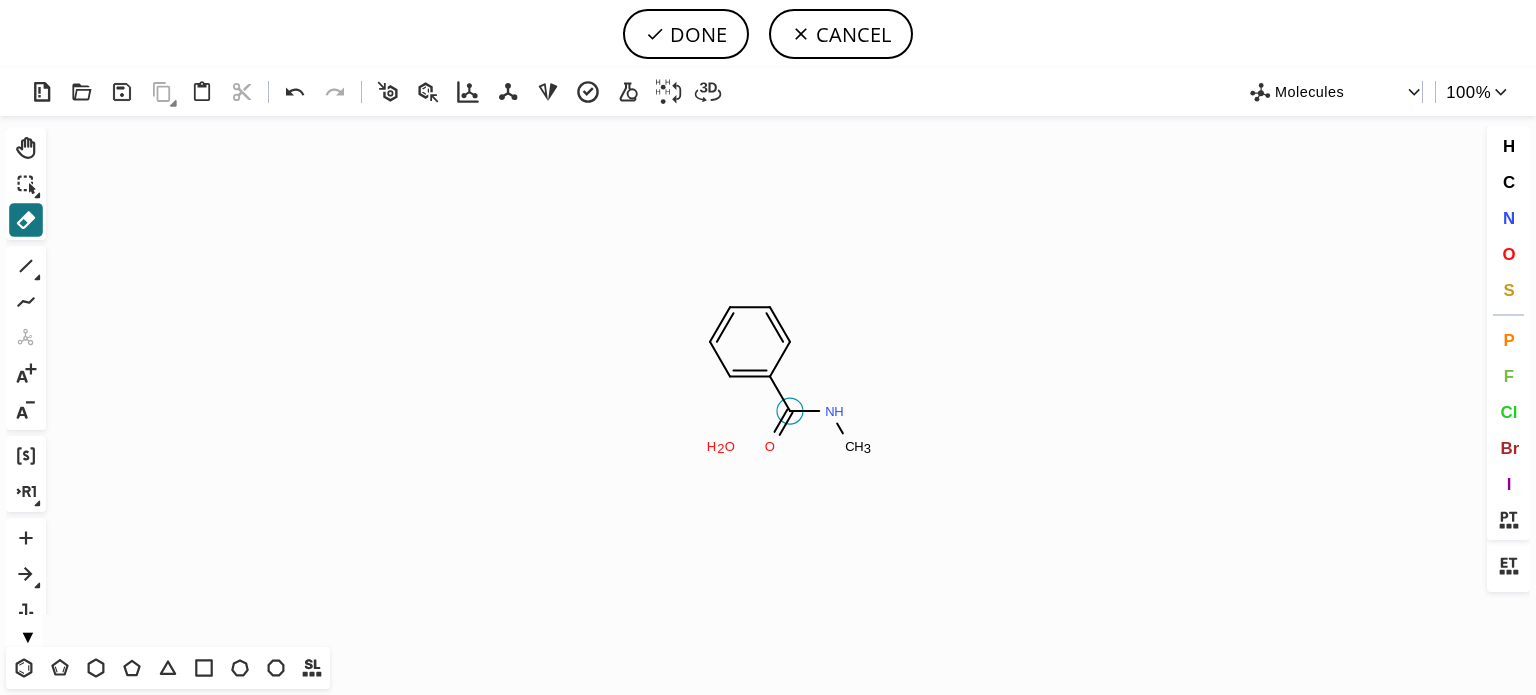 click 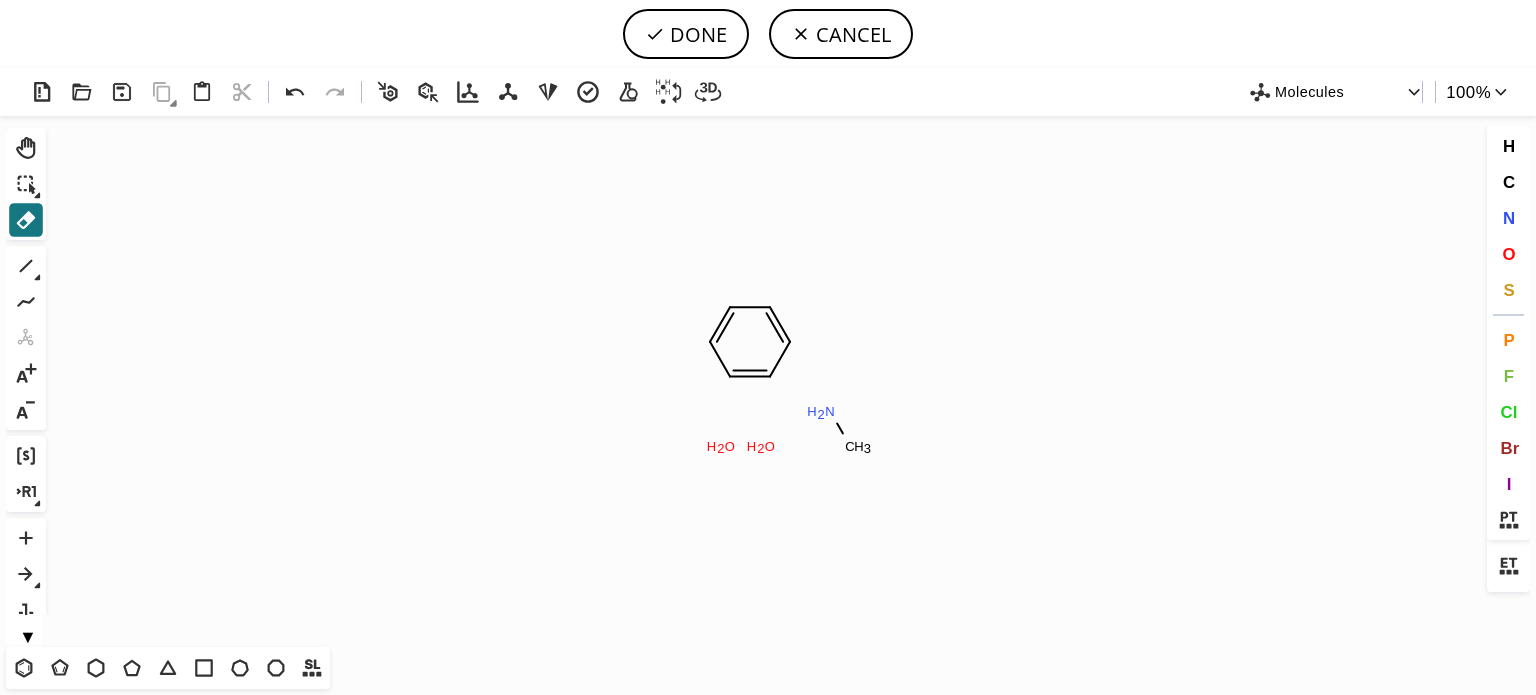 click on "H" 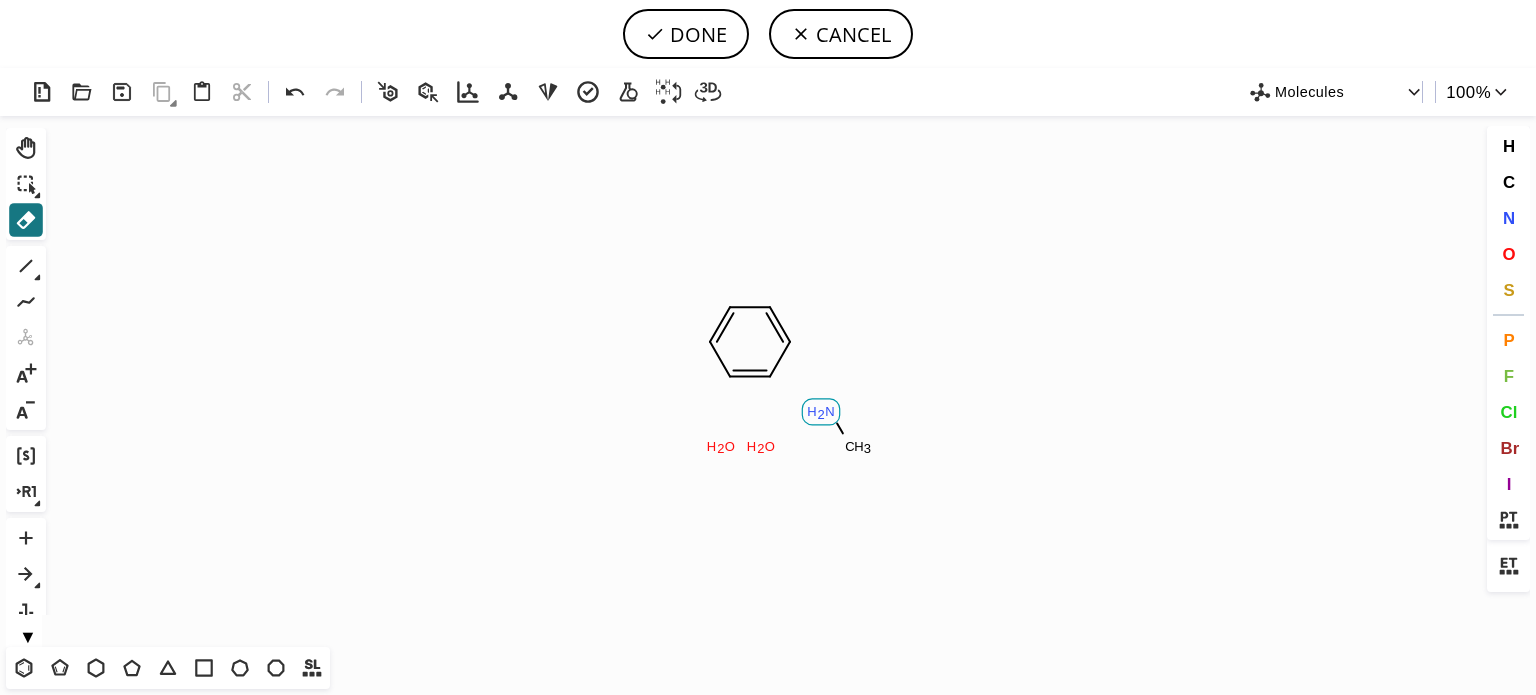 click on "N" 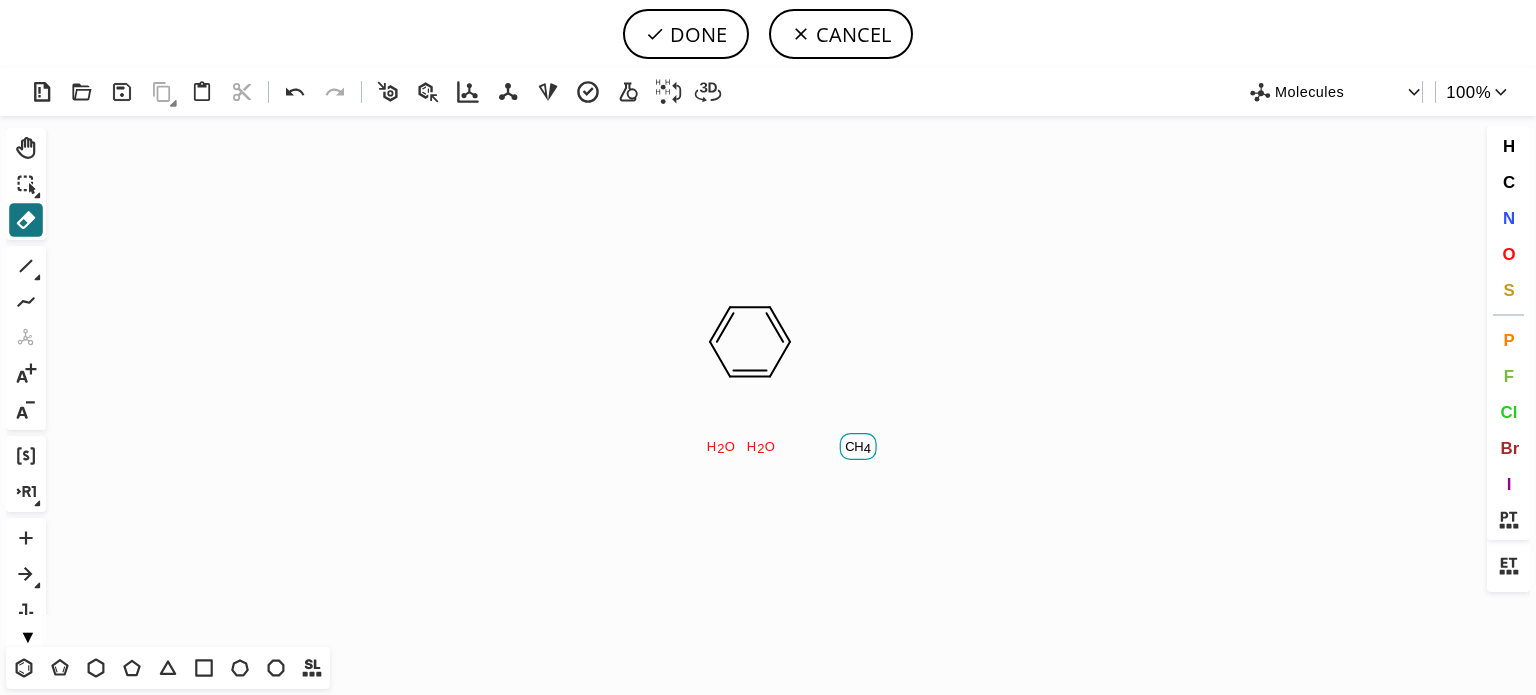 click on "4" 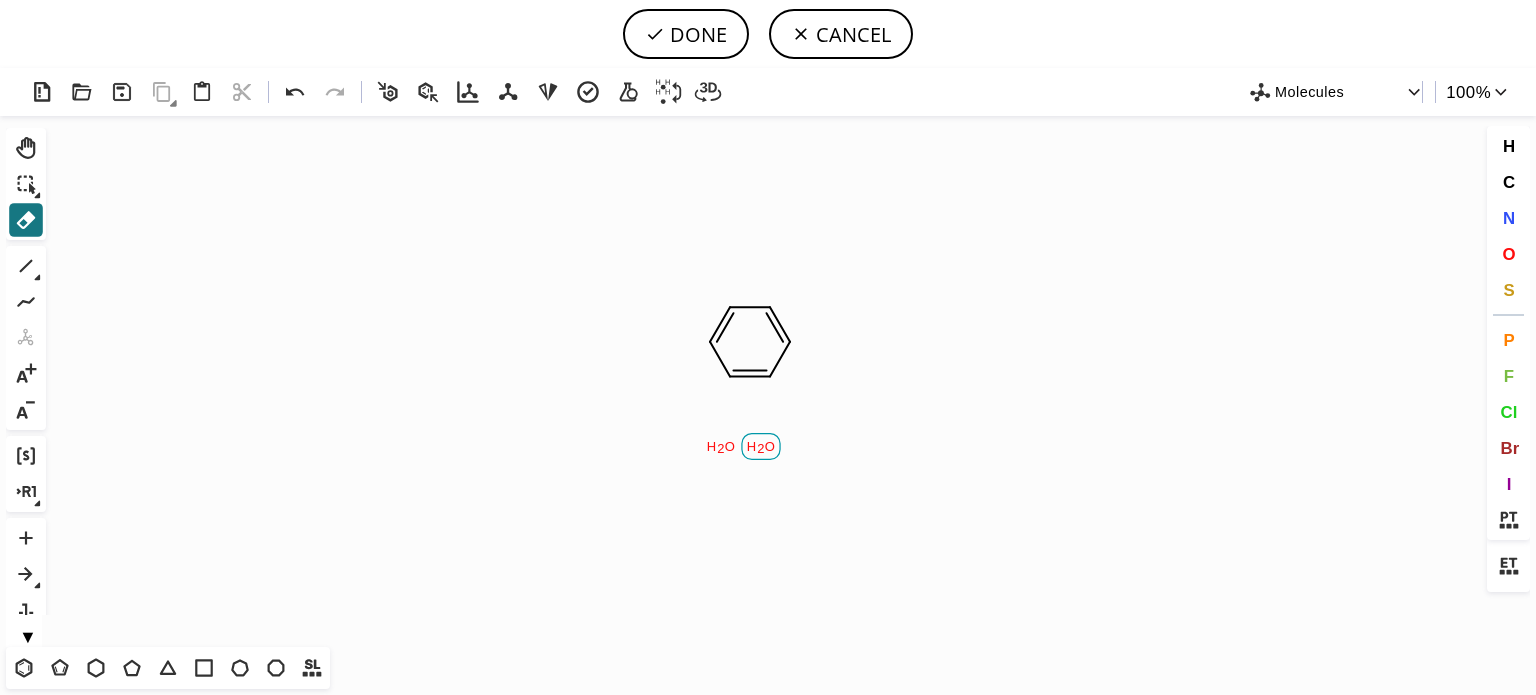 click on "O" 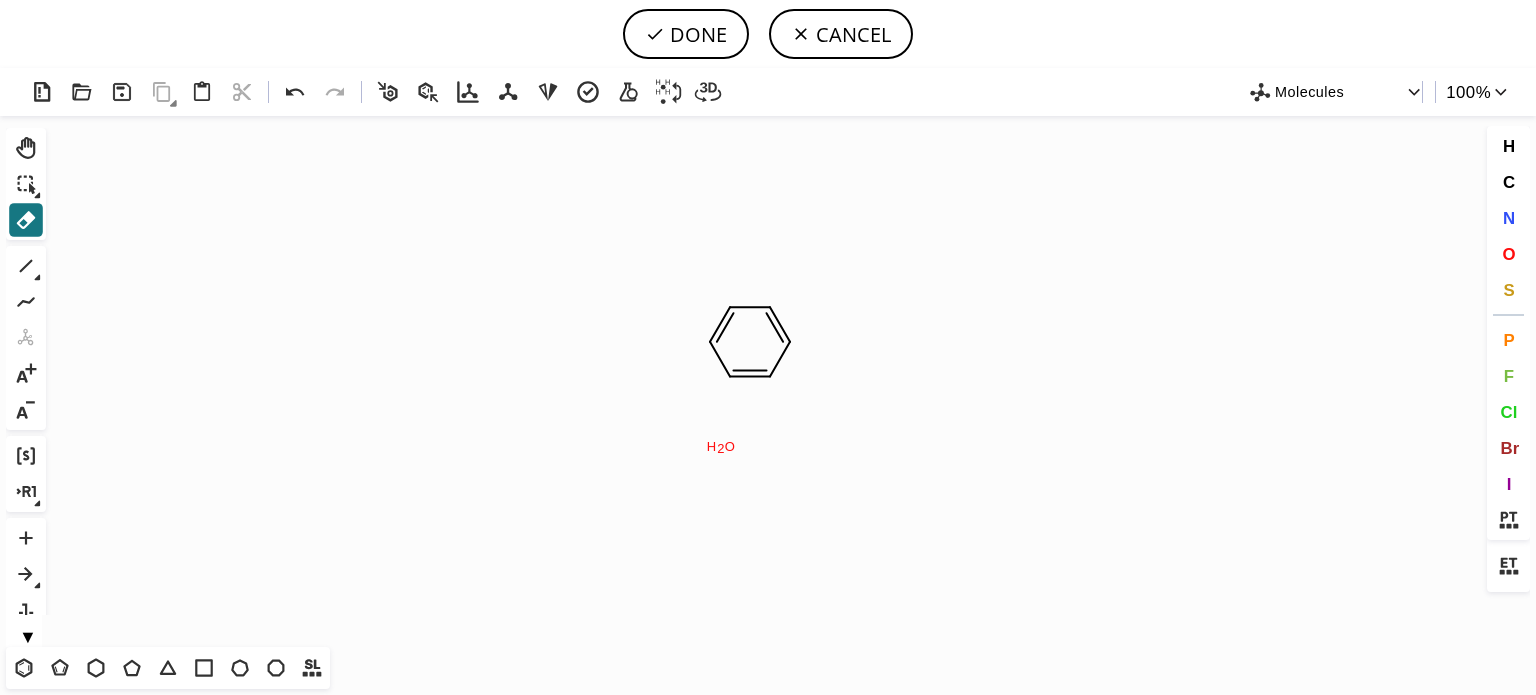 click on "H" 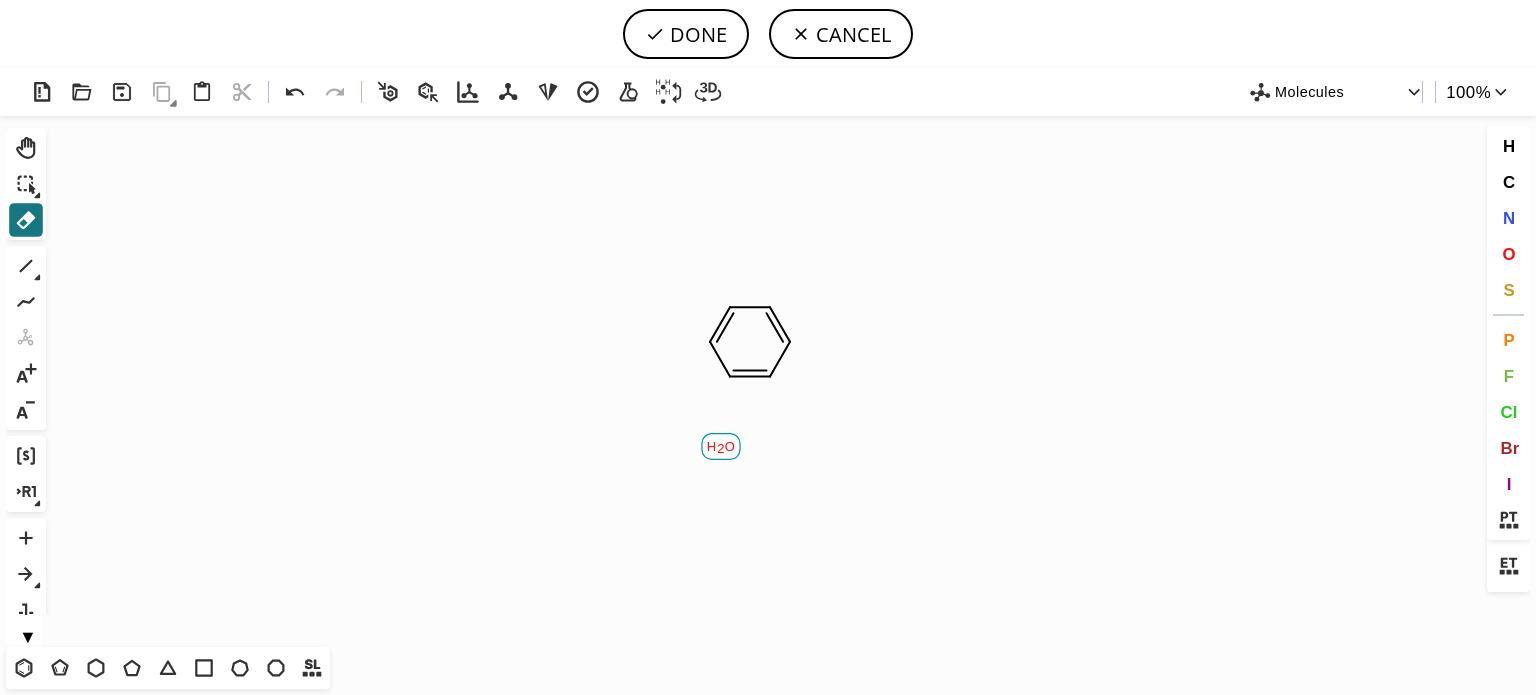 click on "2" 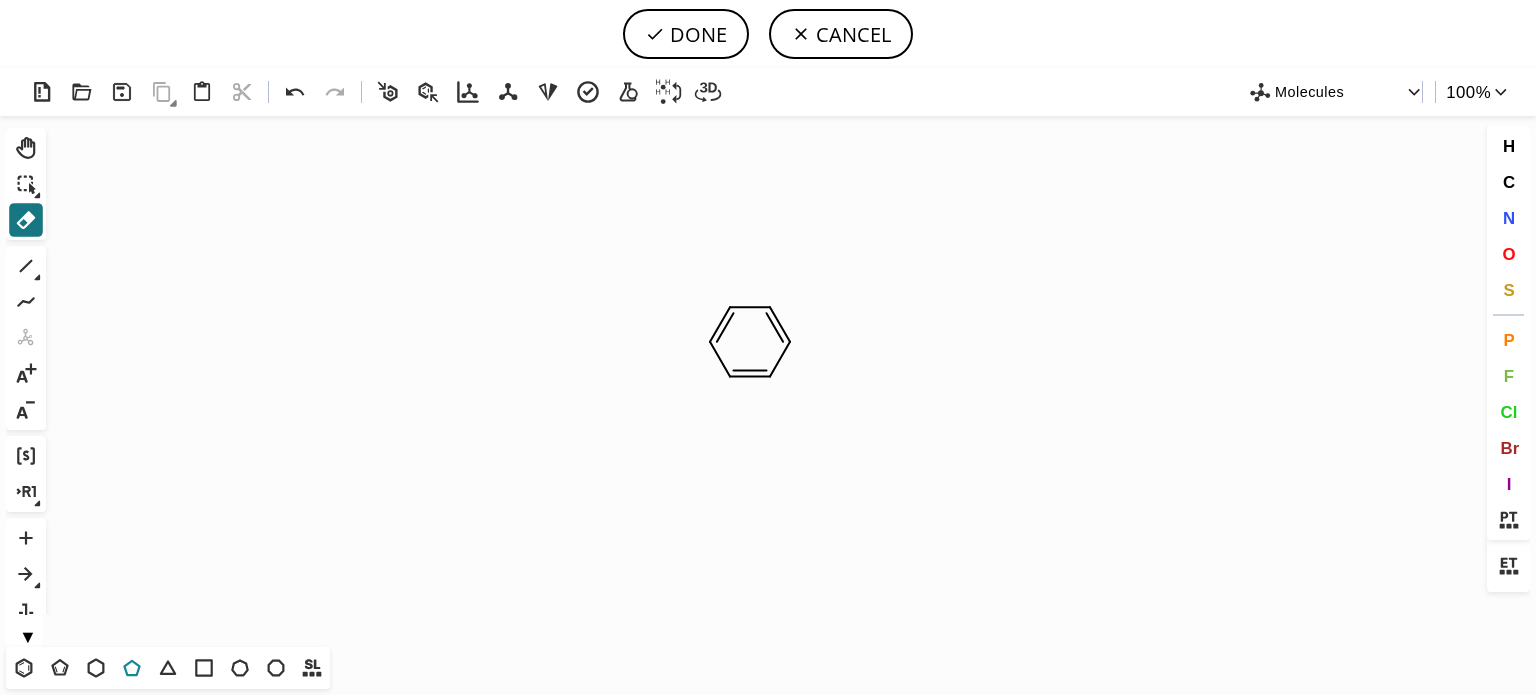 click 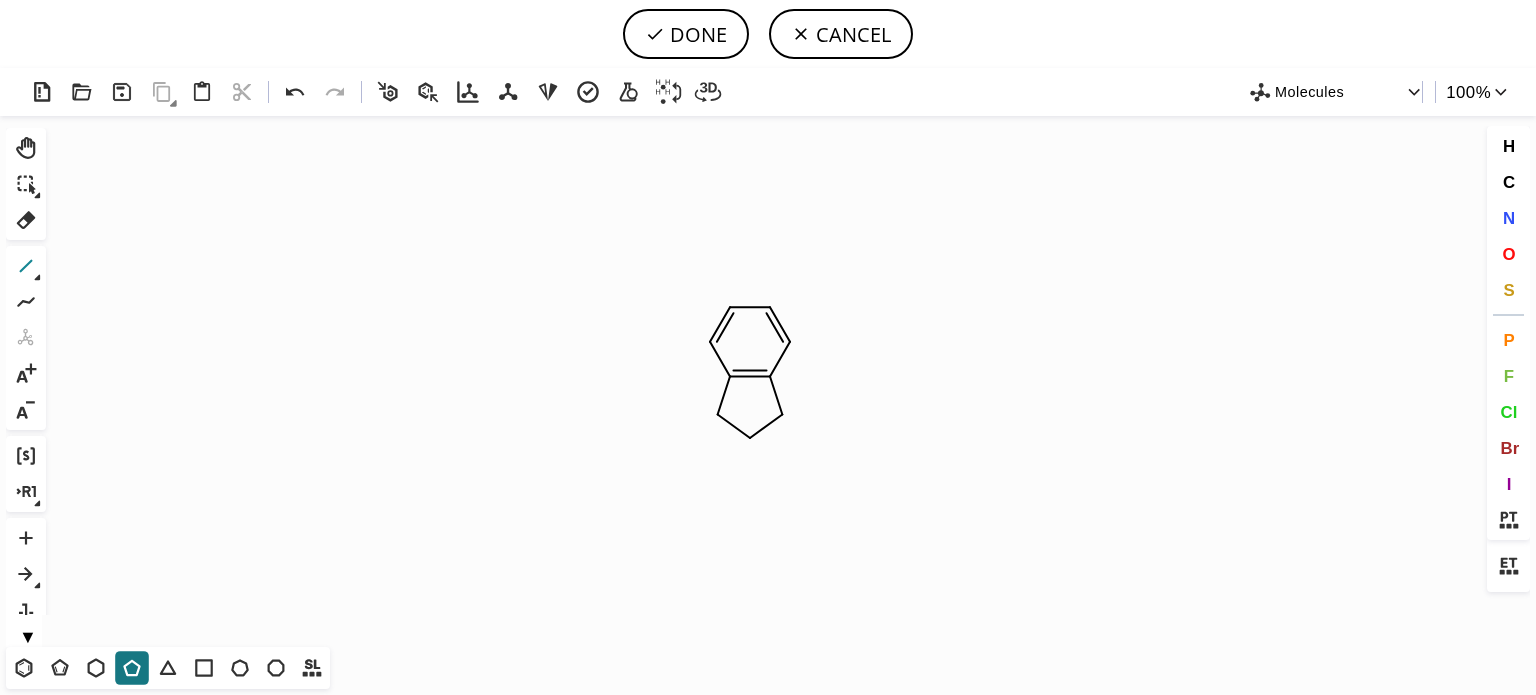 click 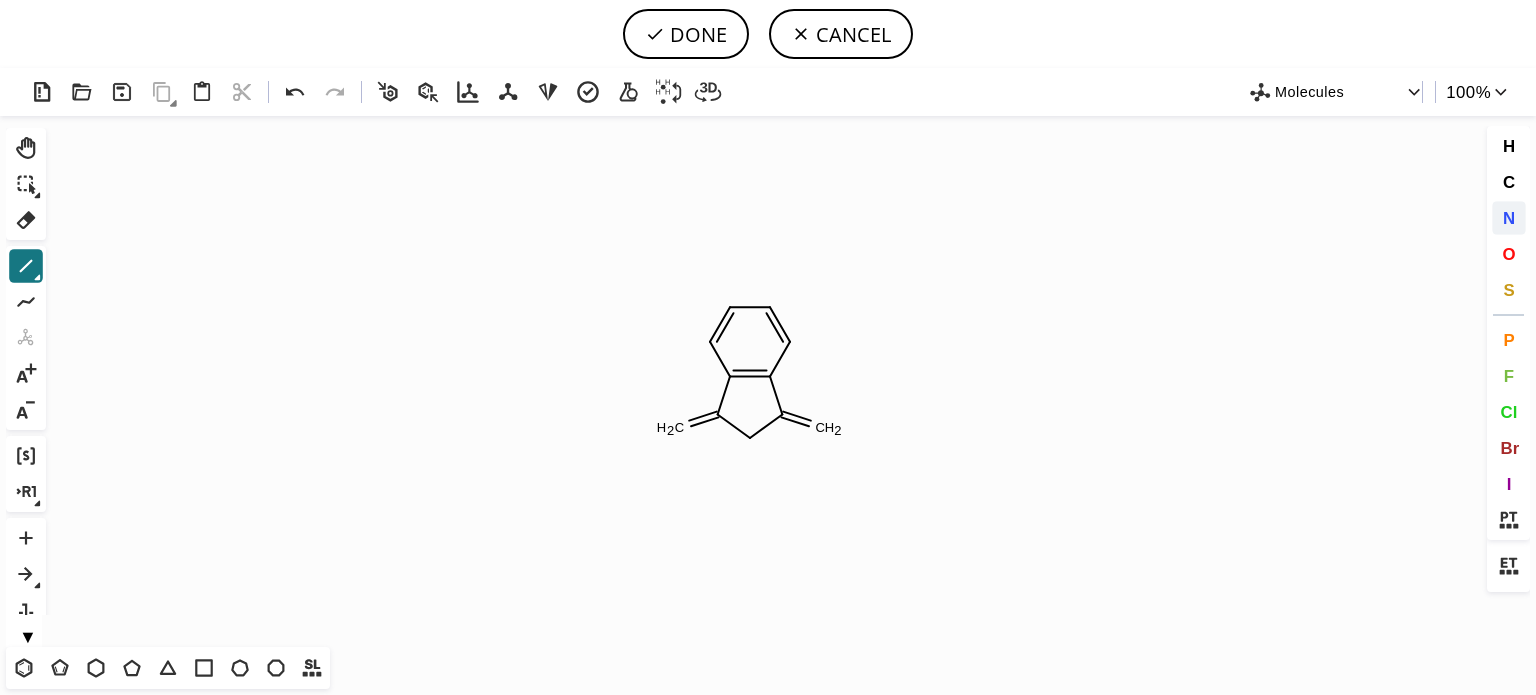 click on "N" at bounding box center (1508, 217) 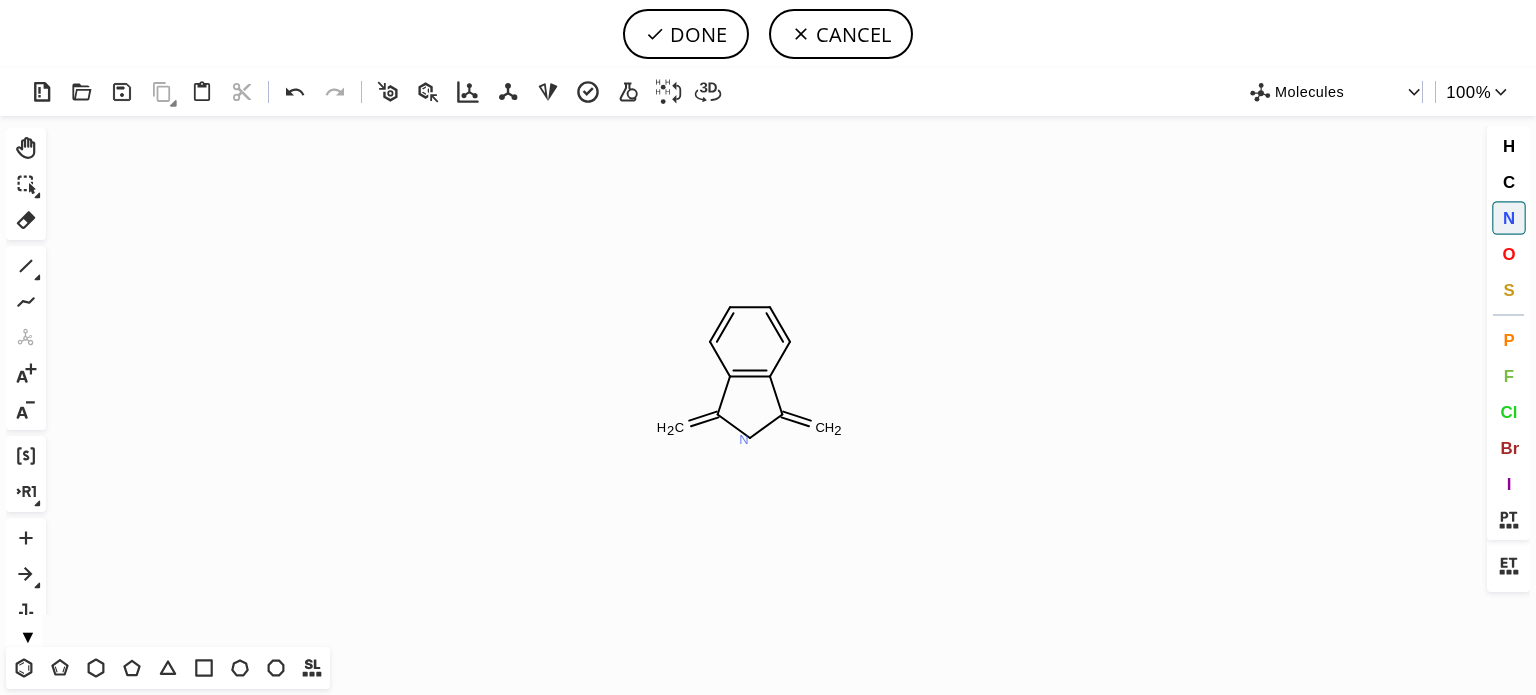 click on "N" 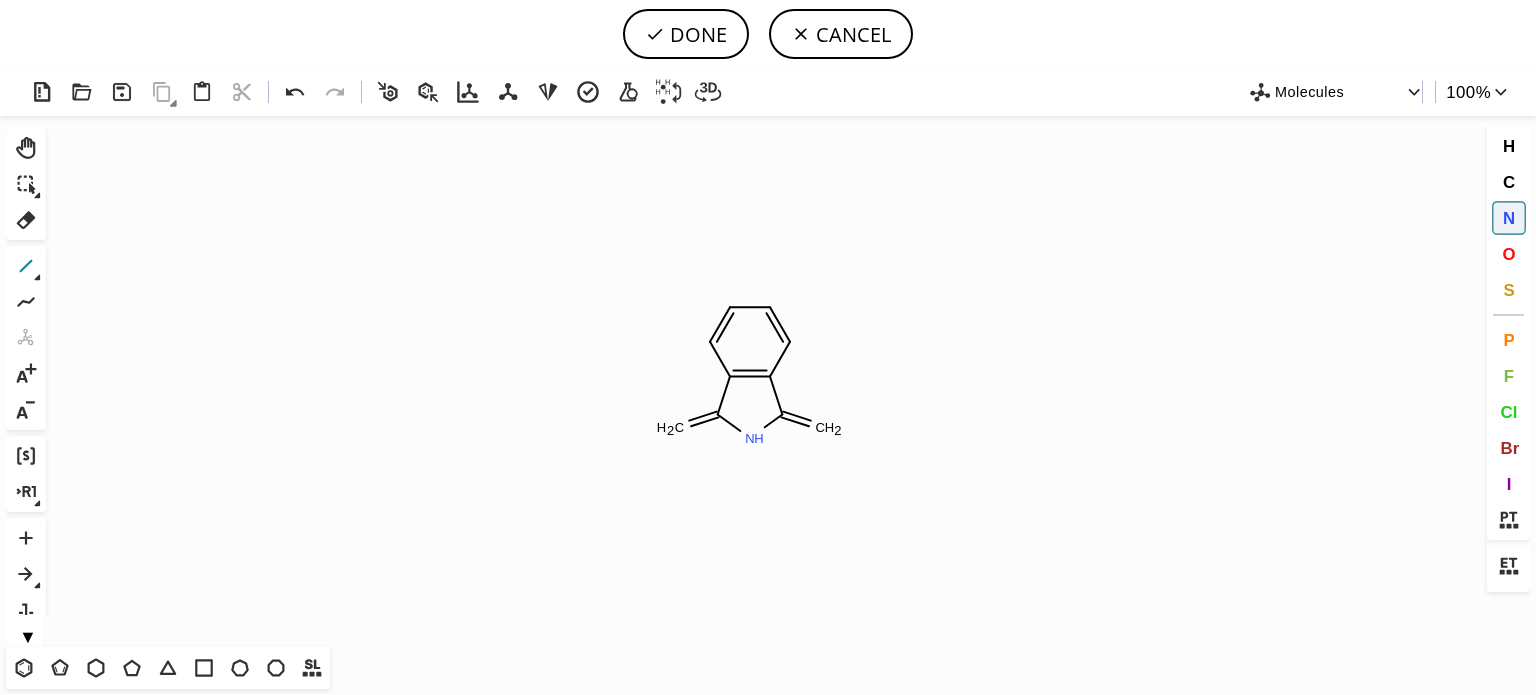 click 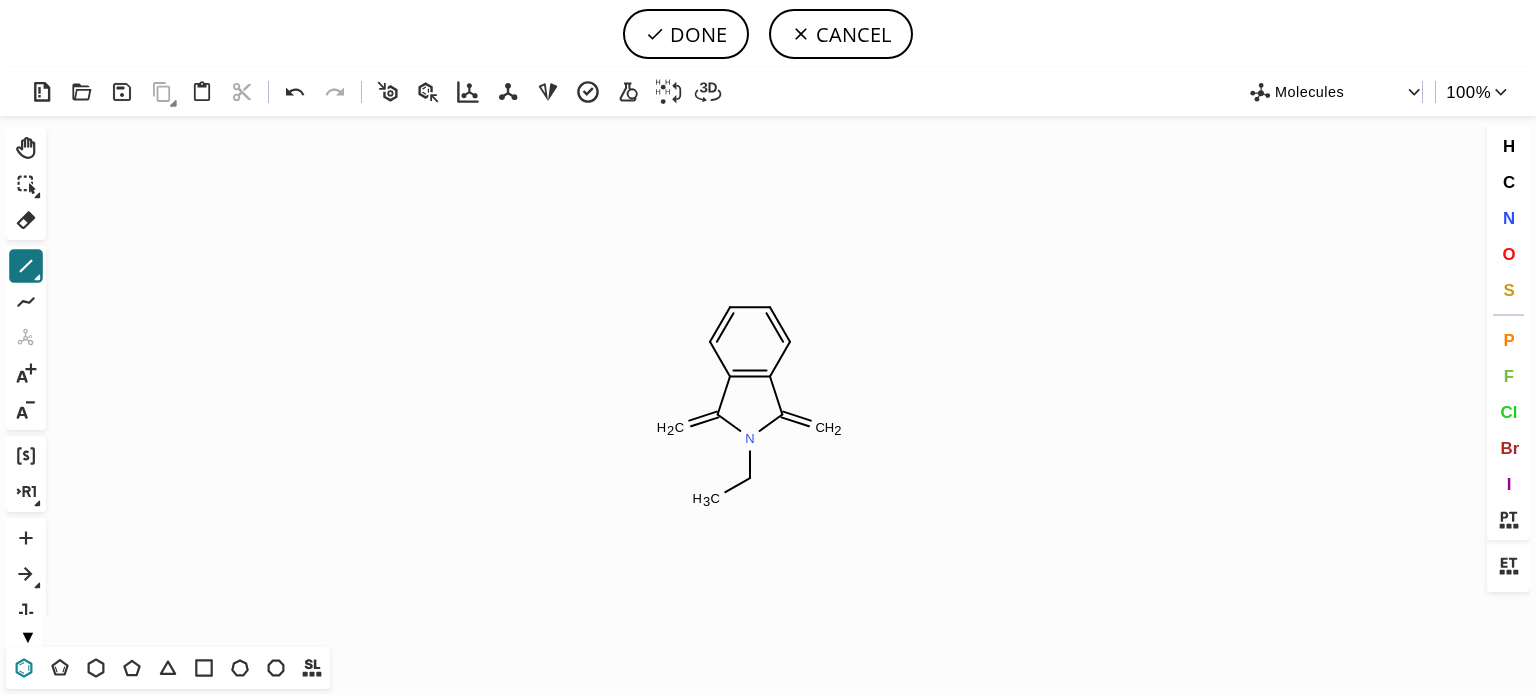 click 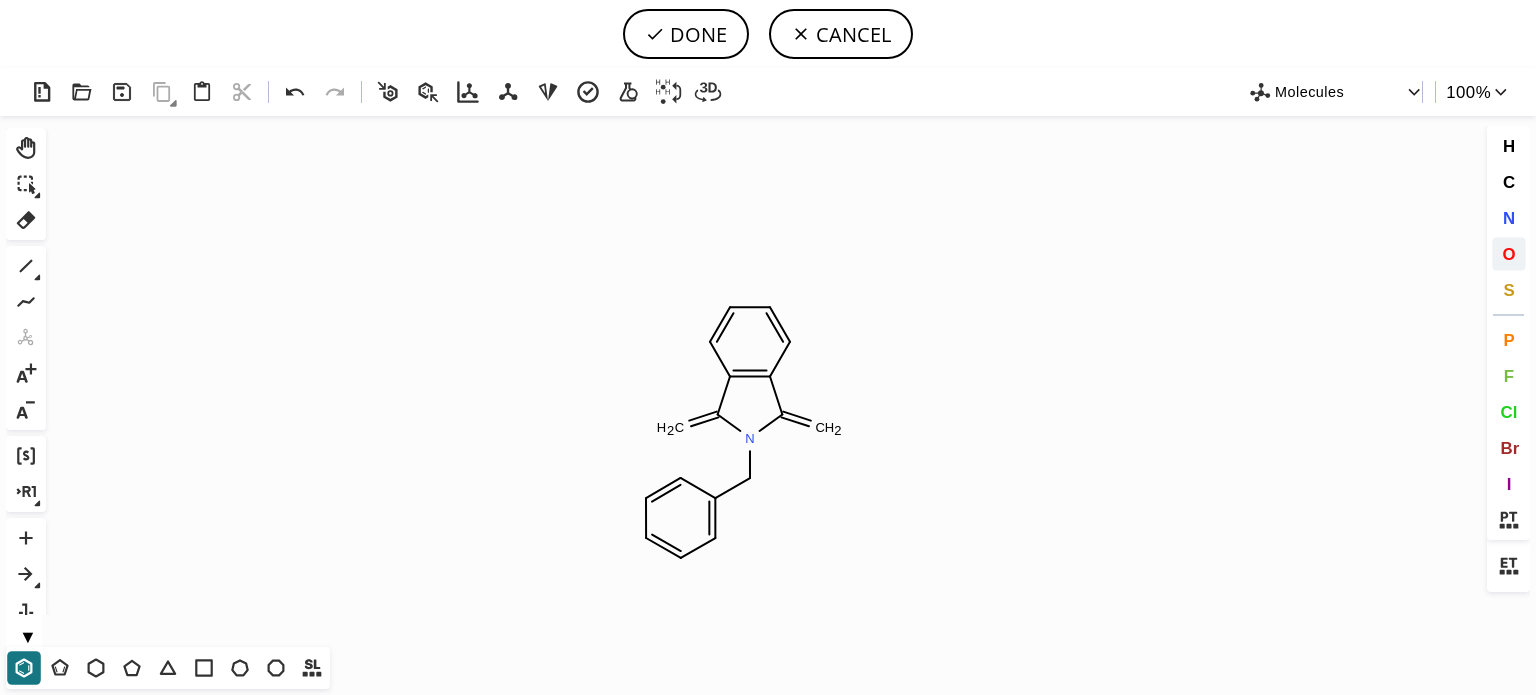 click on "O" at bounding box center [1508, 253] 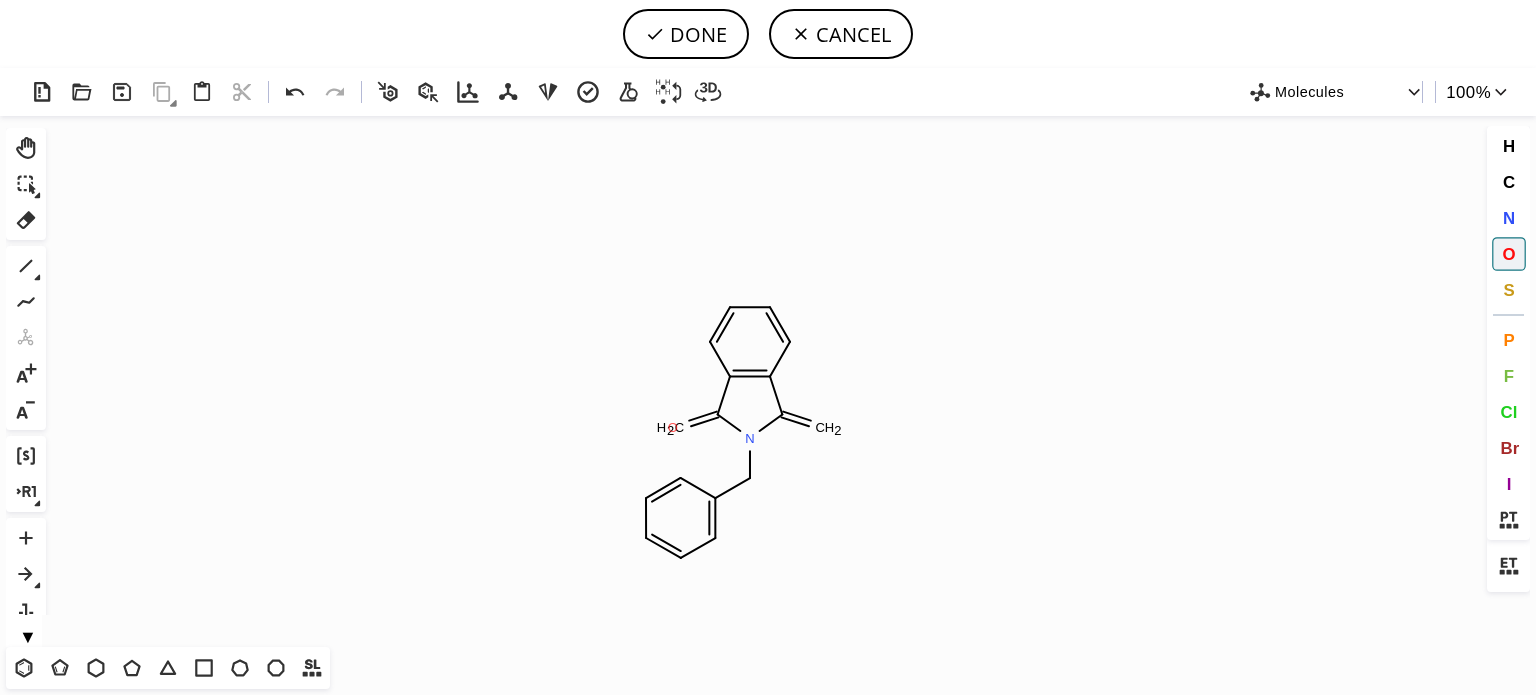 click on "O" 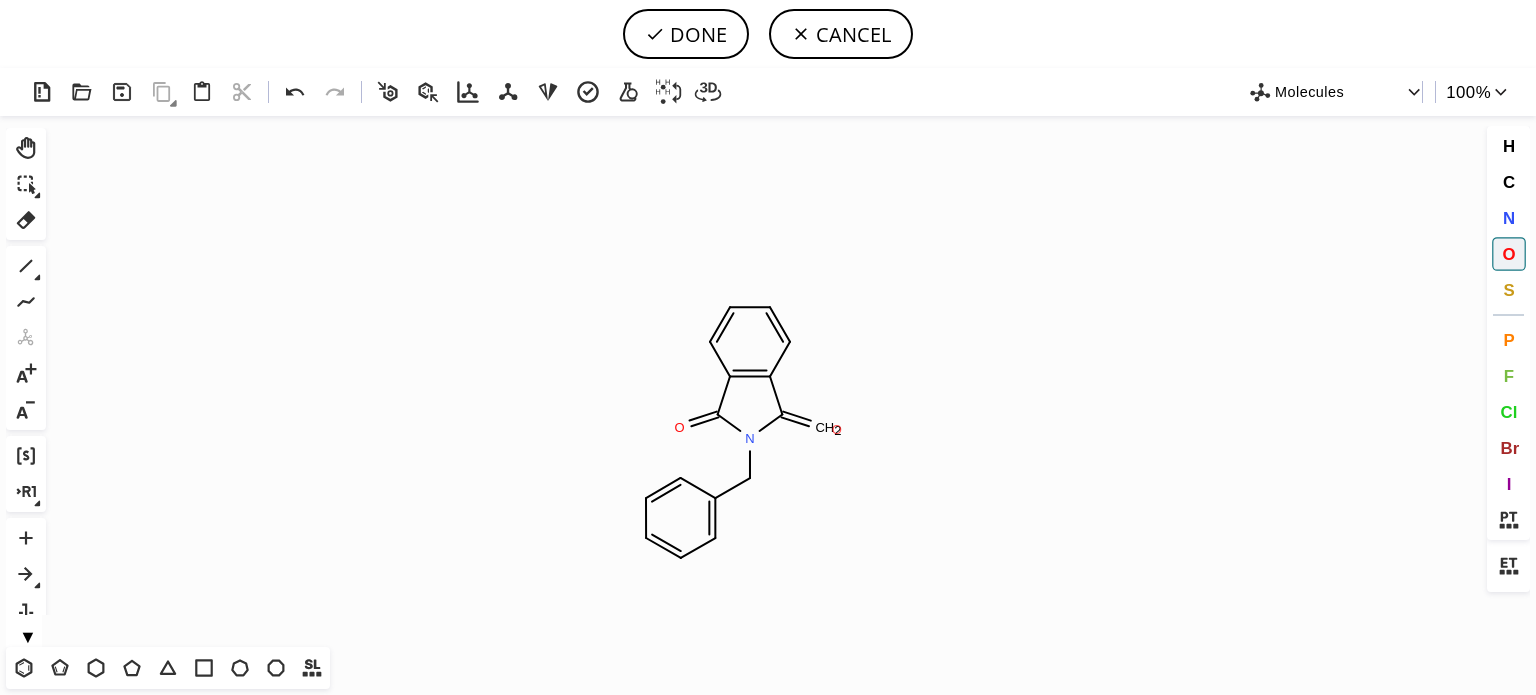 click on "O" 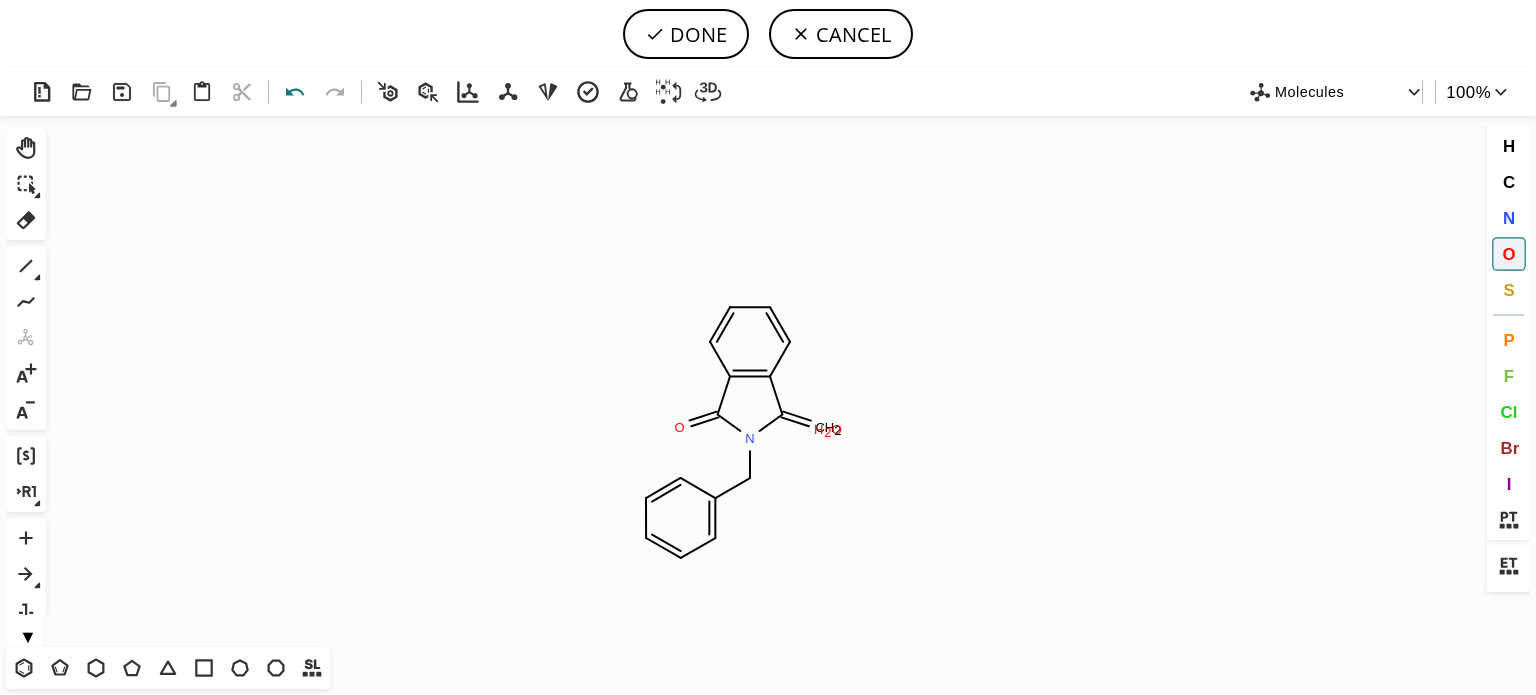 click 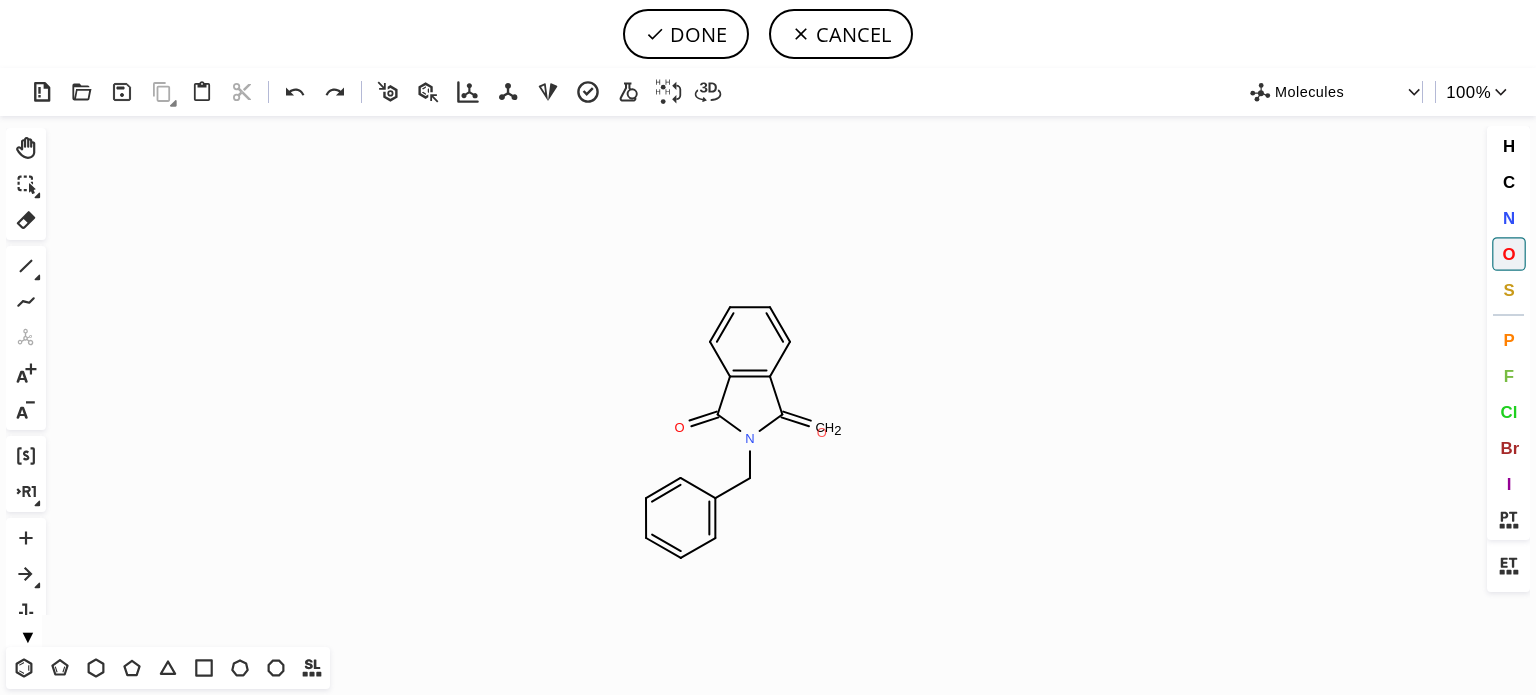 click on "O" 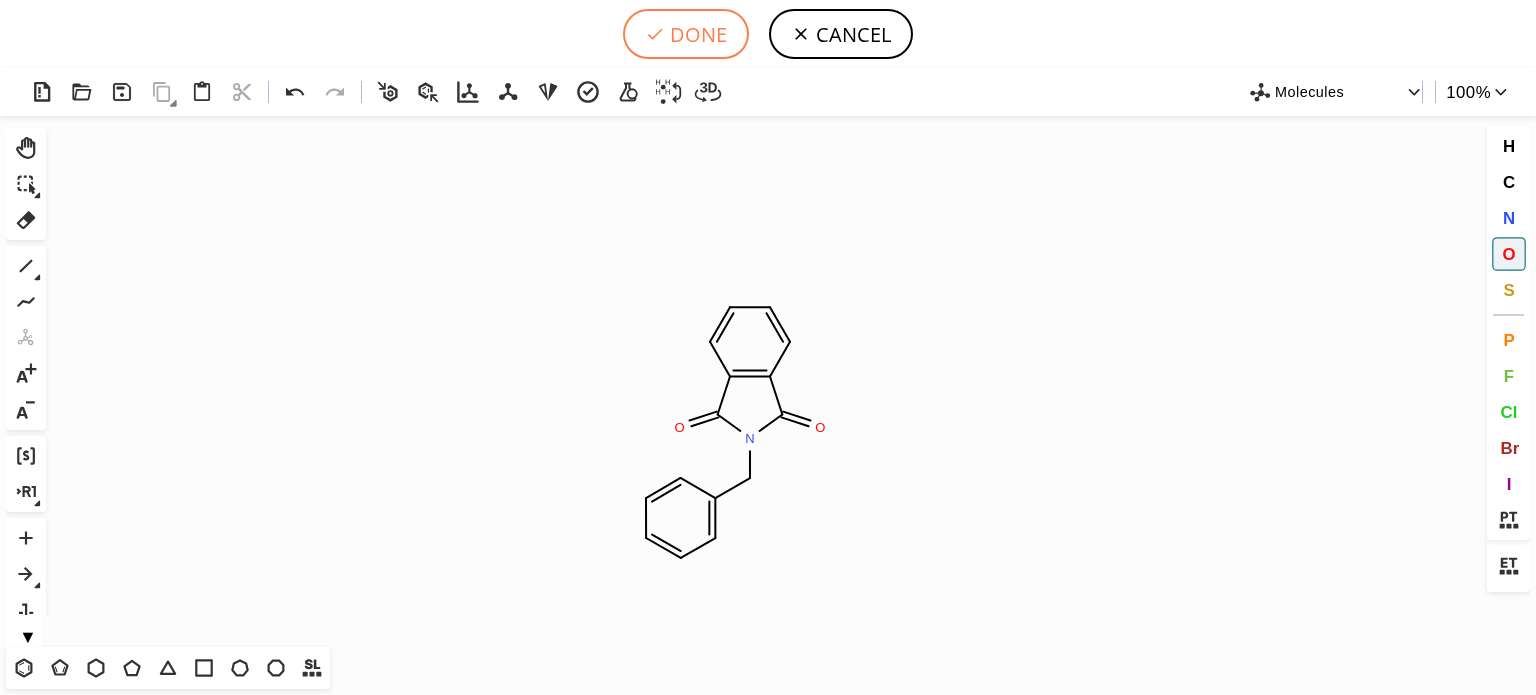 click on "DONE" at bounding box center [686, 34] 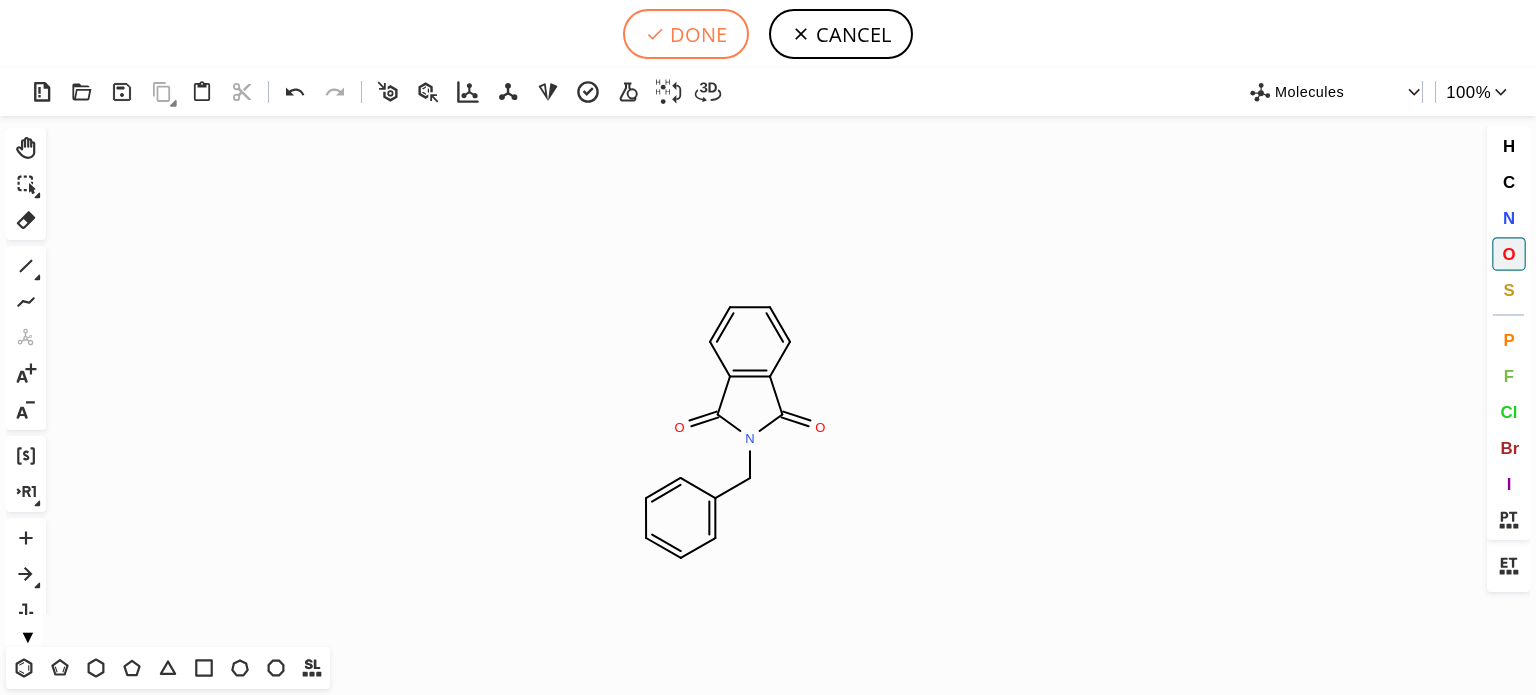 type on "[CHEMICAL_FORMULA]" 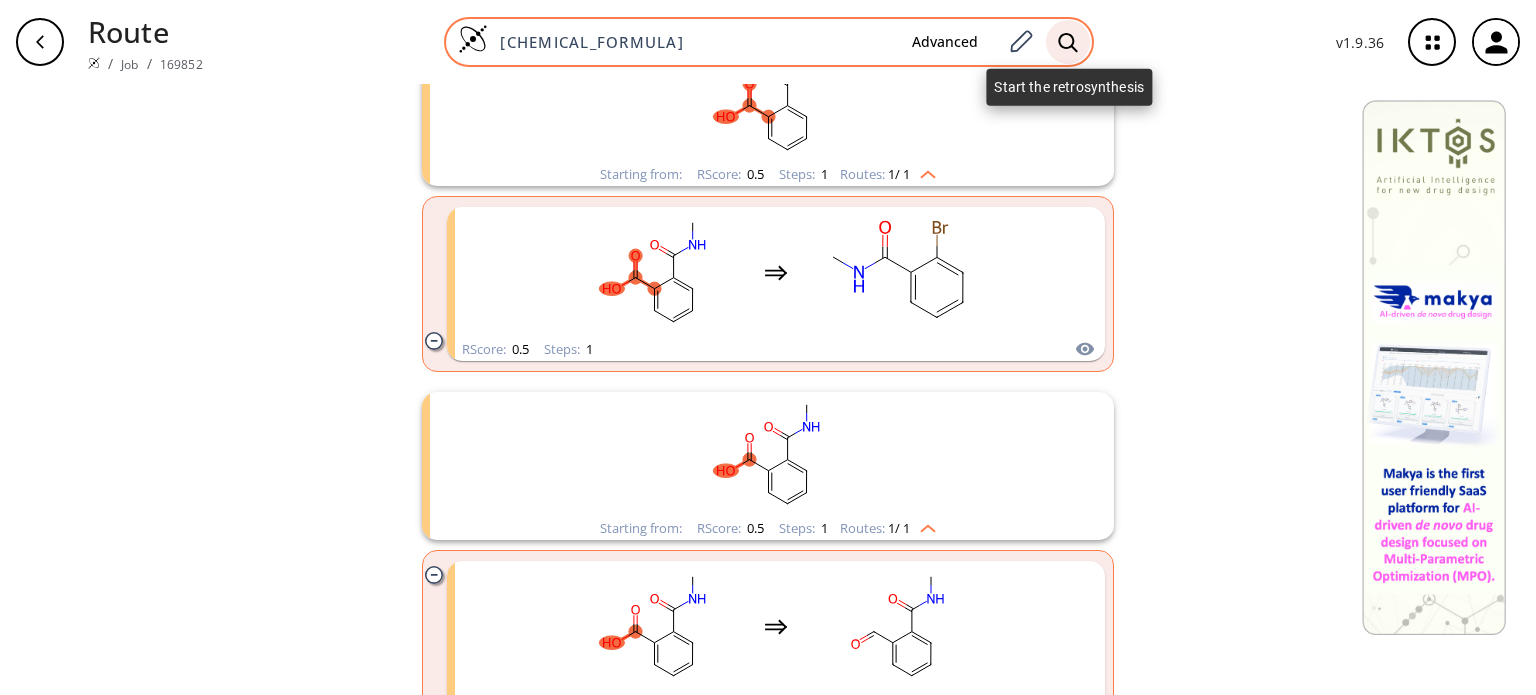 click 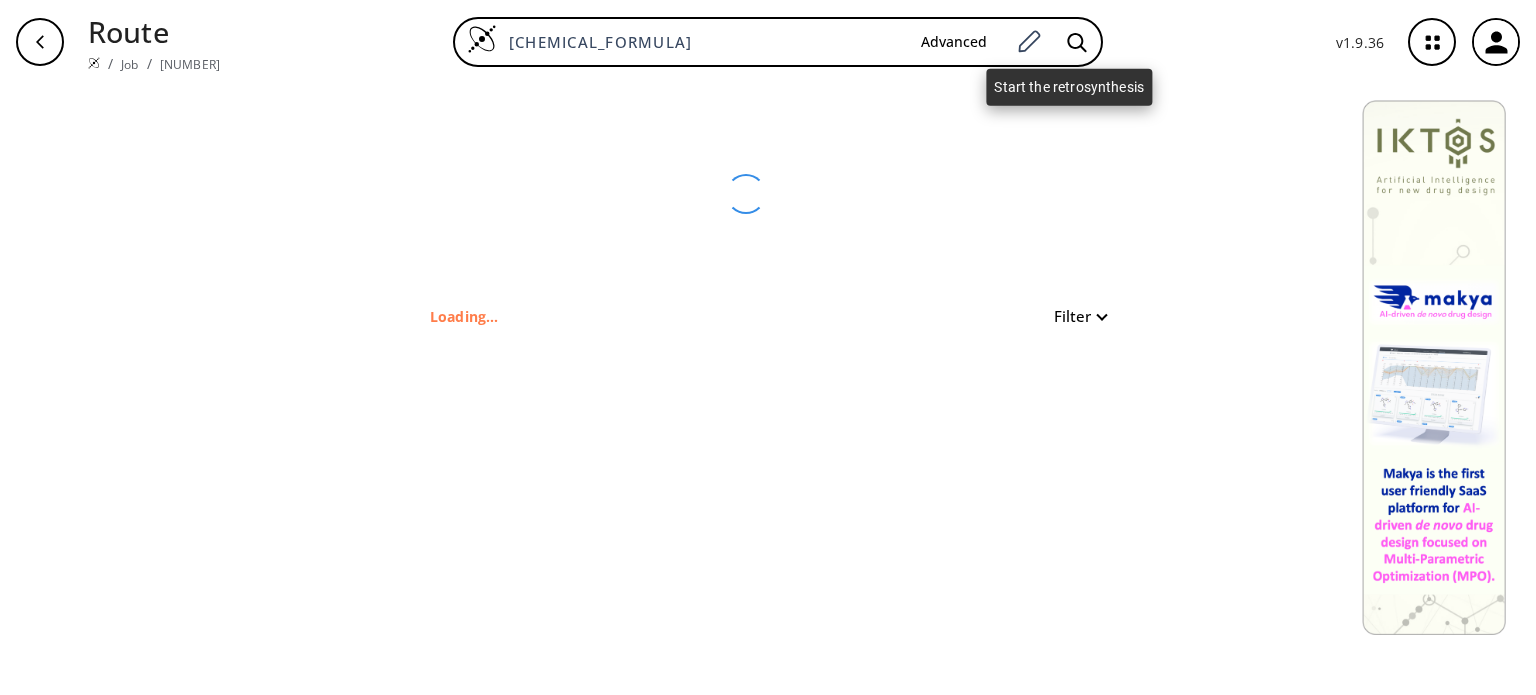 scroll, scrollTop: 0, scrollLeft: 0, axis: both 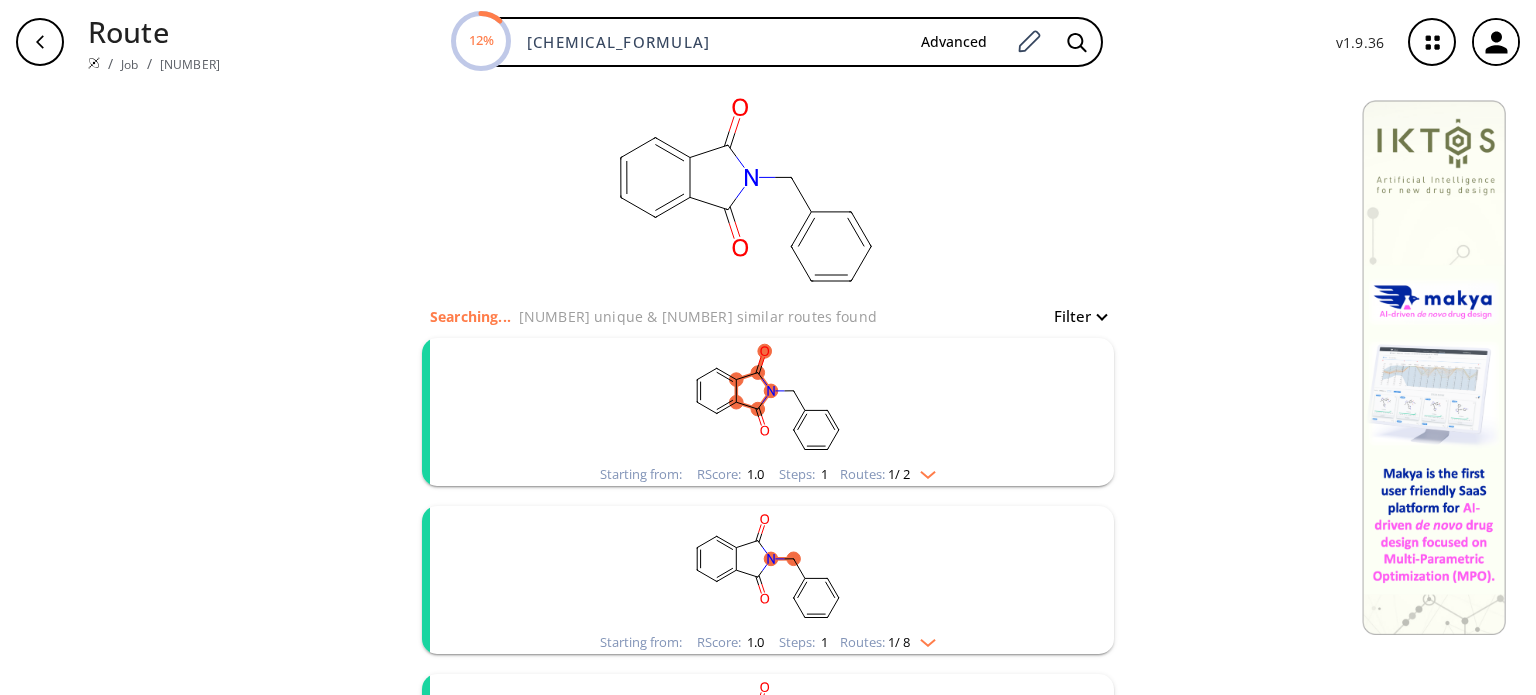 click on "Starting from: RScore :   1.0   Steps :   1   Routes:   1  / 2" at bounding box center (768, 474) 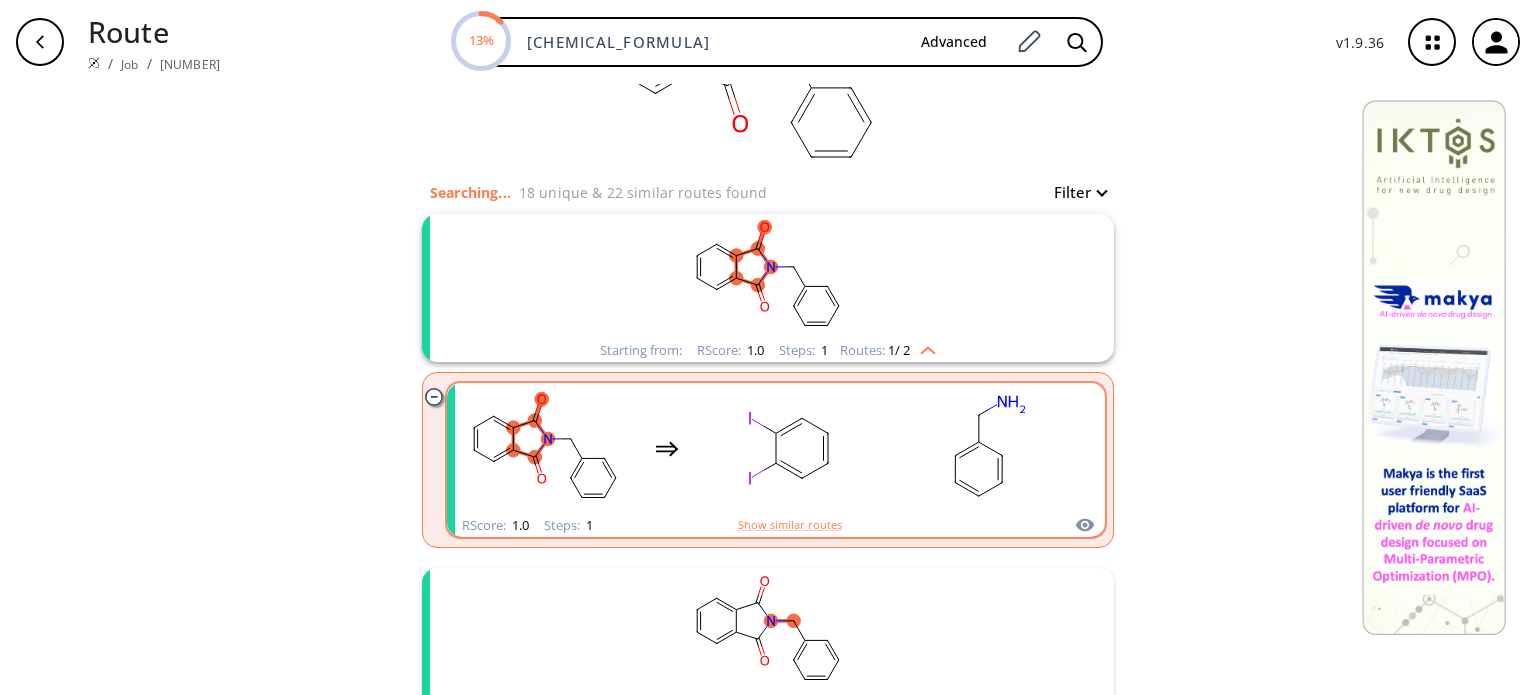 scroll, scrollTop: 400, scrollLeft: 0, axis: vertical 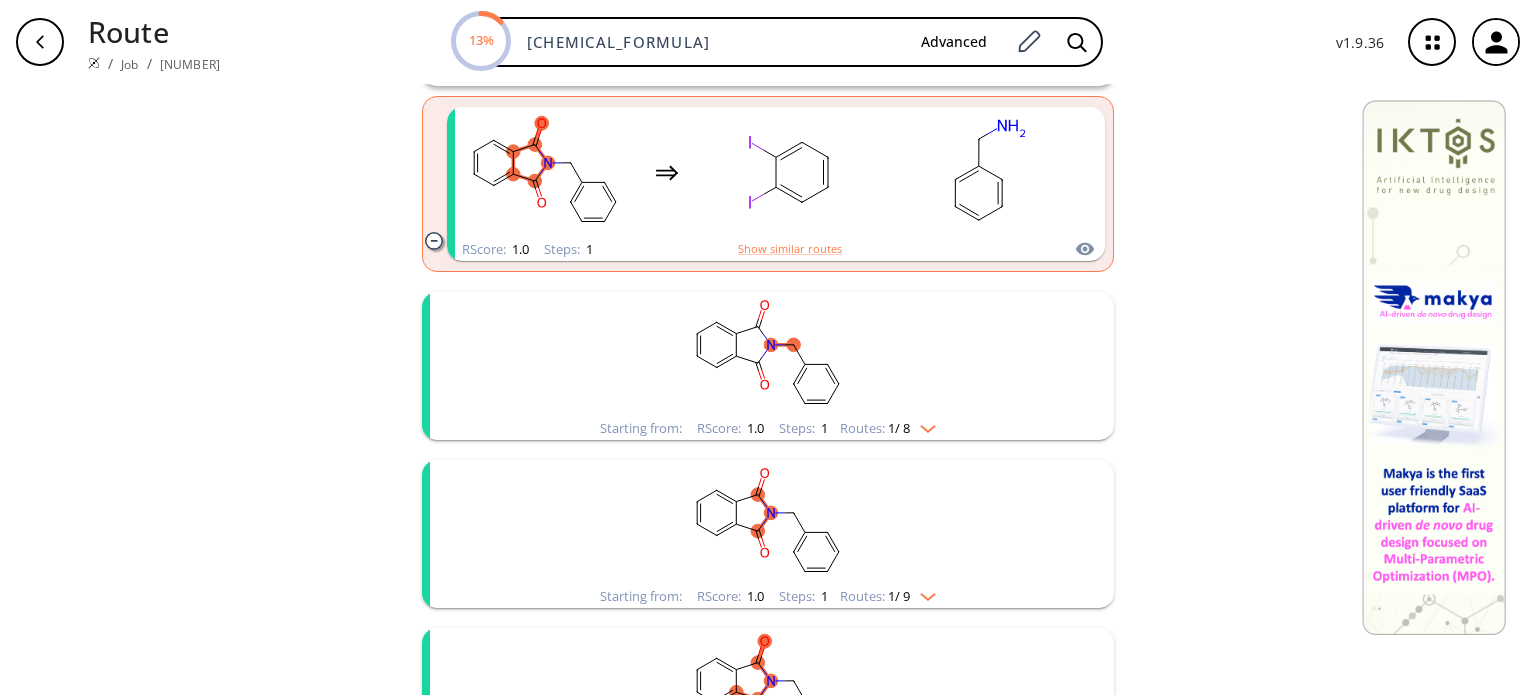 click at bounding box center [923, 425] 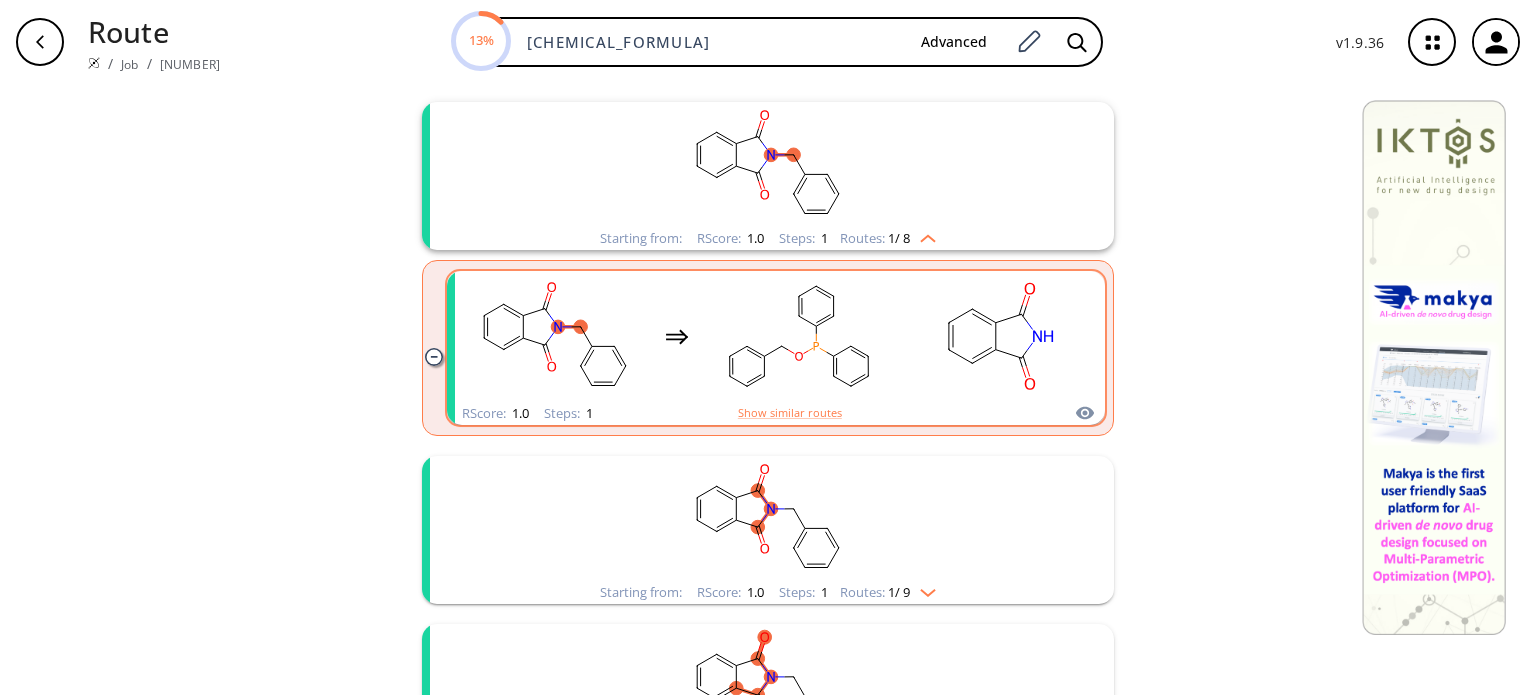 scroll, scrollTop: 600, scrollLeft: 0, axis: vertical 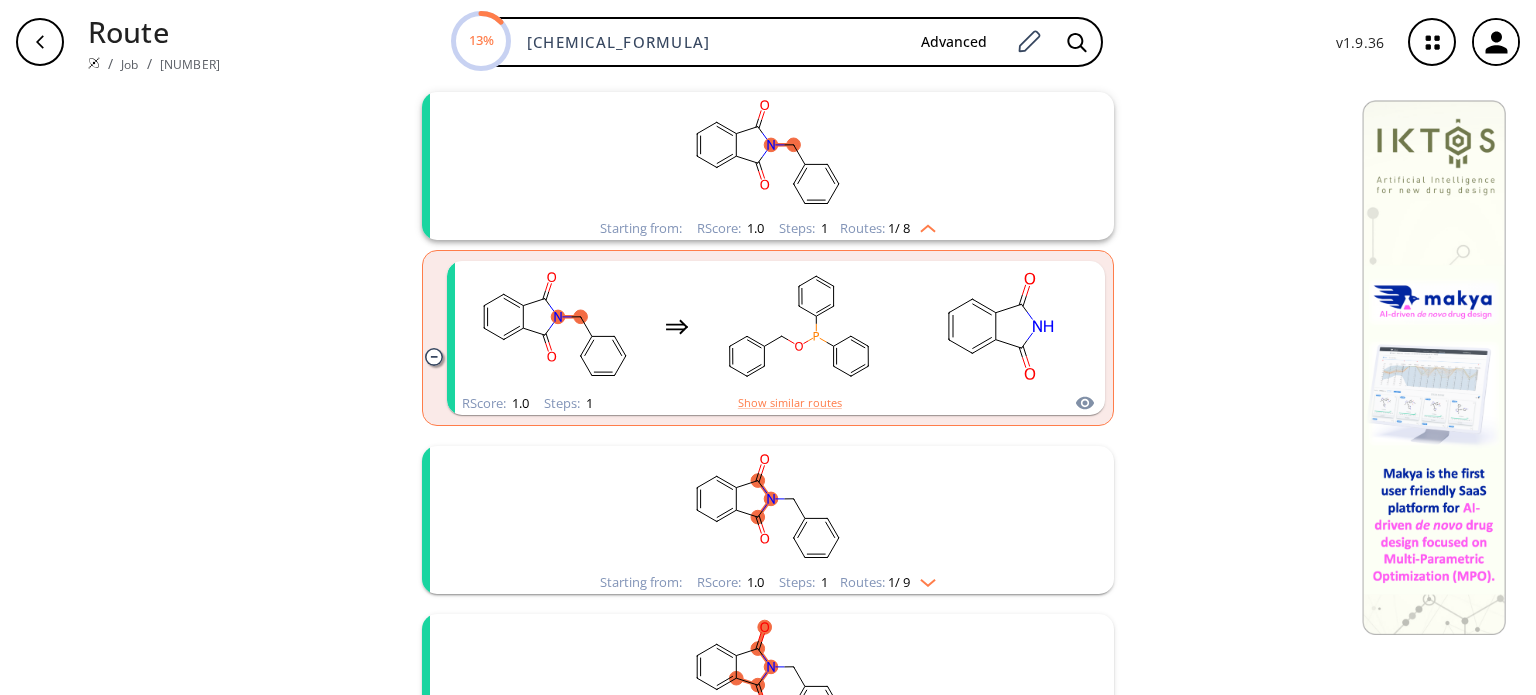 click on "Starting from: RScore :   1.0   Steps :   1   Routes:   1  / 9" at bounding box center (768, 582) 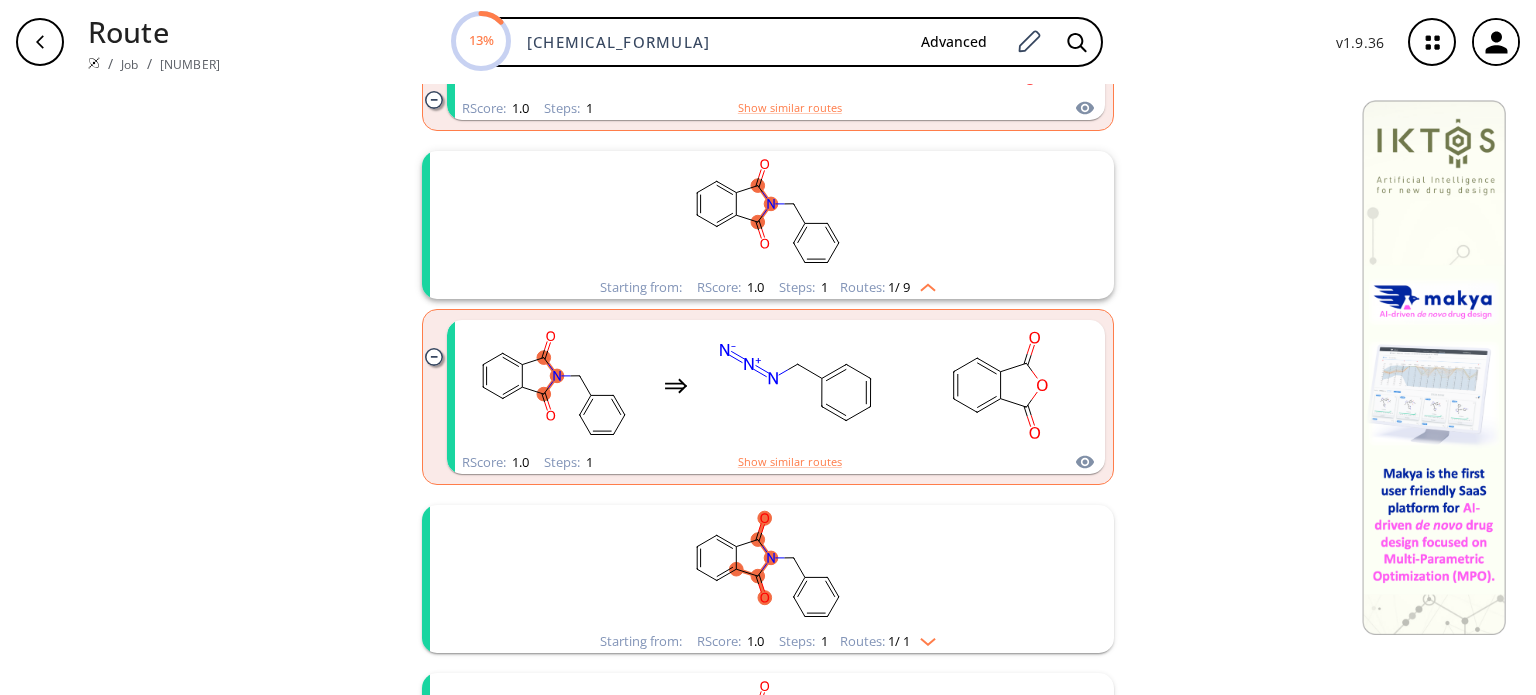 scroll, scrollTop: 900, scrollLeft: 0, axis: vertical 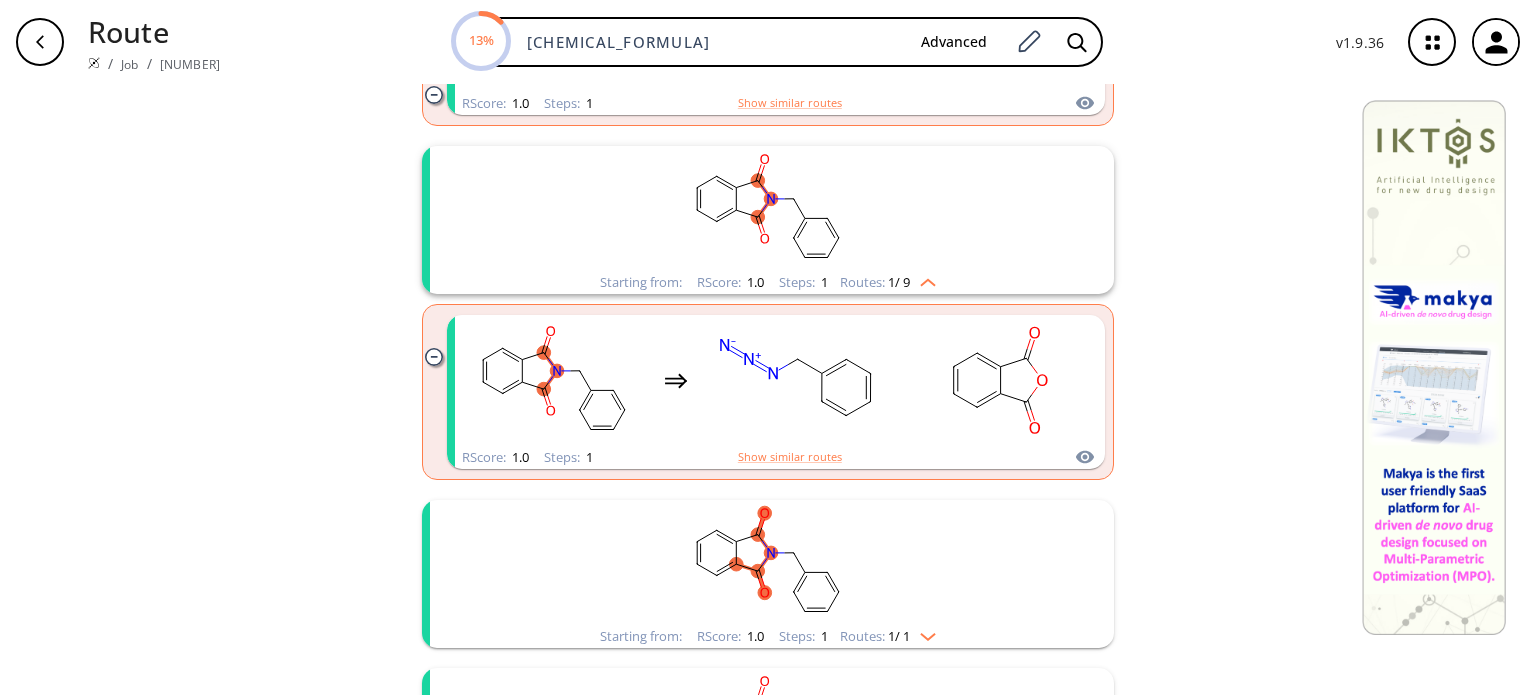 click at bounding box center [923, 633] 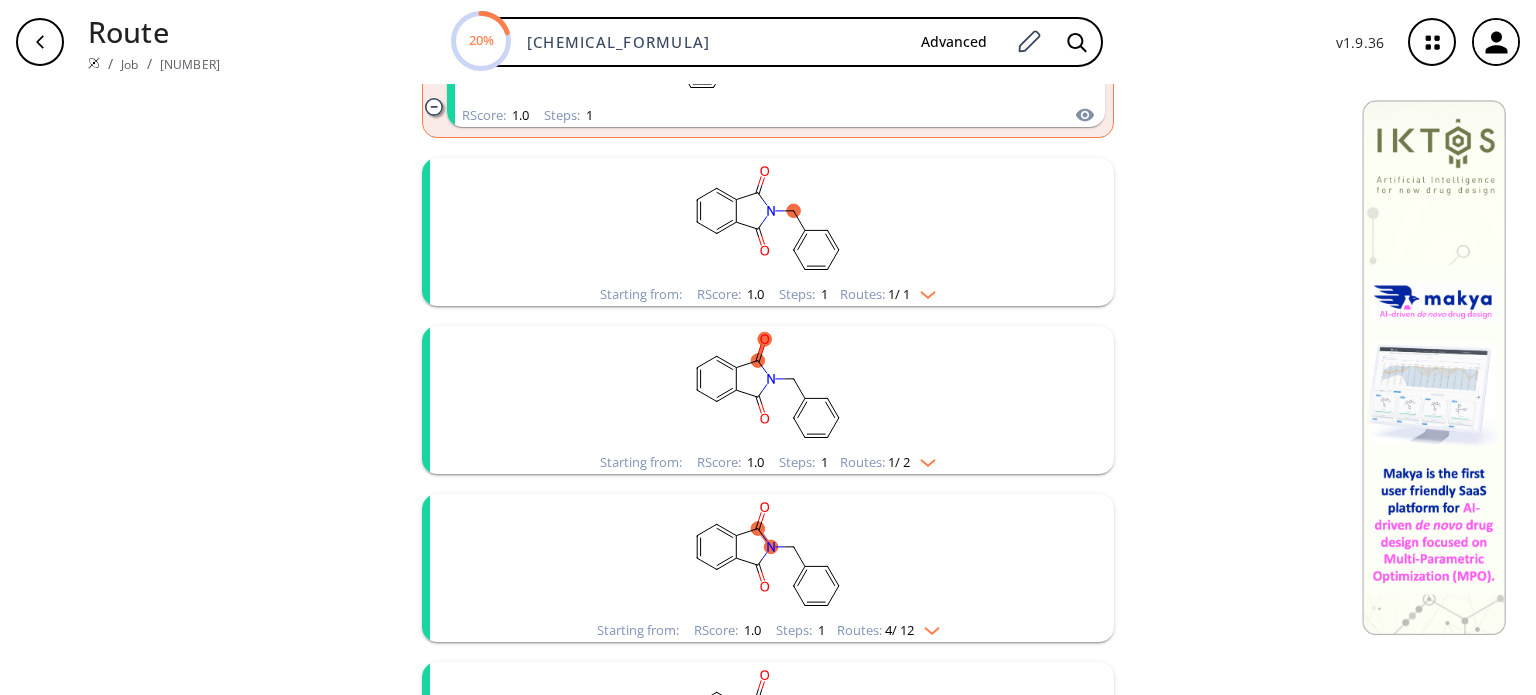 scroll, scrollTop: 1600, scrollLeft: 0, axis: vertical 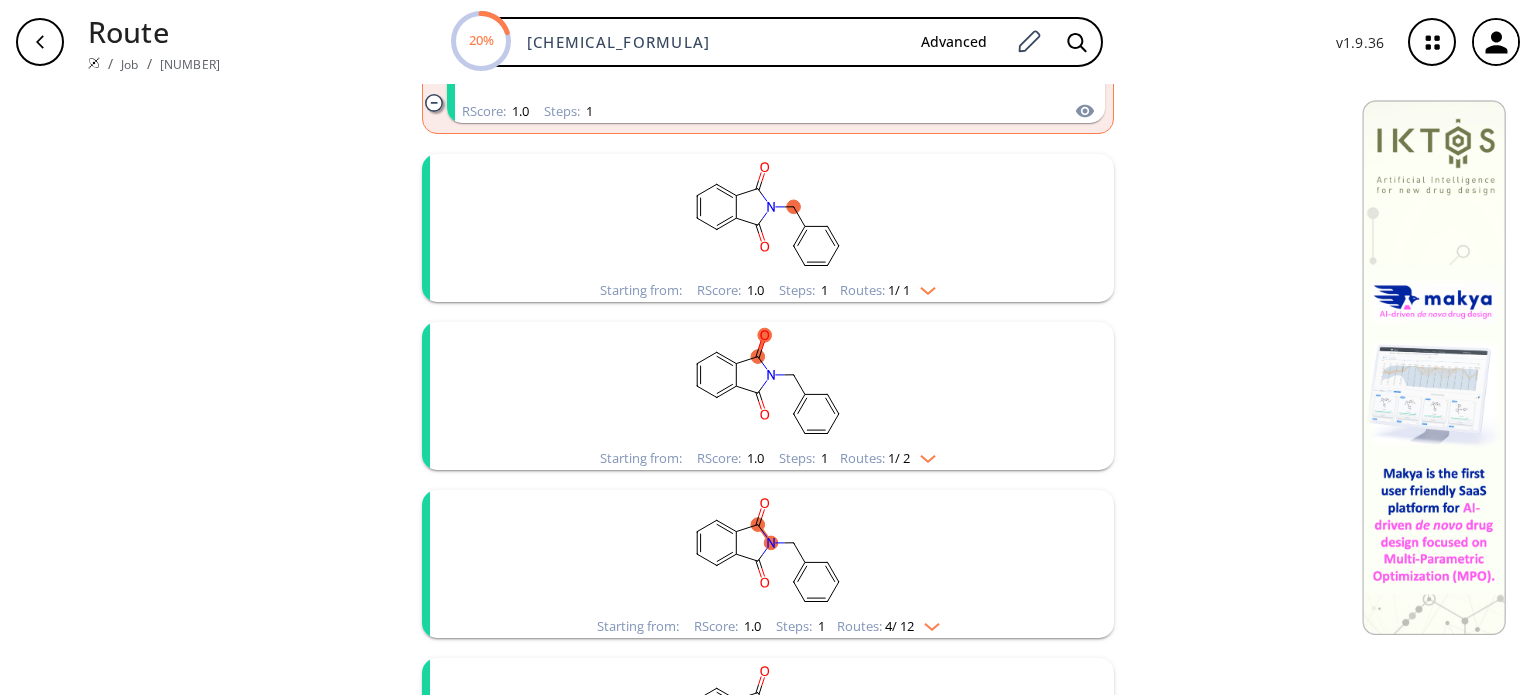 click at bounding box center [923, 287] 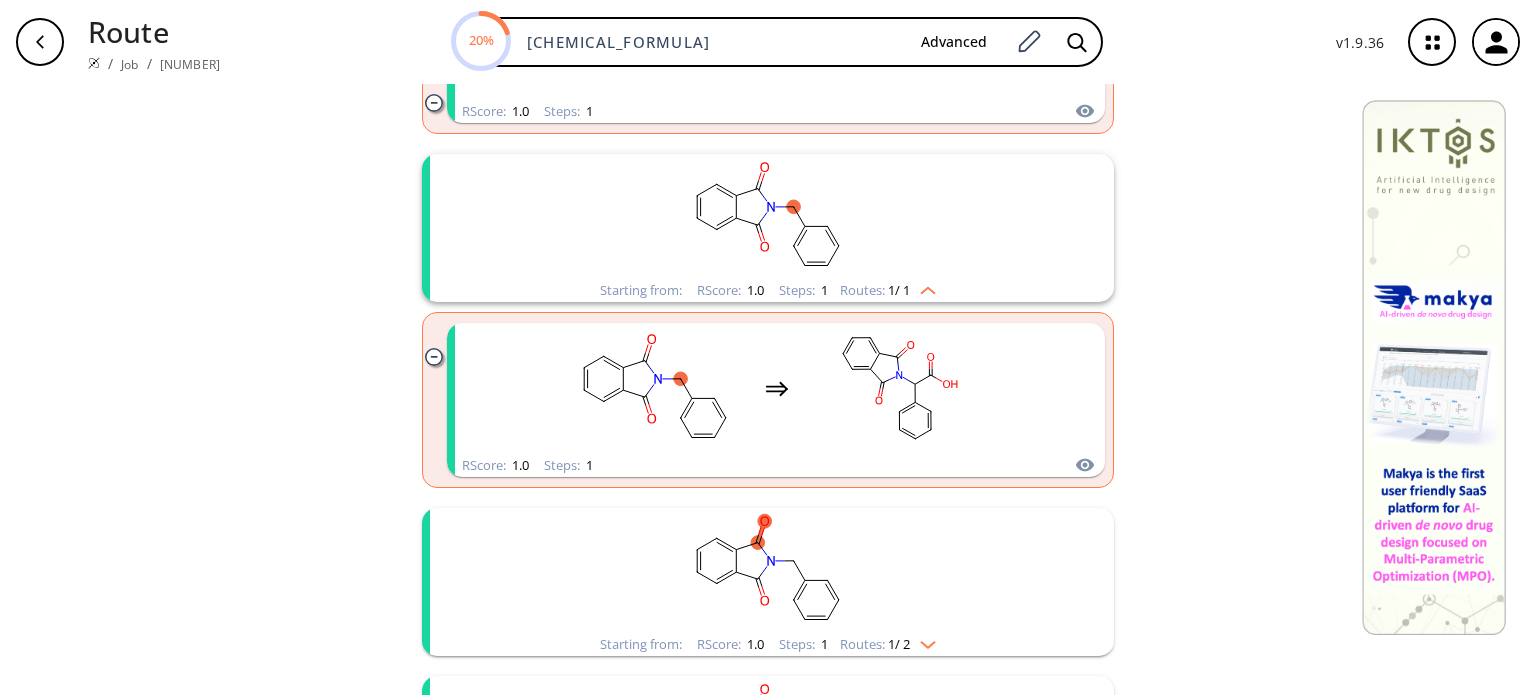 scroll, scrollTop: 1900, scrollLeft: 0, axis: vertical 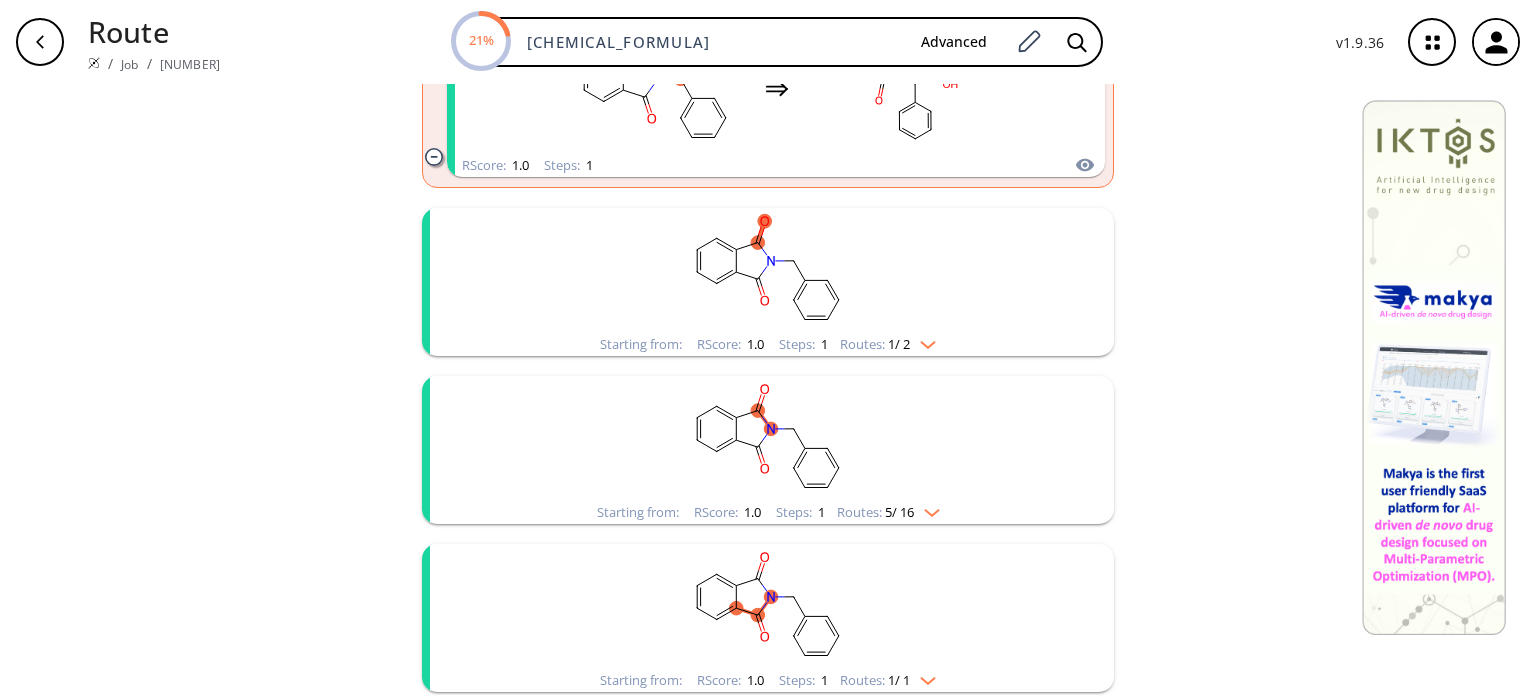 click at bounding box center [923, 341] 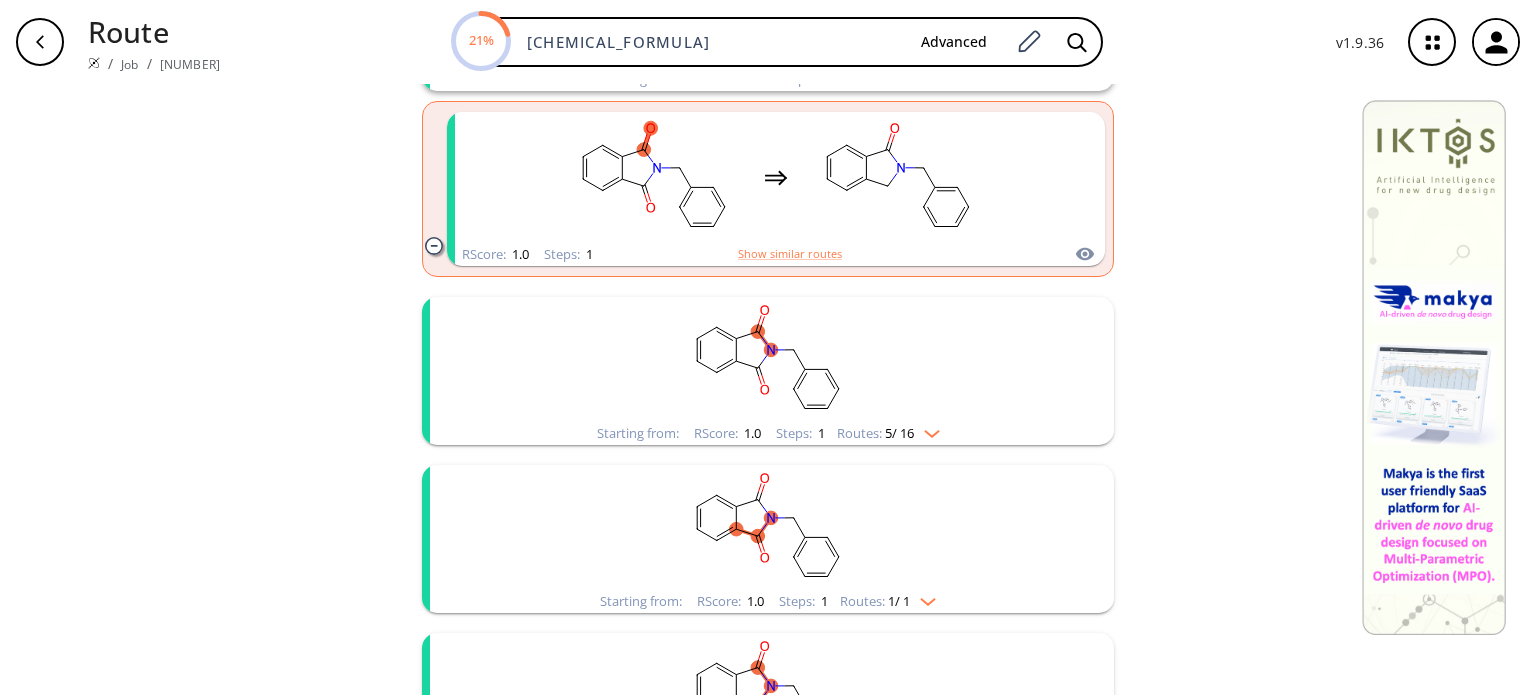 scroll, scrollTop: 2200, scrollLeft: 0, axis: vertical 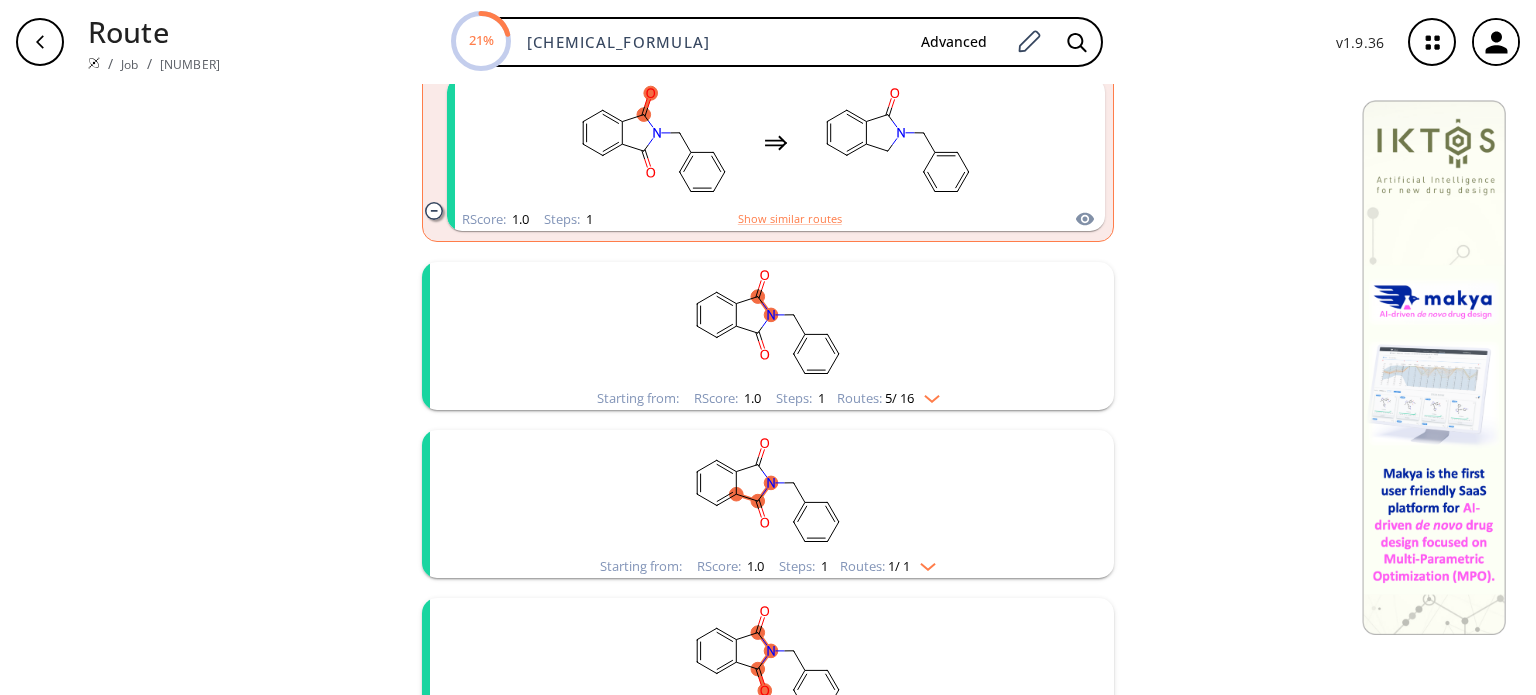 click on "Starting from: RScore : [NUMBER] Steps : [NUMBER] Routes: [NUMBER] / [NUMBER]" at bounding box center [768, 398] 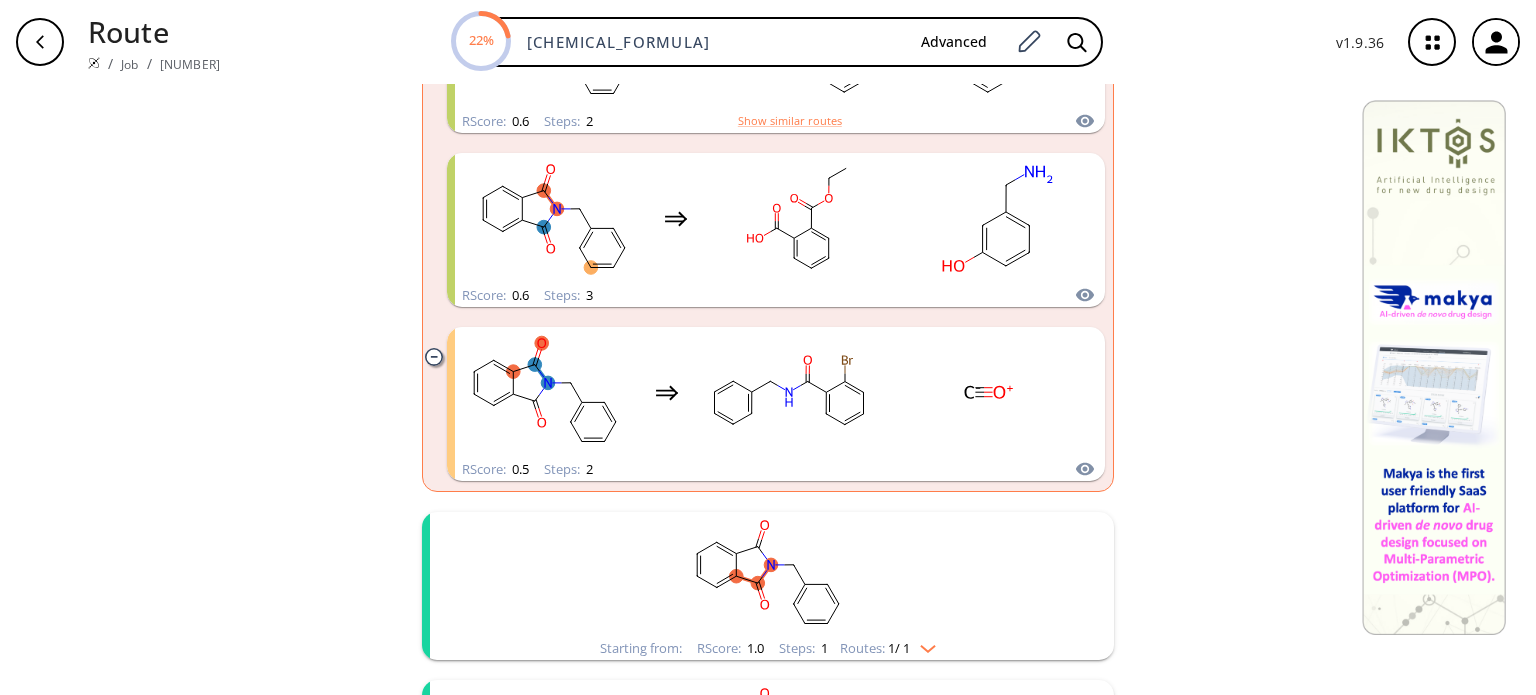 scroll, scrollTop: 3300, scrollLeft: 0, axis: vertical 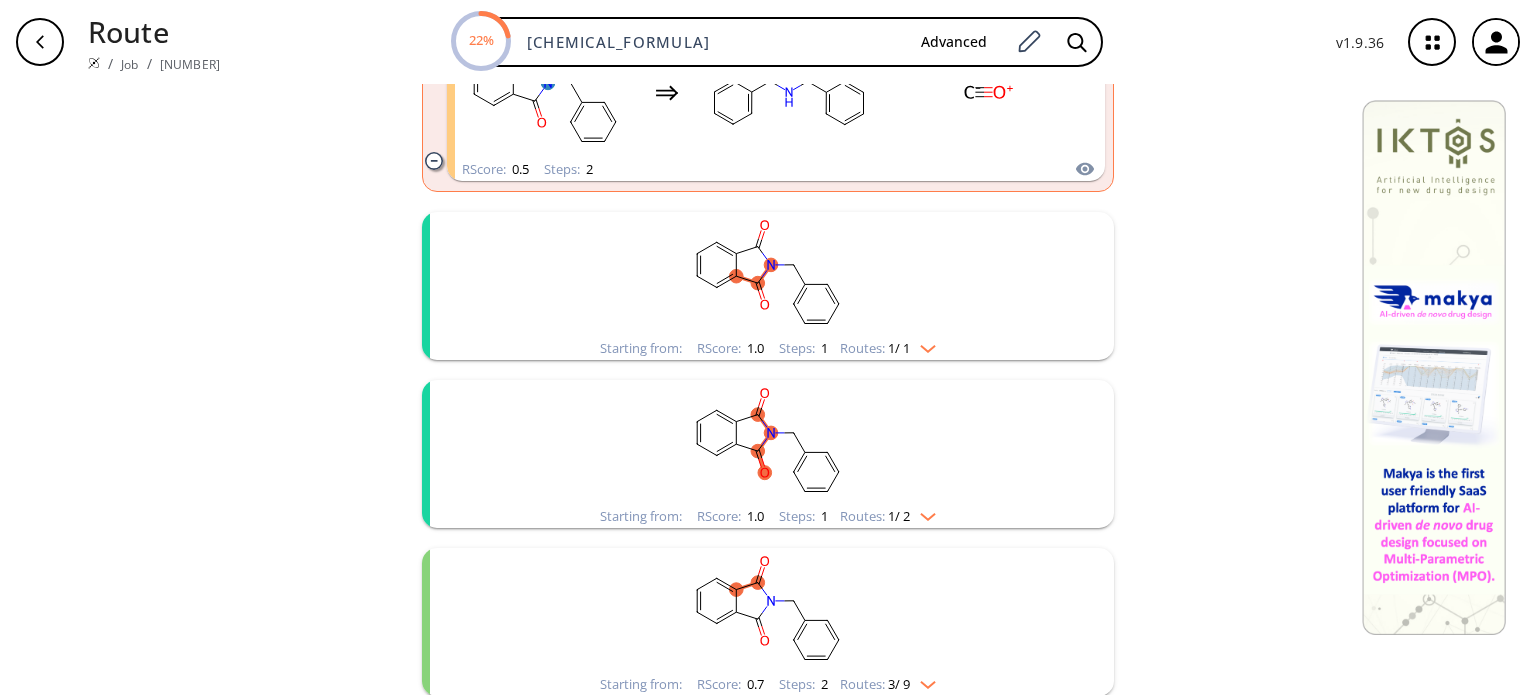 click at bounding box center (923, 345) 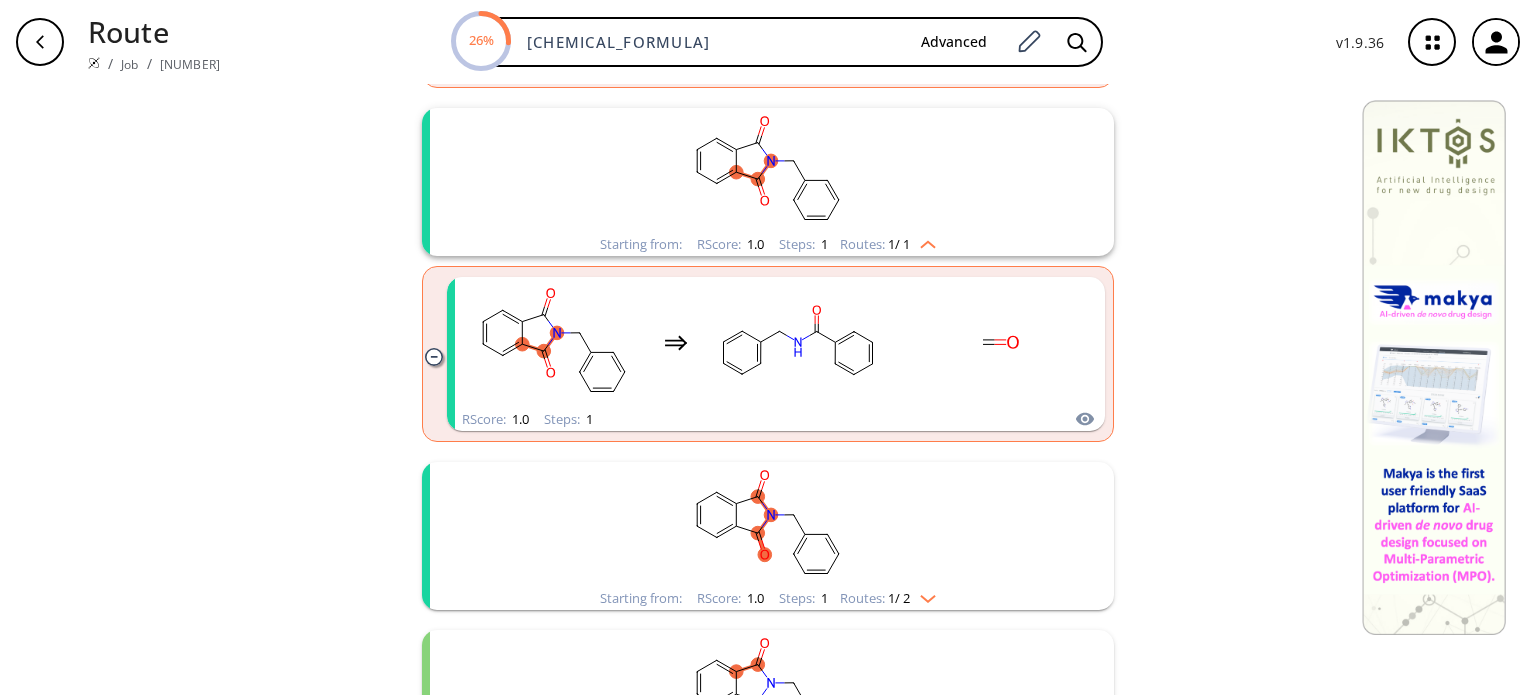 scroll, scrollTop: 4300, scrollLeft: 0, axis: vertical 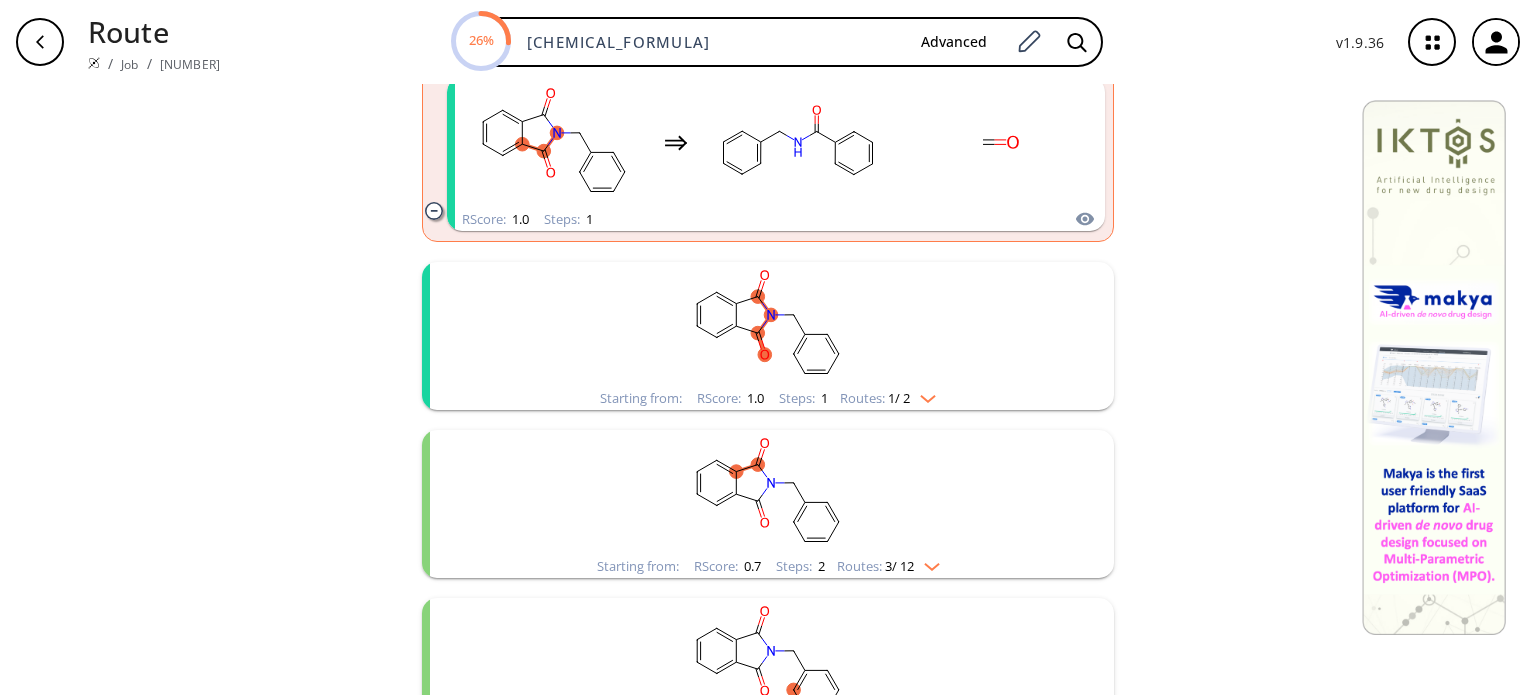 click at bounding box center [923, 395] 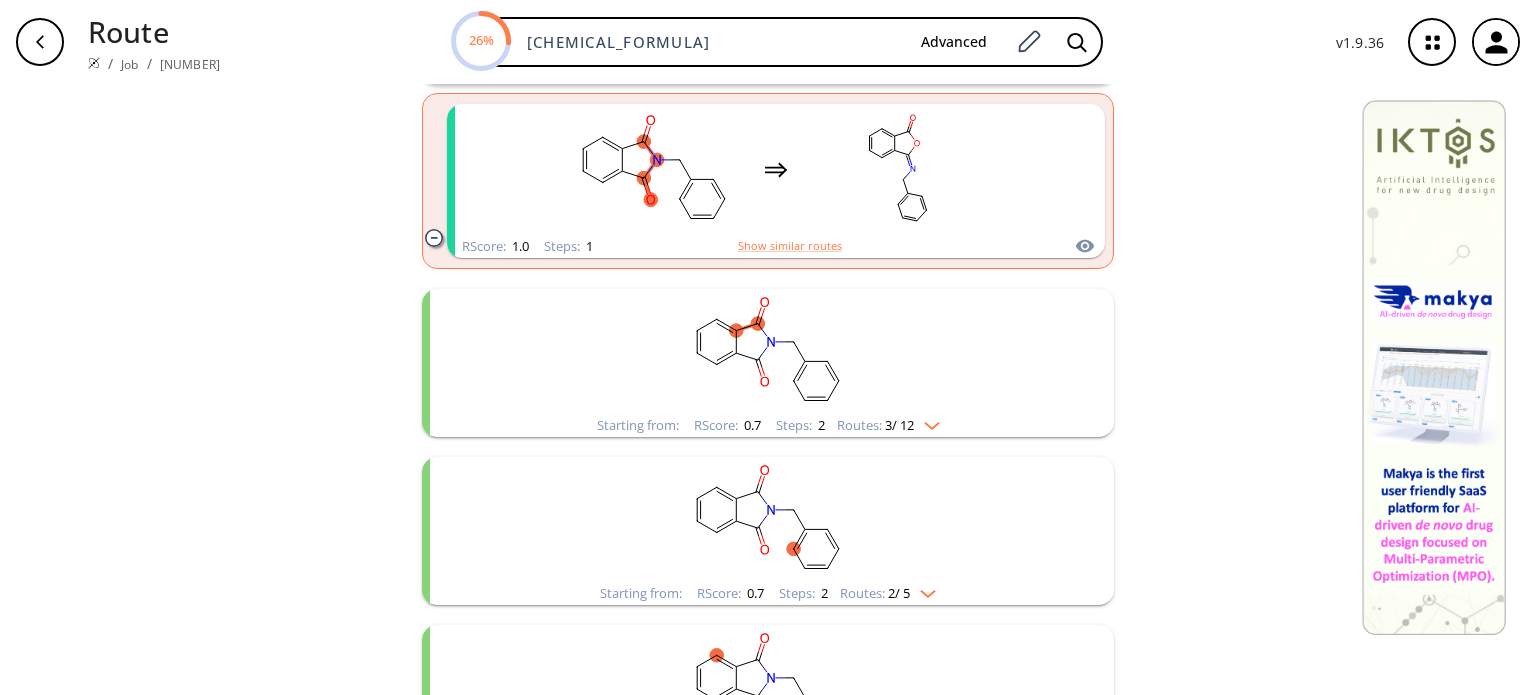 scroll, scrollTop: 4700, scrollLeft: 0, axis: vertical 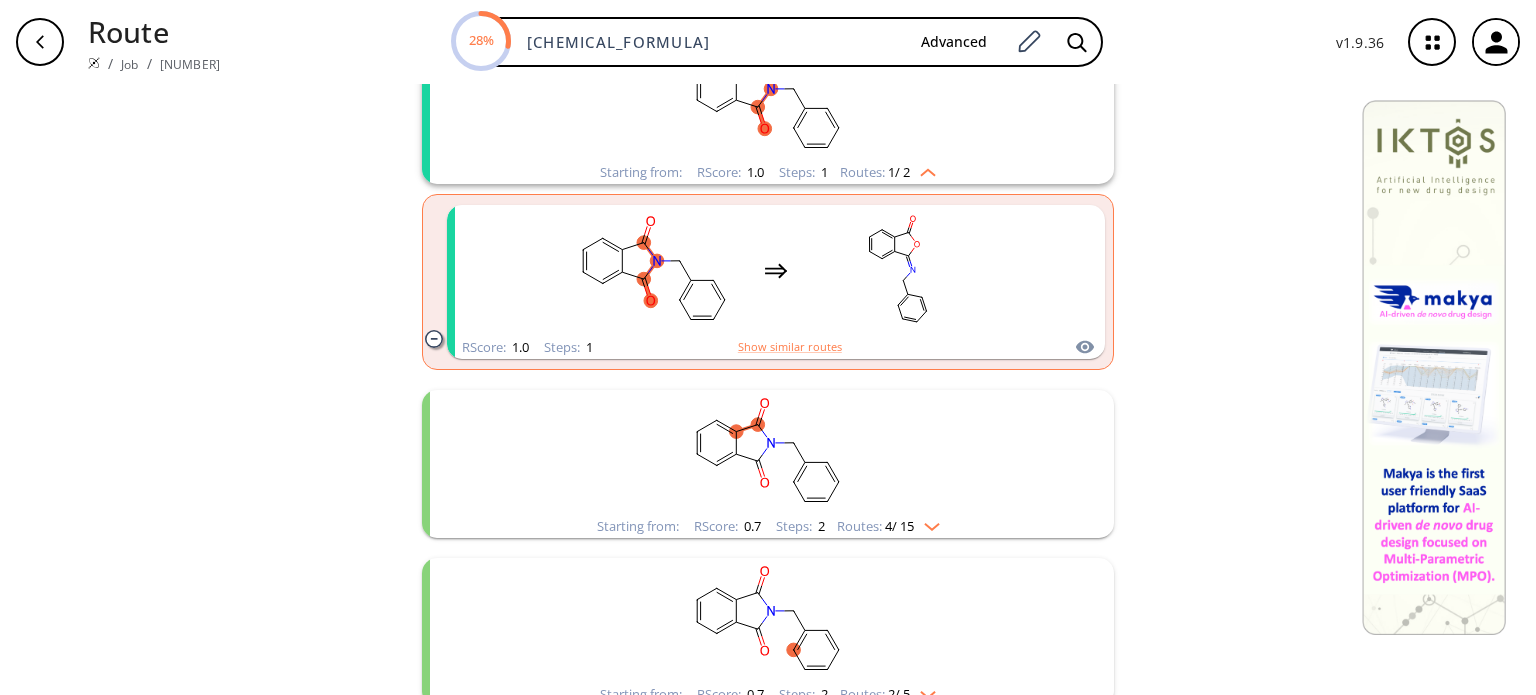 click at bounding box center [927, 523] 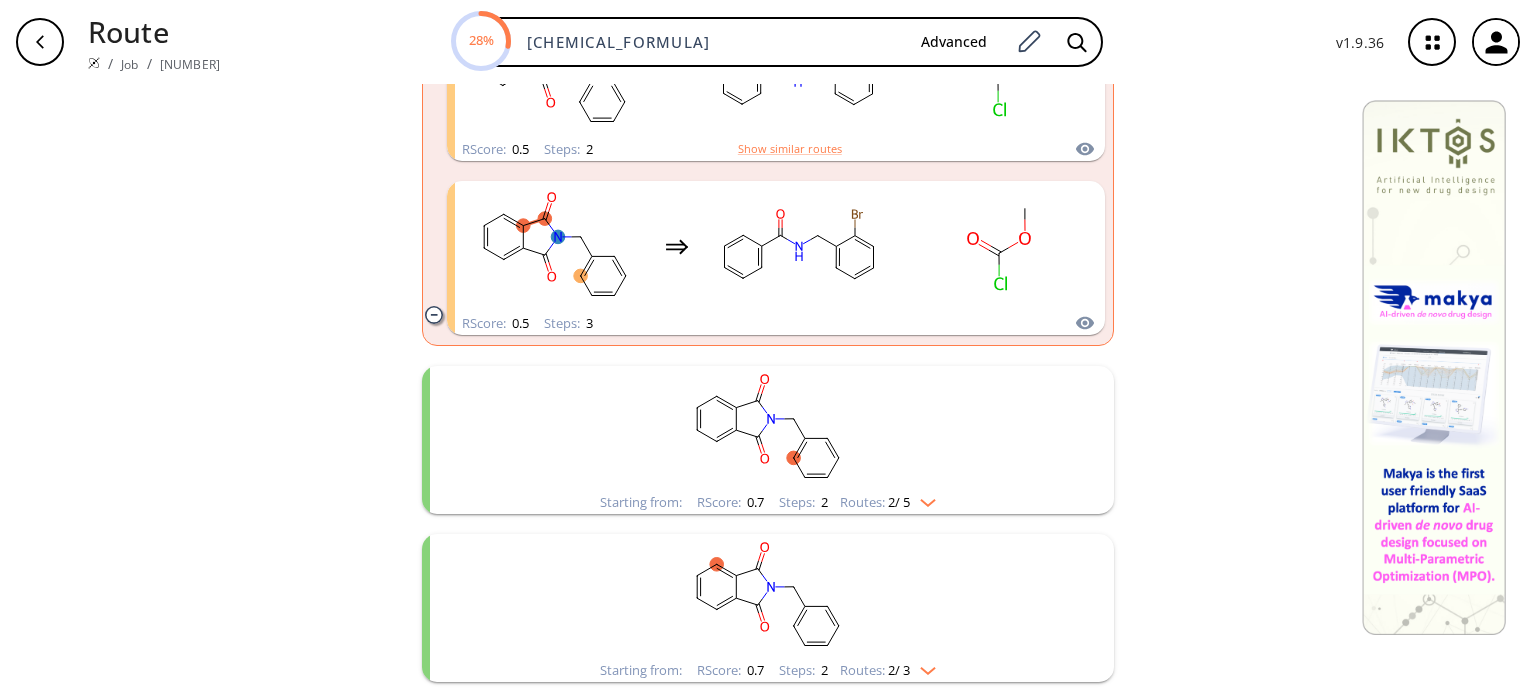 scroll, scrollTop: 5800, scrollLeft: 0, axis: vertical 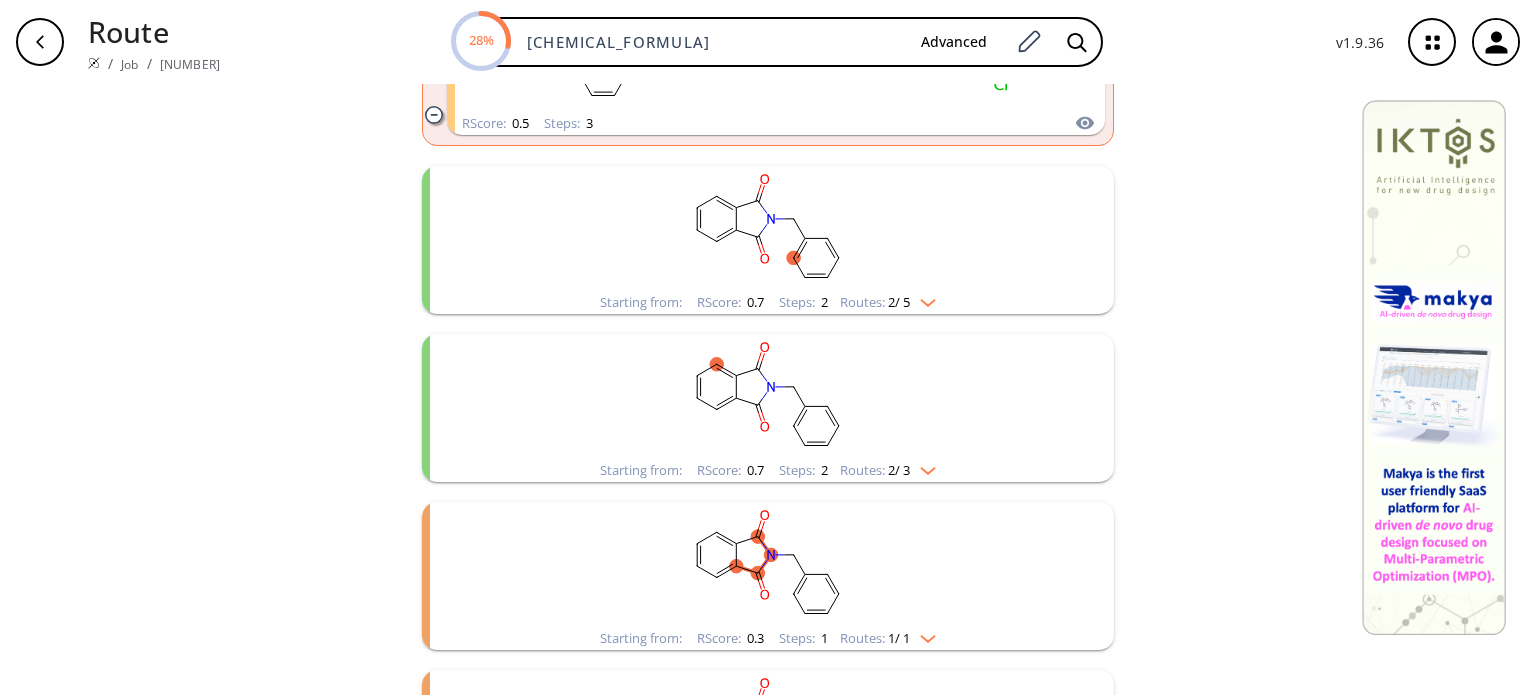 click on "Starting from: RScore :   0.7   Steps :   2   Routes:   2  / 5" at bounding box center (768, 302) 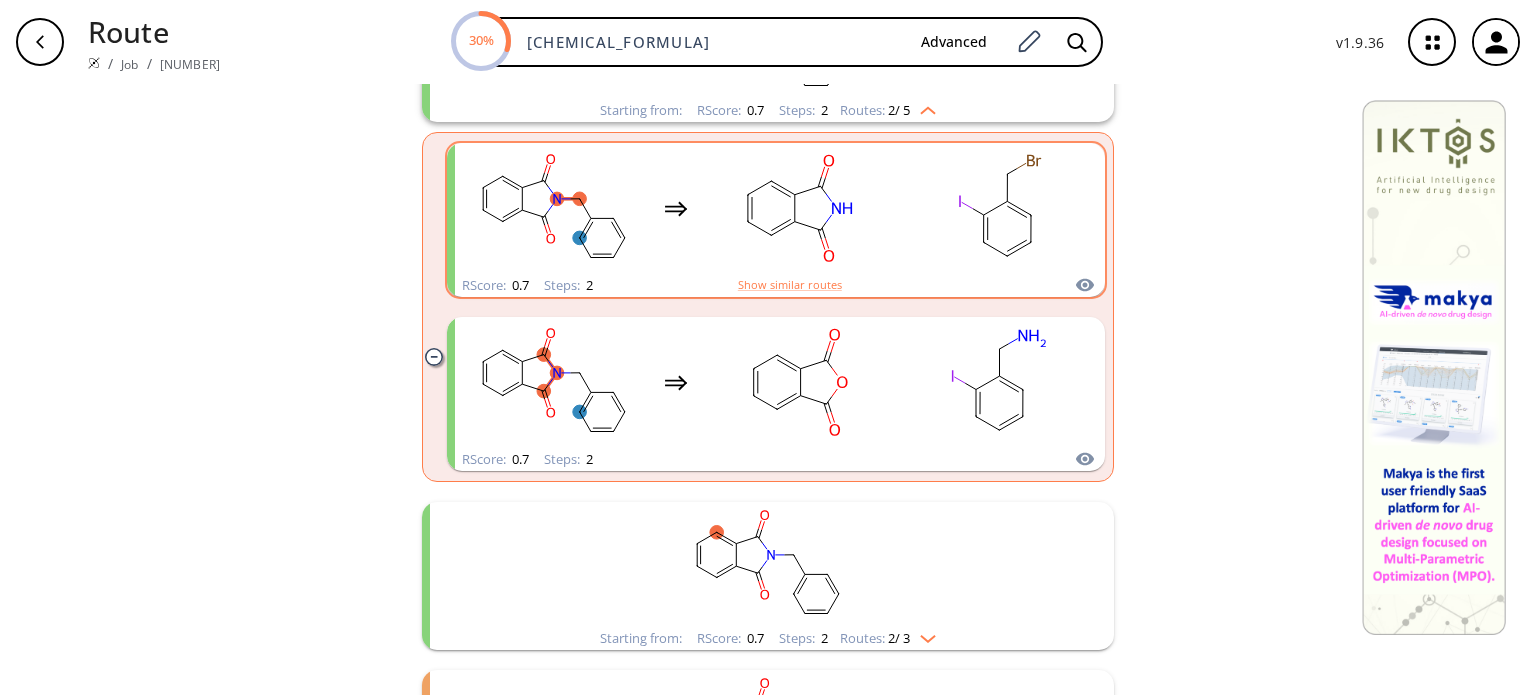 scroll, scrollTop: 6000, scrollLeft: 0, axis: vertical 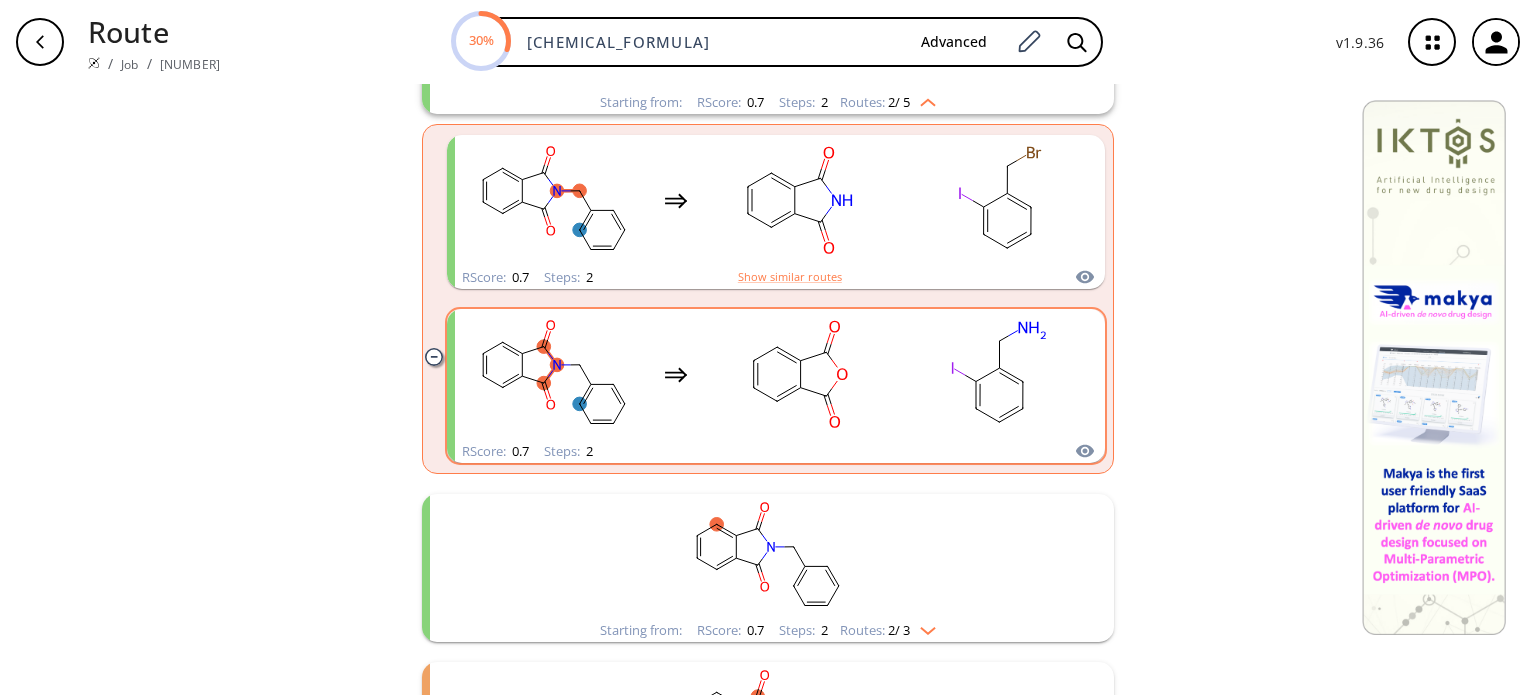 click 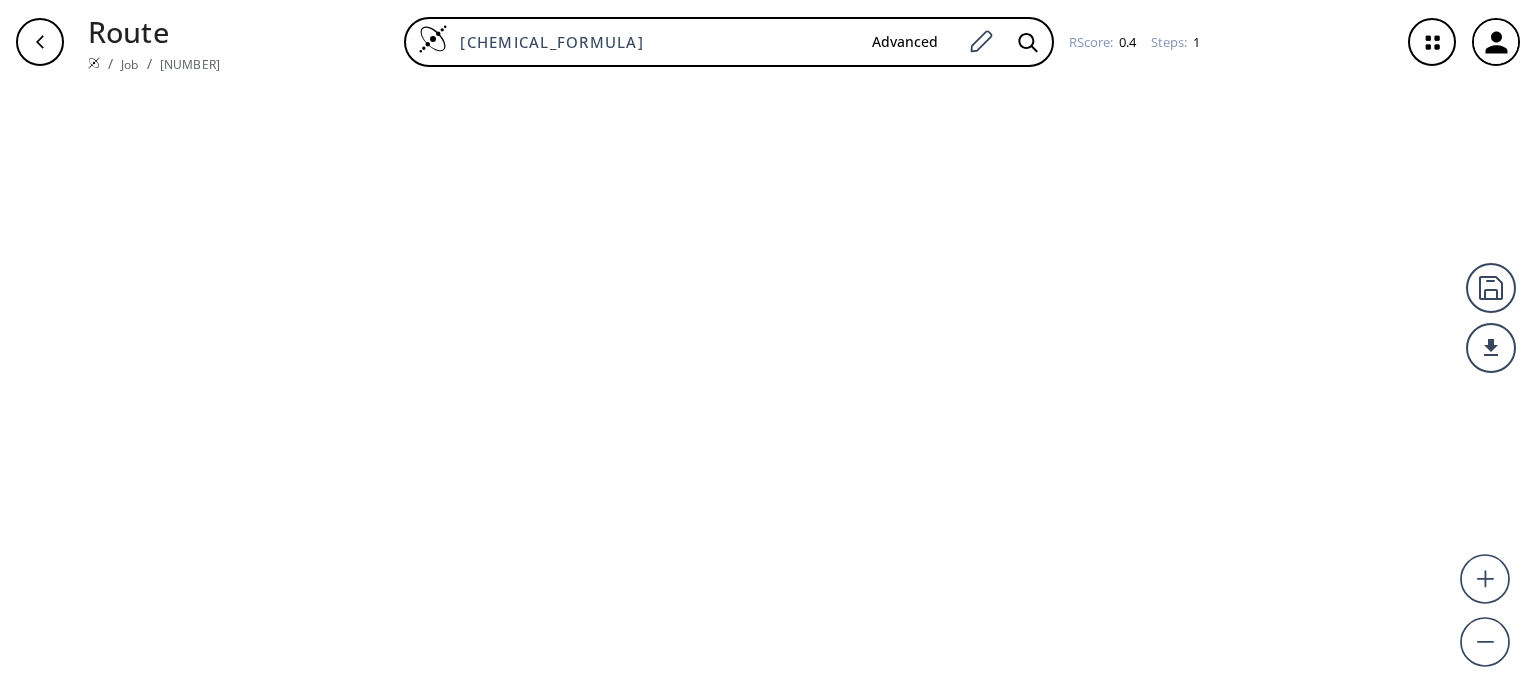 scroll, scrollTop: 0, scrollLeft: 0, axis: both 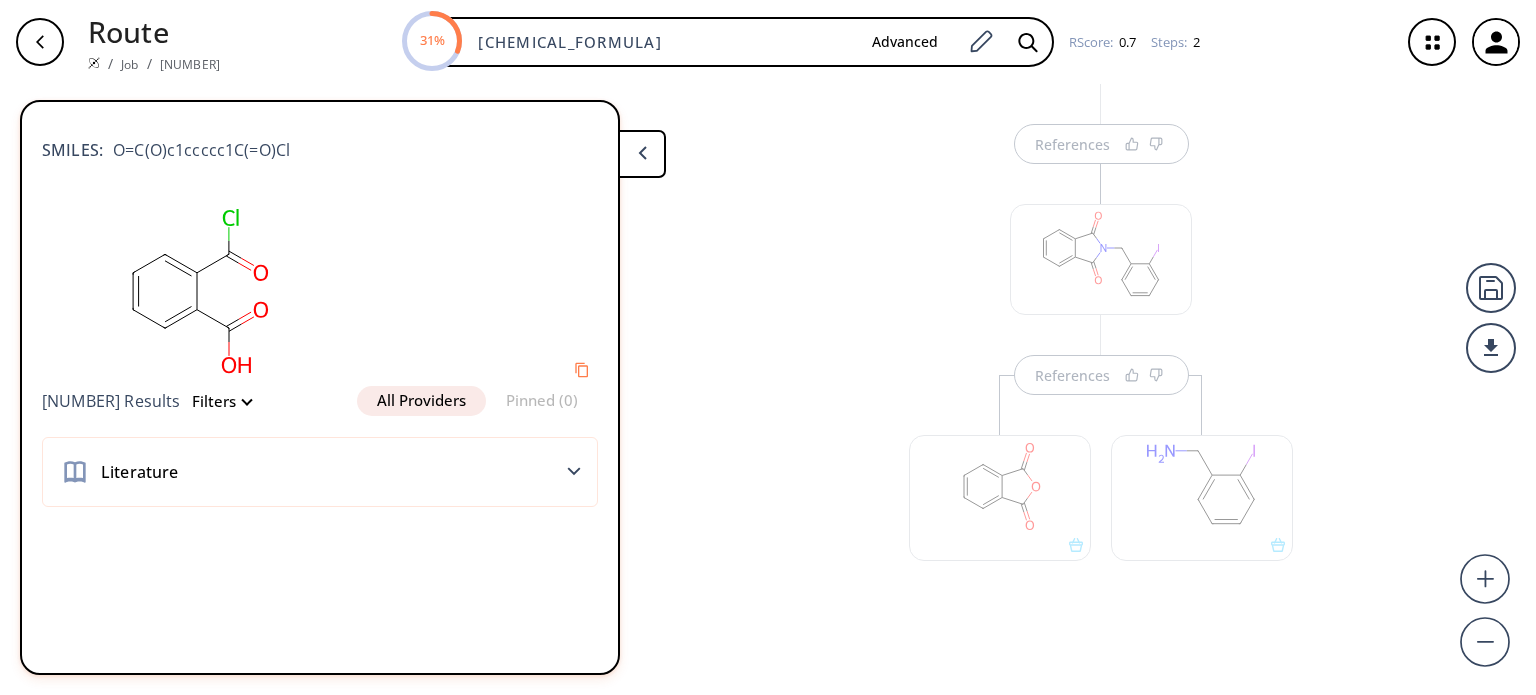 click at bounding box center [1000, 487] 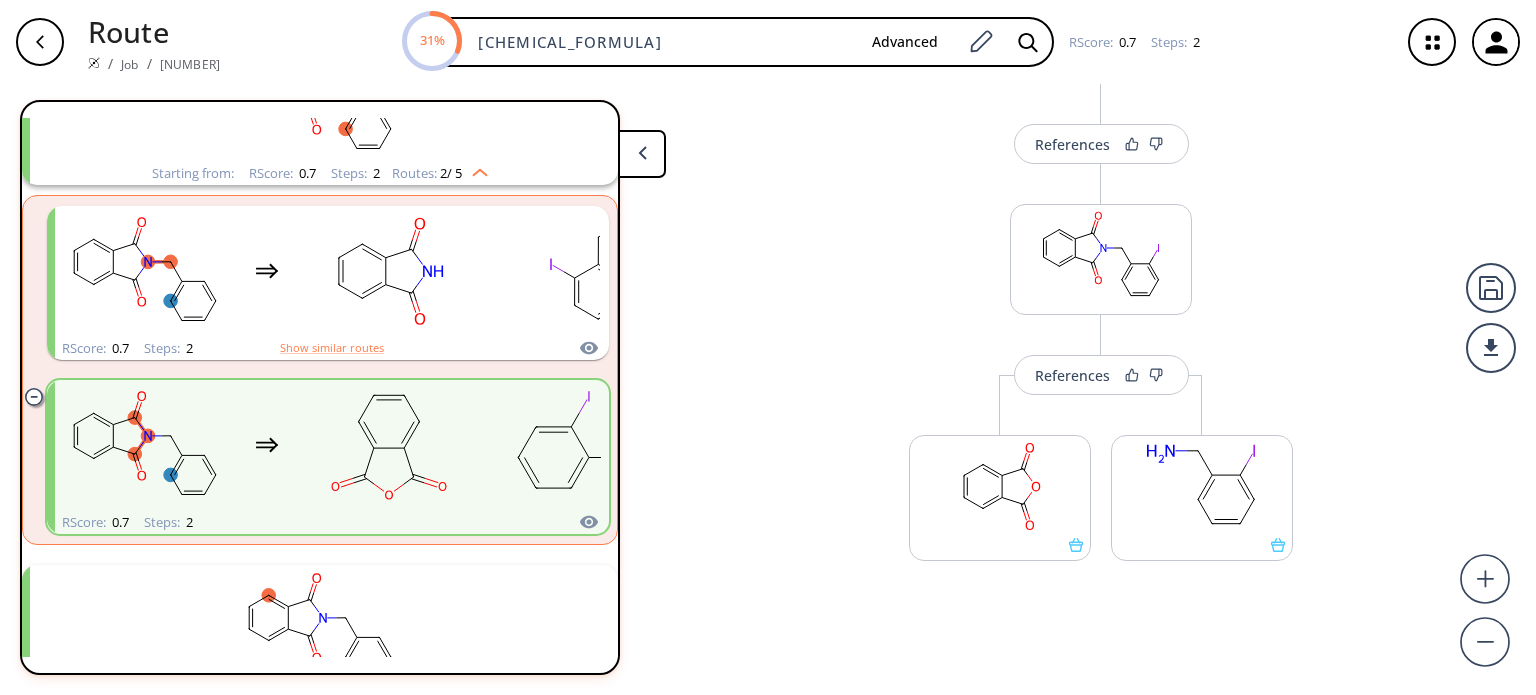 scroll, scrollTop: 1892, scrollLeft: 0, axis: vertical 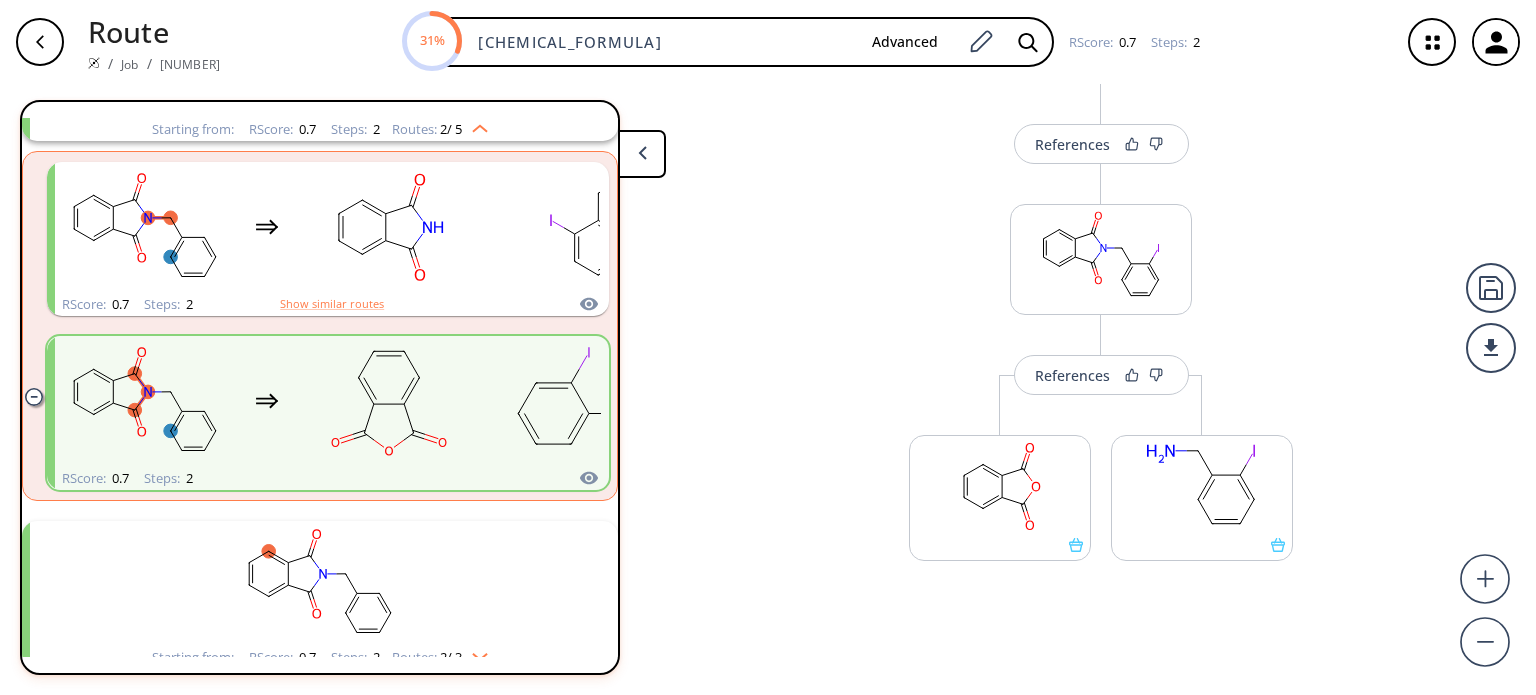 click on "References" at bounding box center [1072, 375] 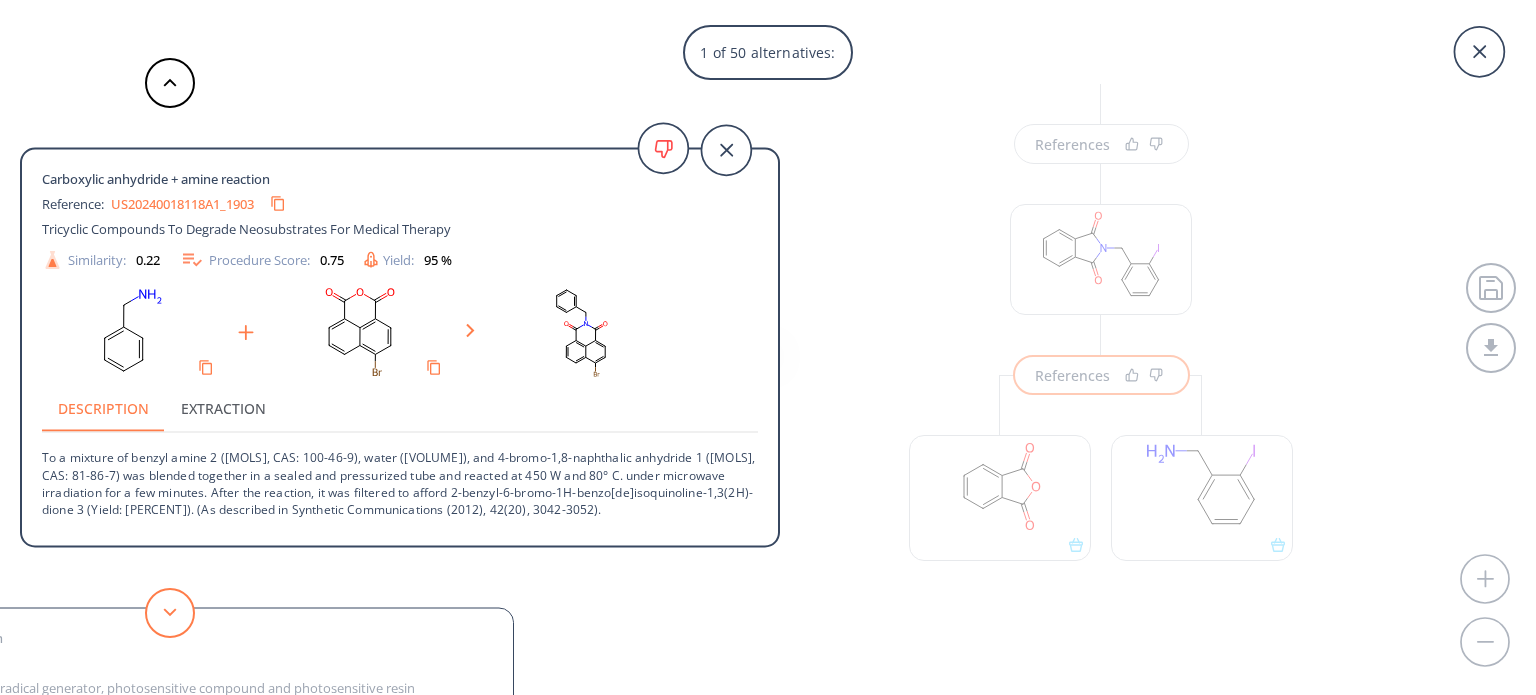 click 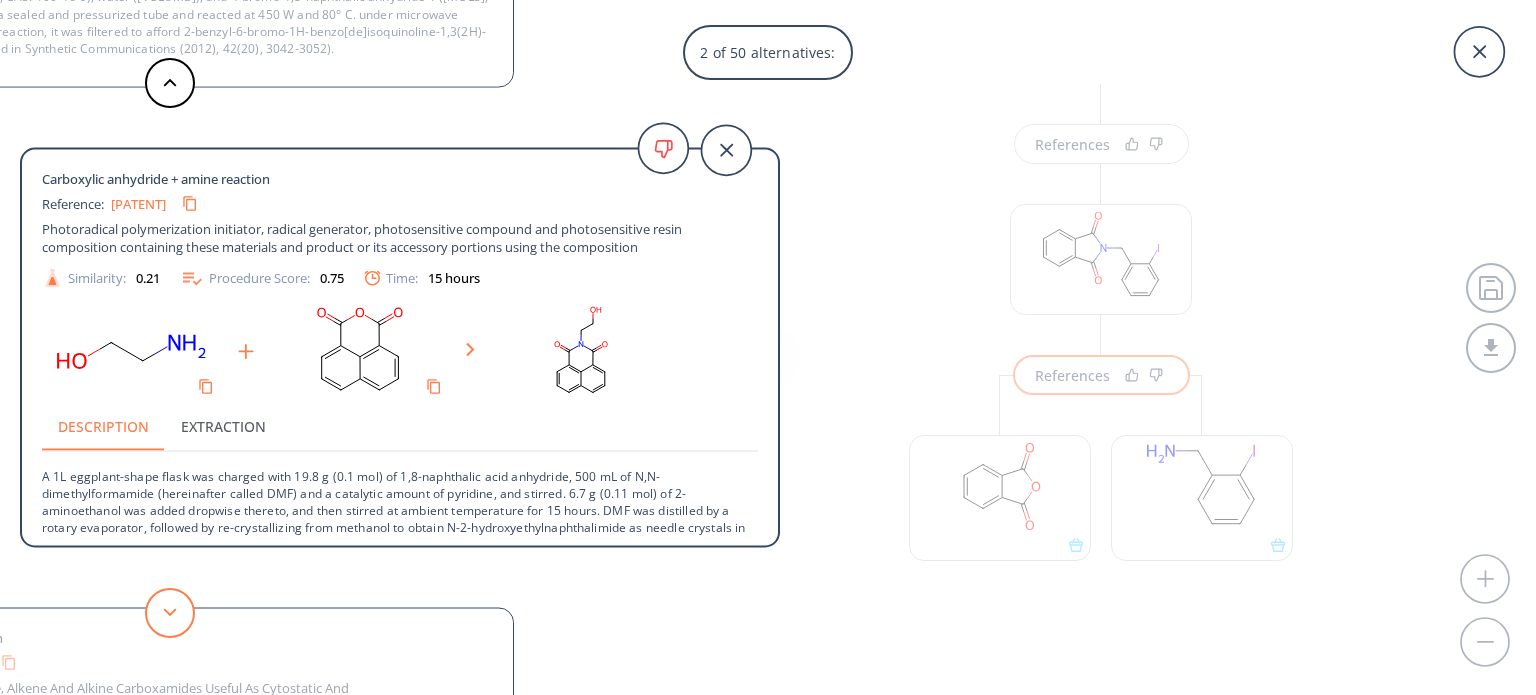 click at bounding box center [170, 613] 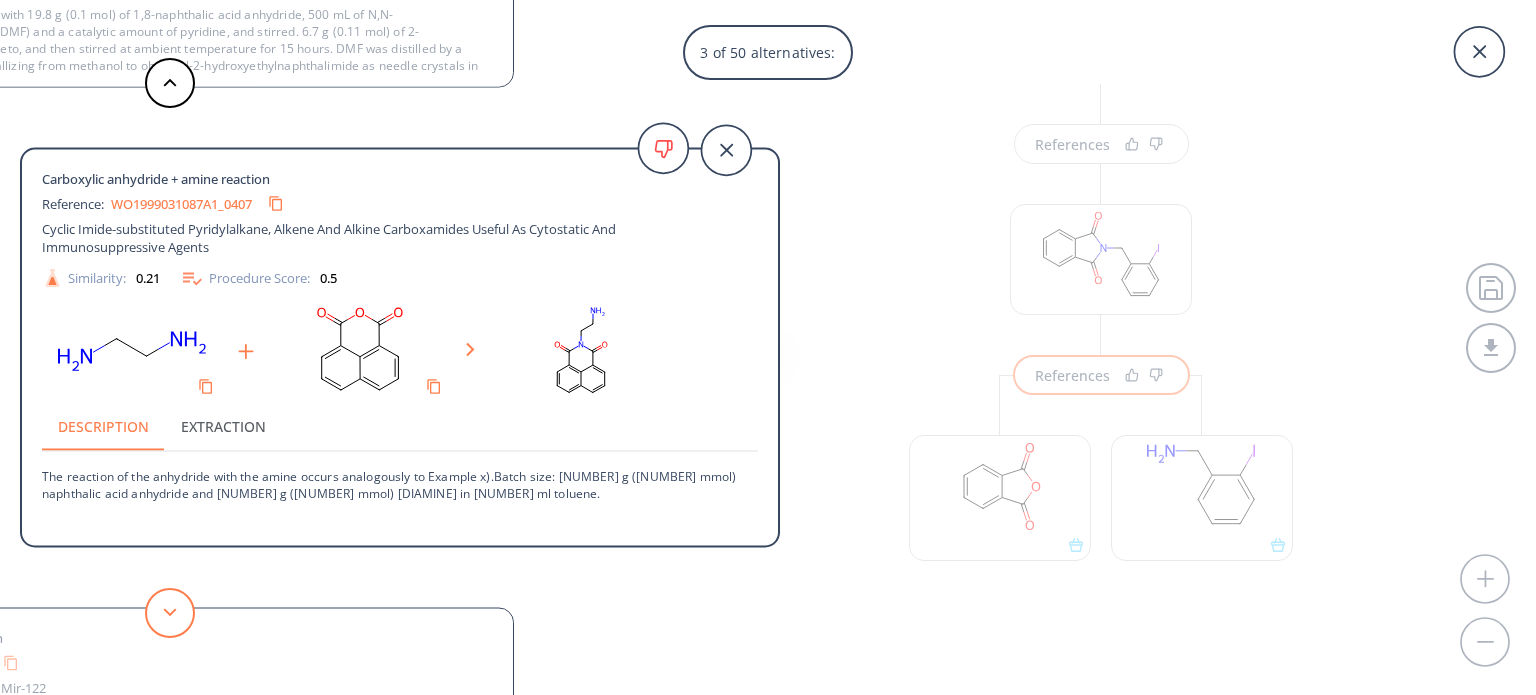 click at bounding box center [170, 613] 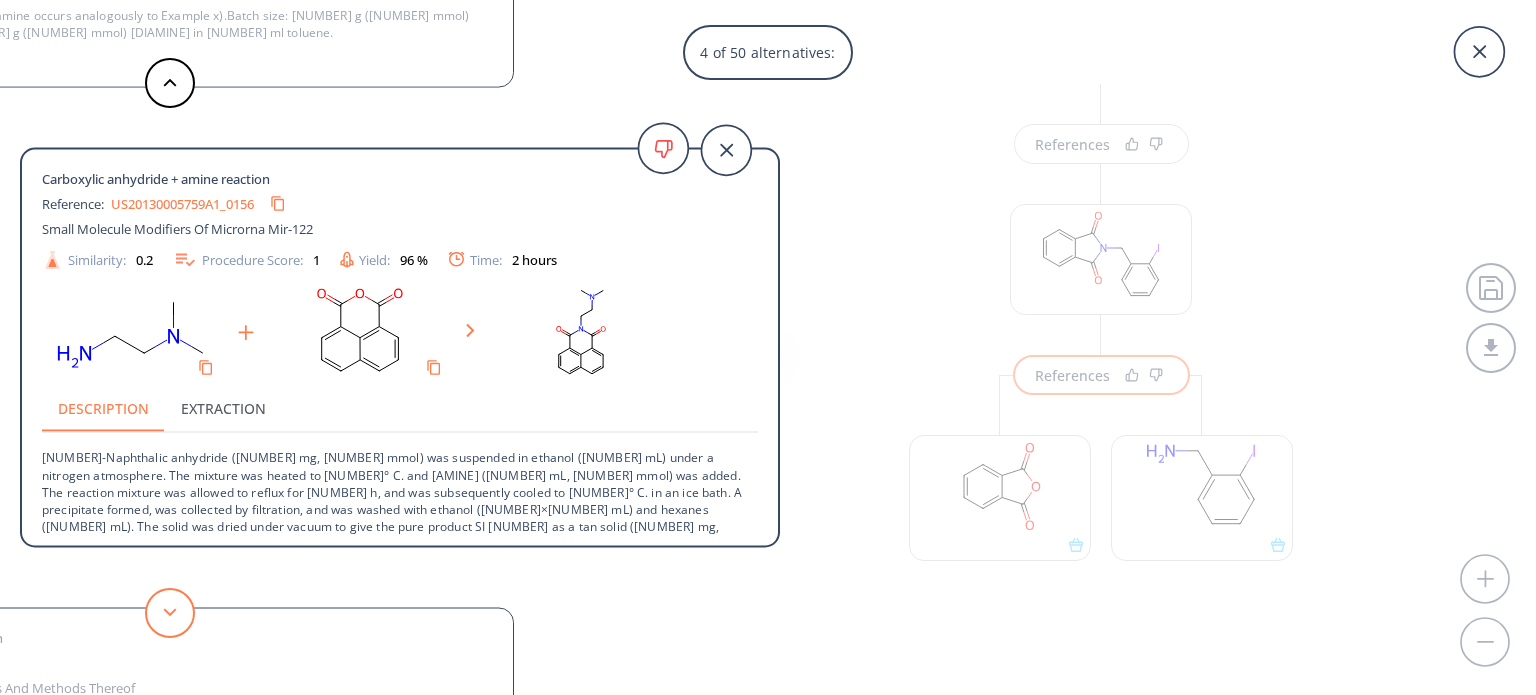 click at bounding box center (170, 613) 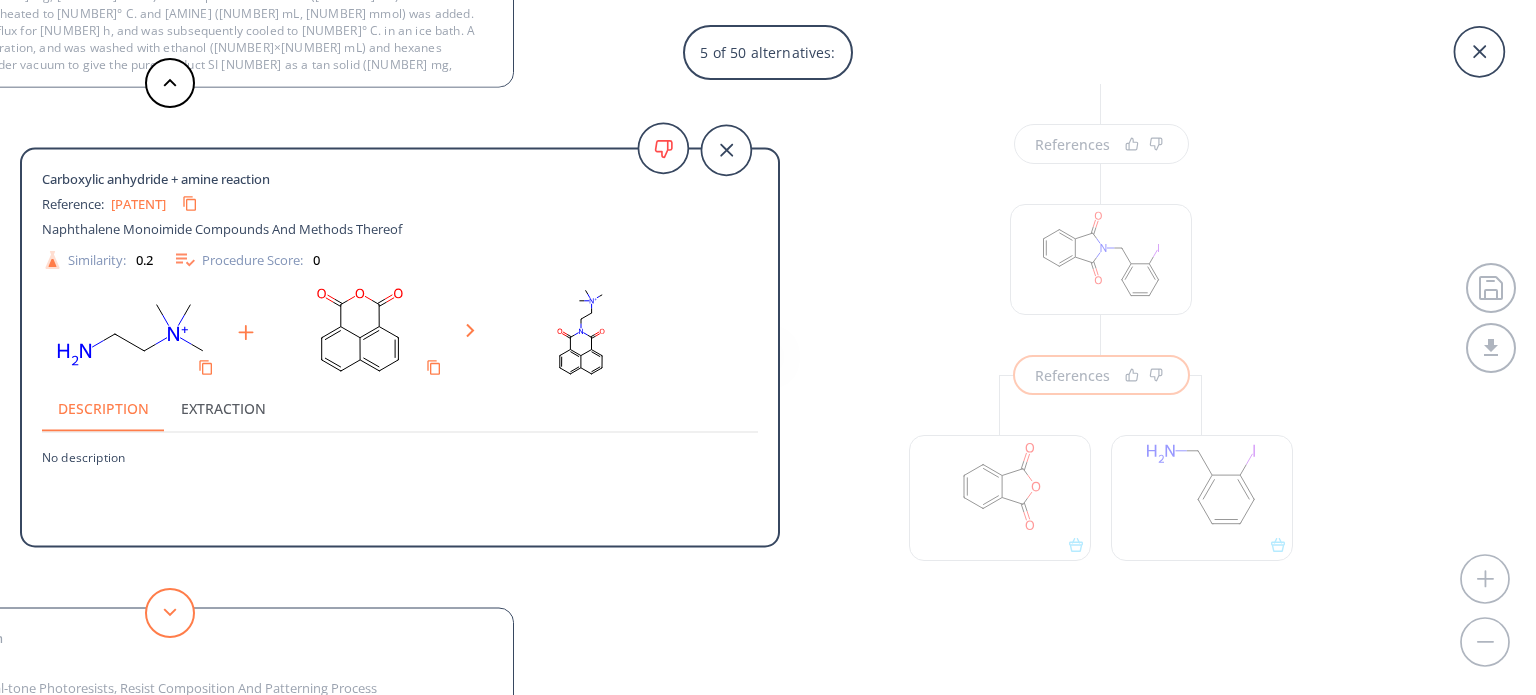 click at bounding box center (170, 613) 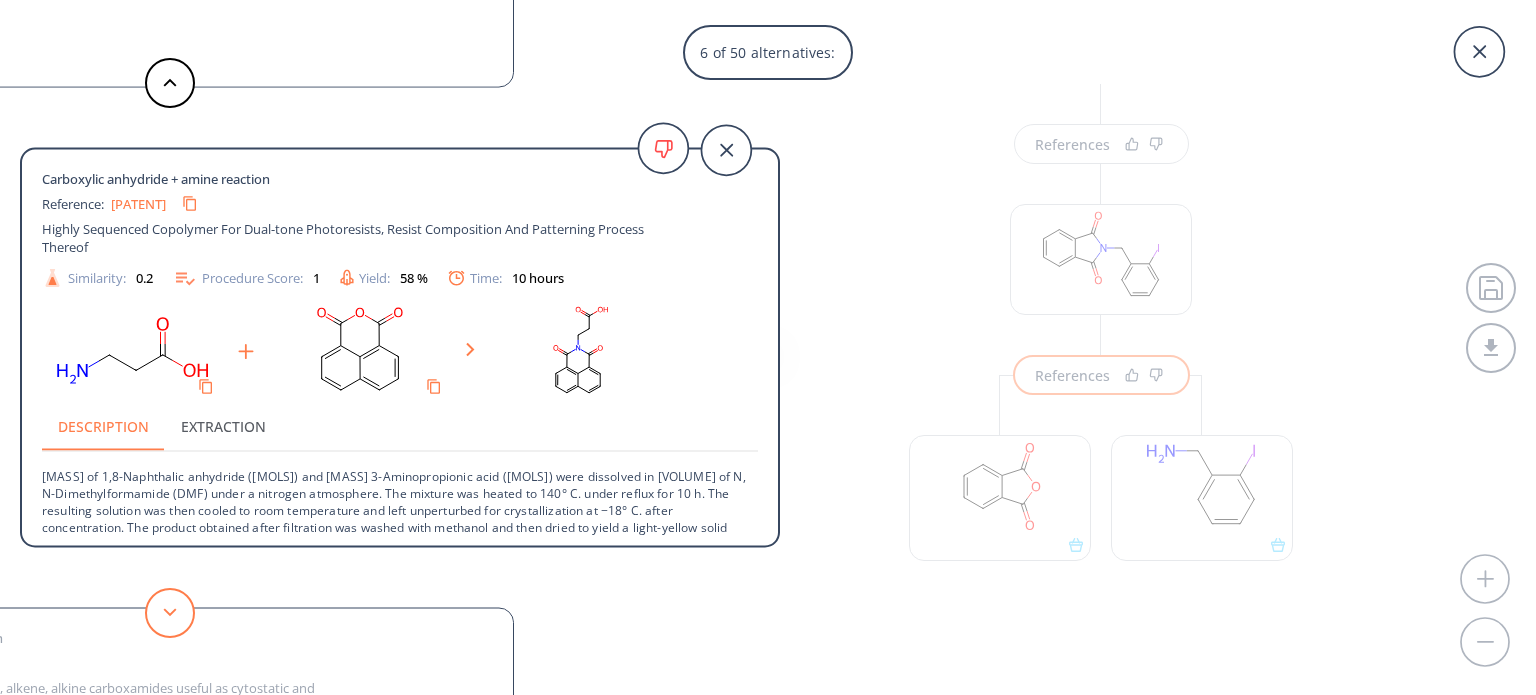 click at bounding box center [170, 613] 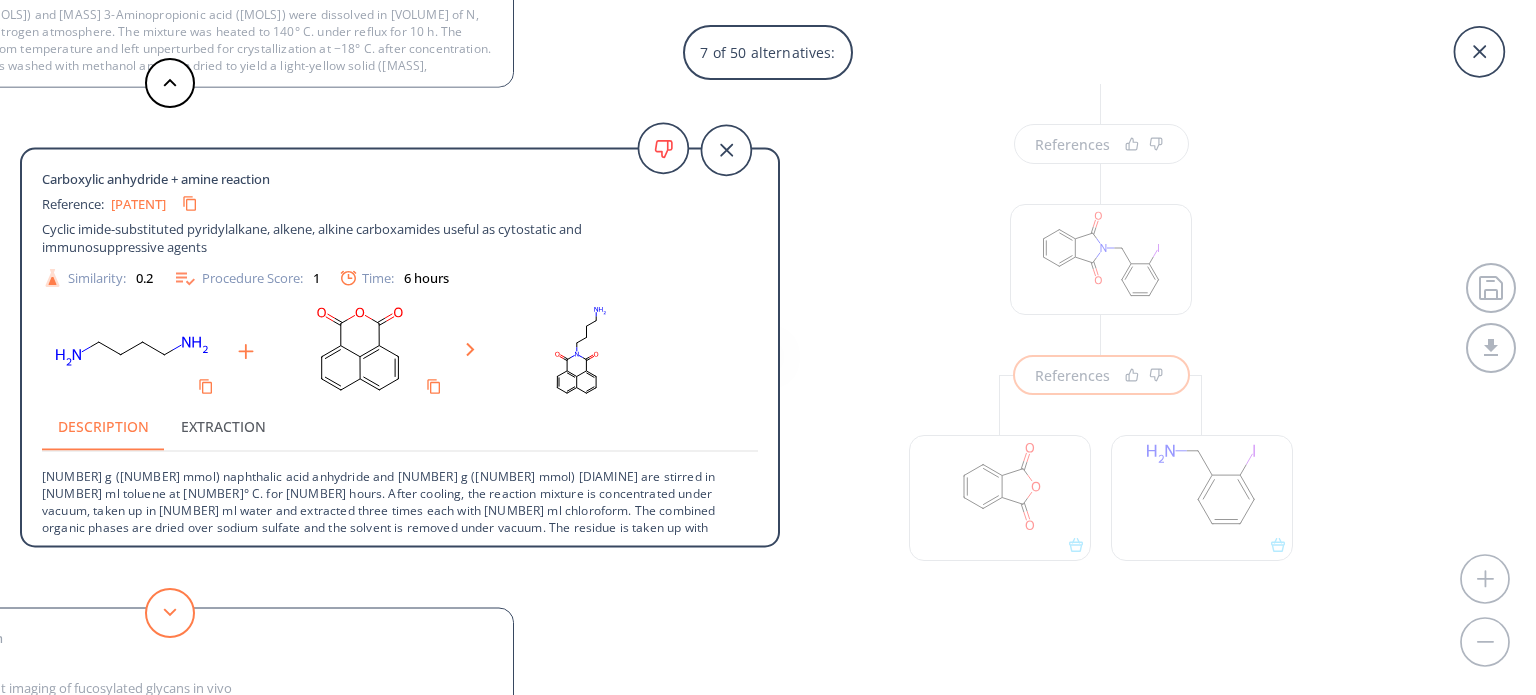 click at bounding box center (170, 613) 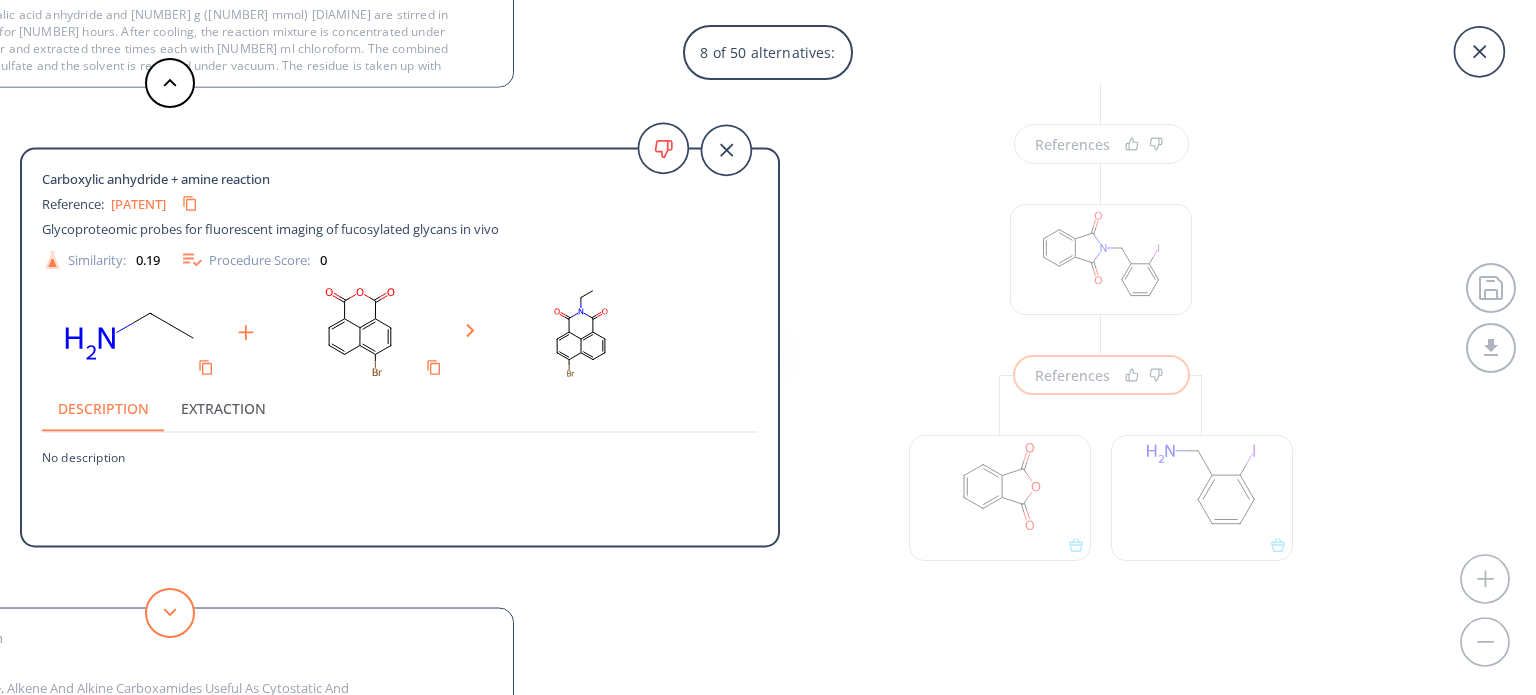 click at bounding box center (170, 613) 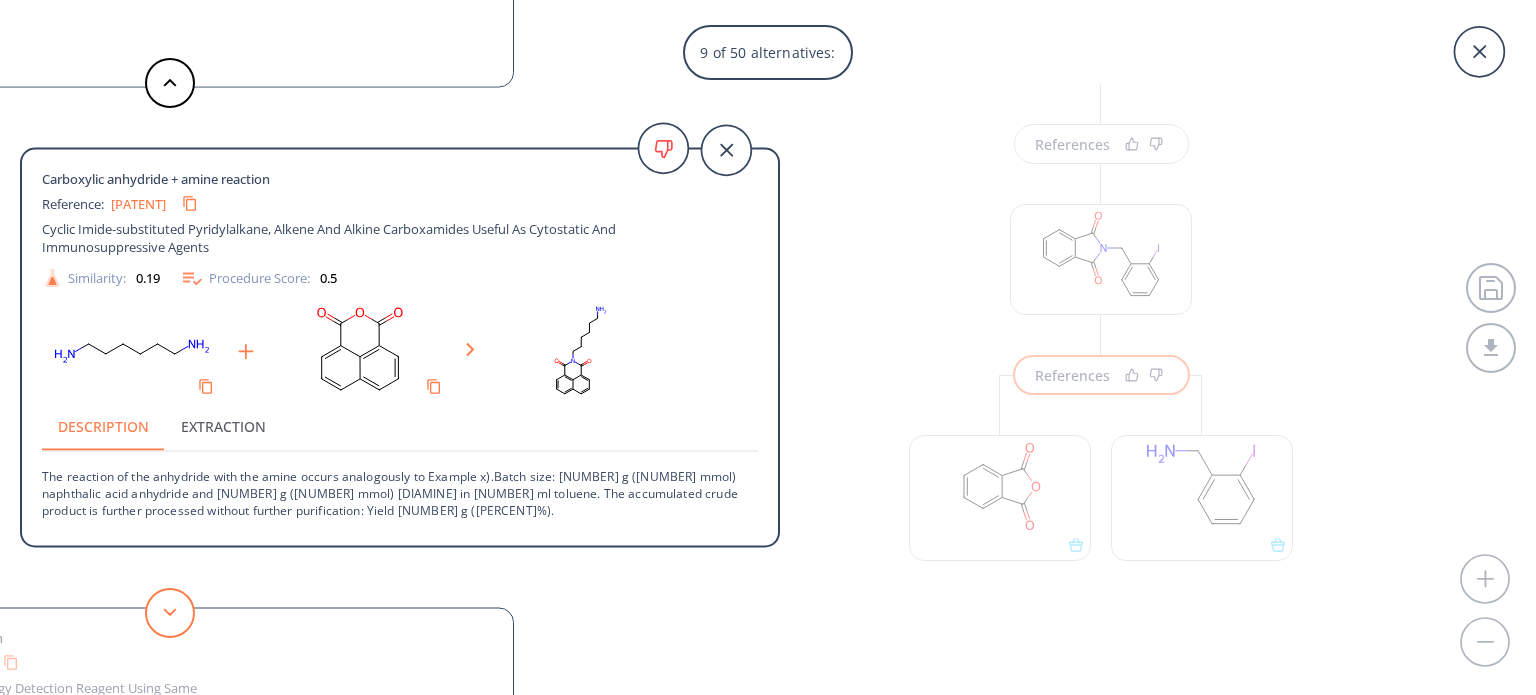 click at bounding box center (170, 613) 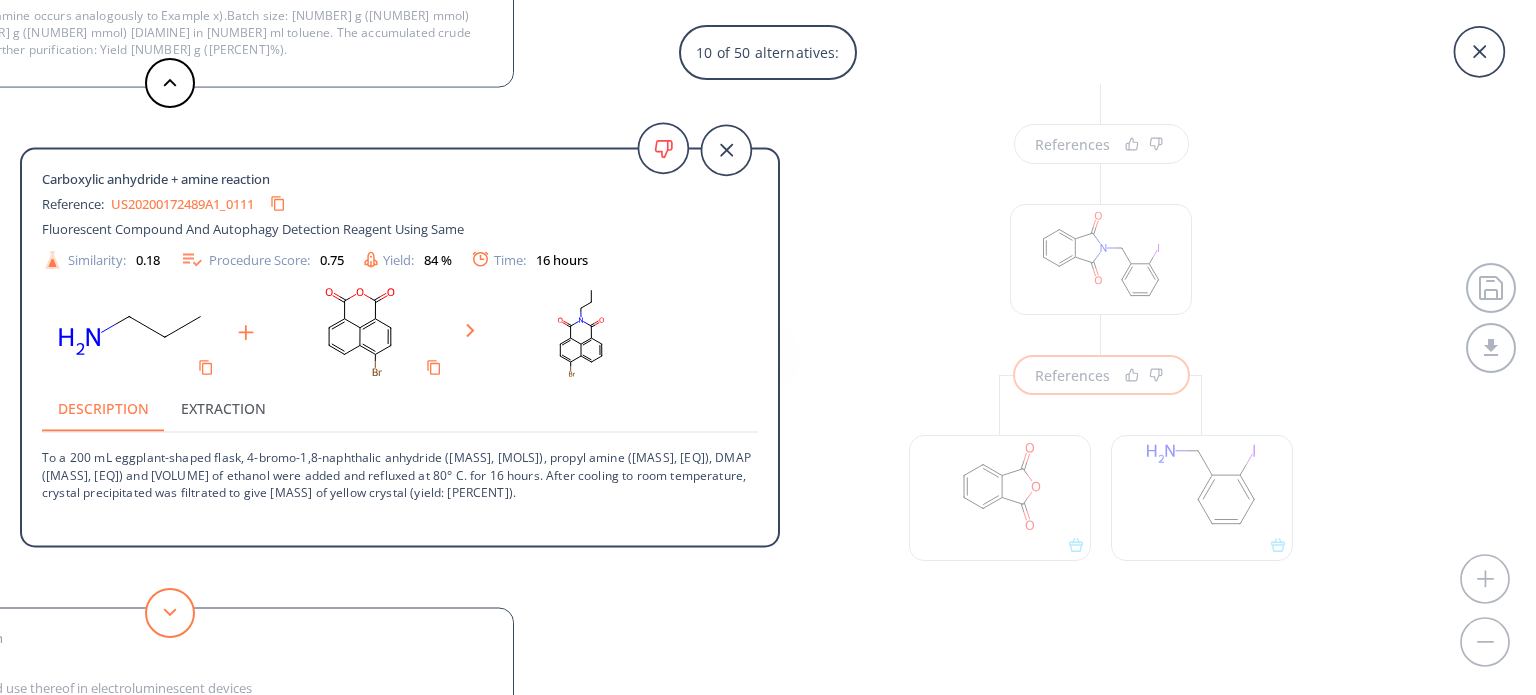 click at bounding box center (170, 613) 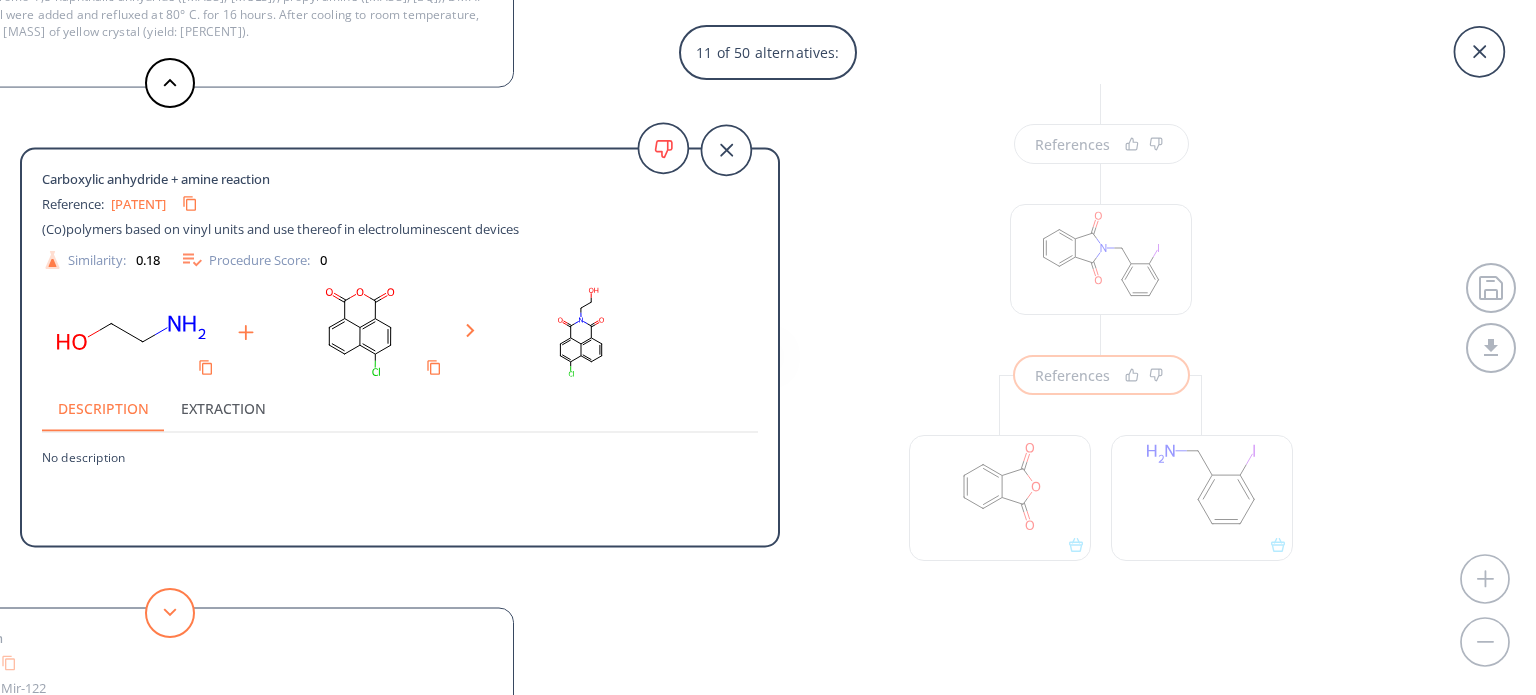 click at bounding box center [170, 613] 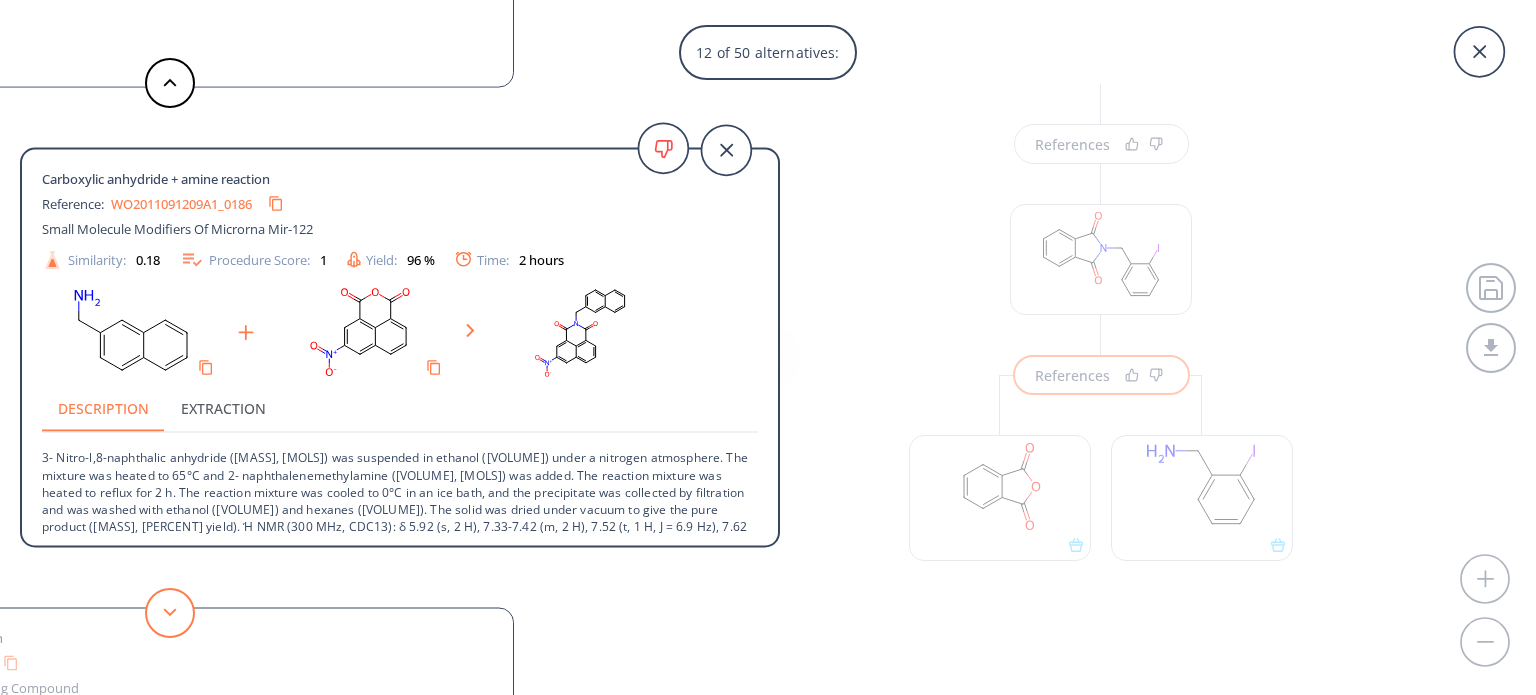 click at bounding box center (170, 613) 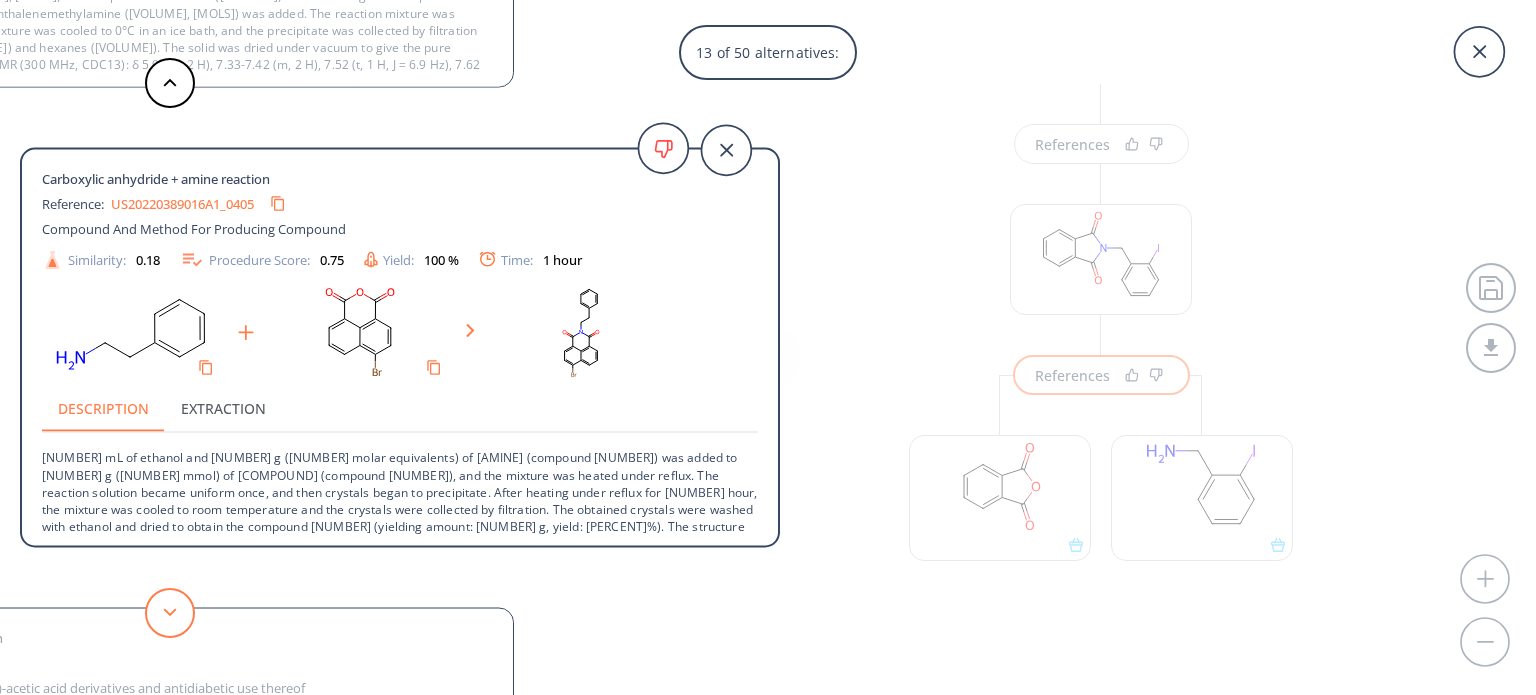 click at bounding box center [170, 613] 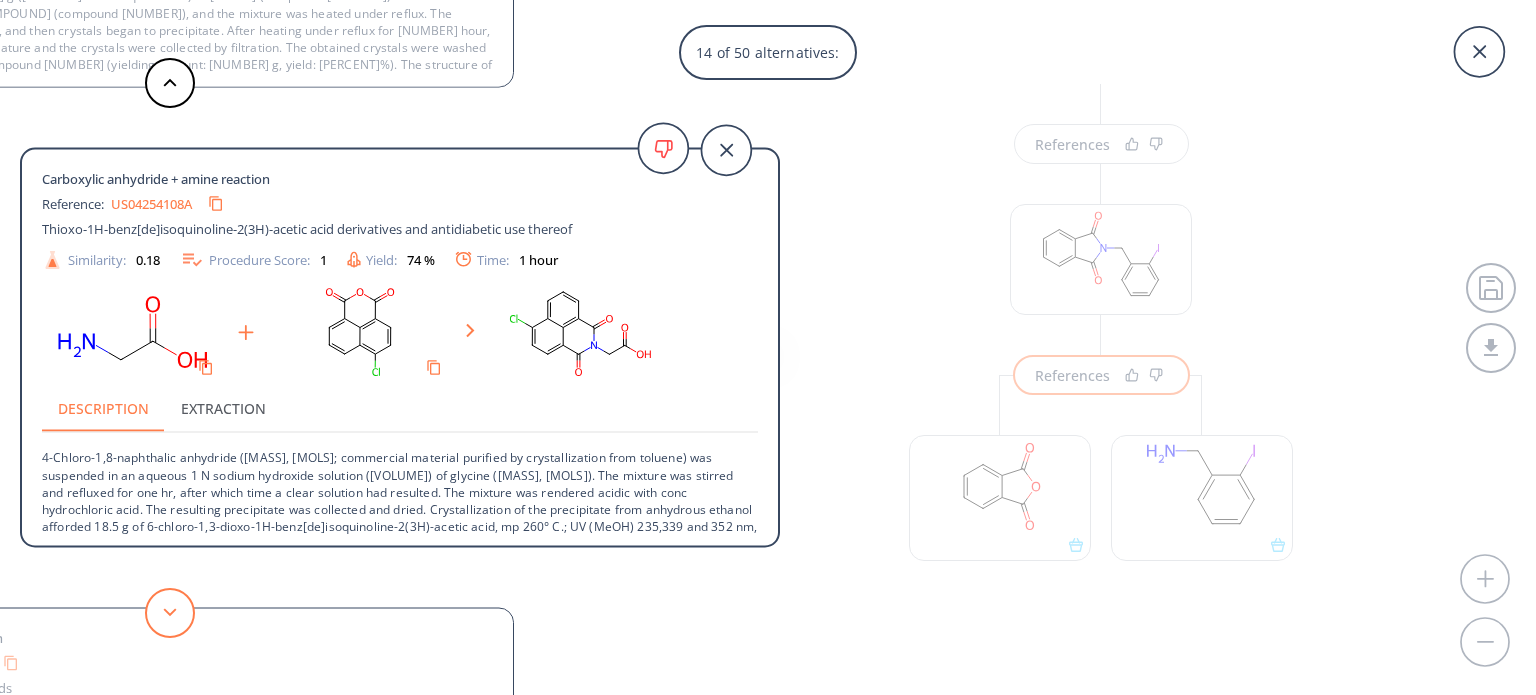 click at bounding box center [170, 613] 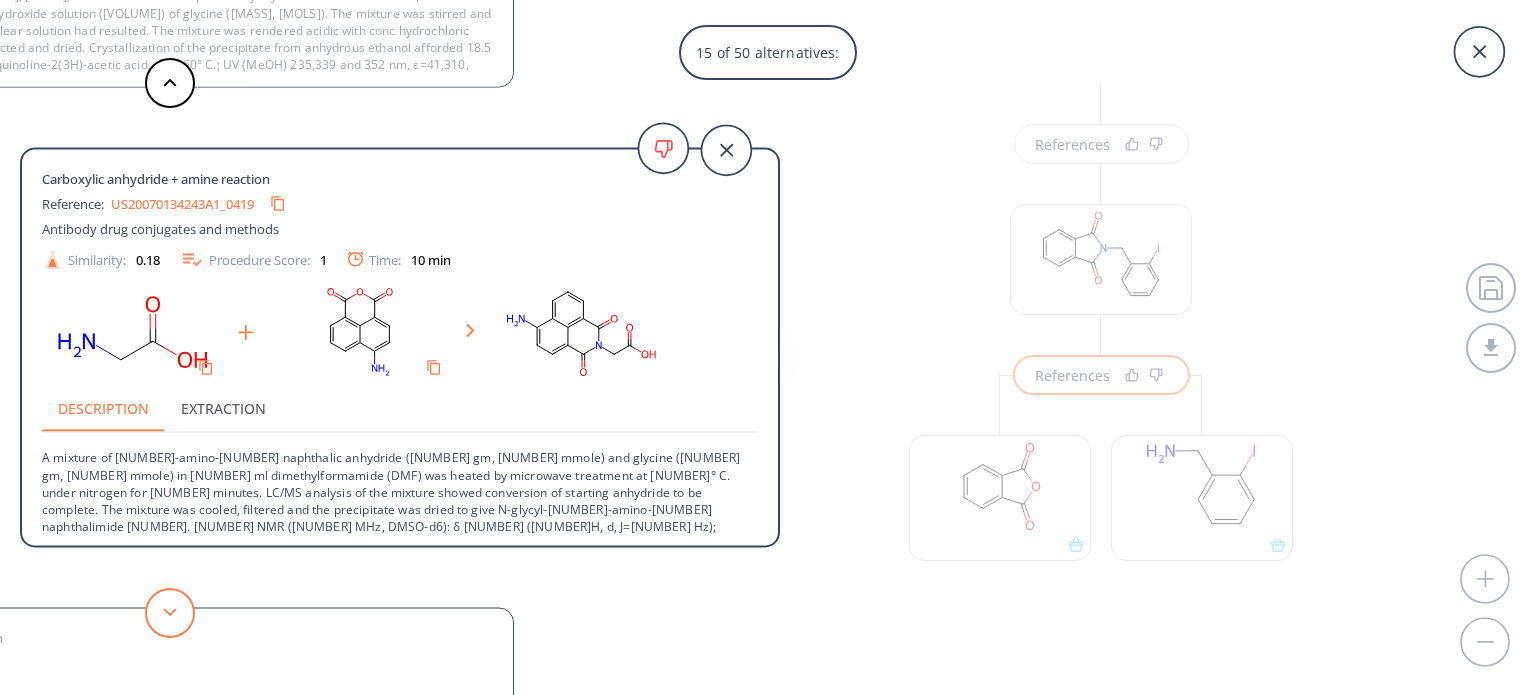 click at bounding box center (170, 613) 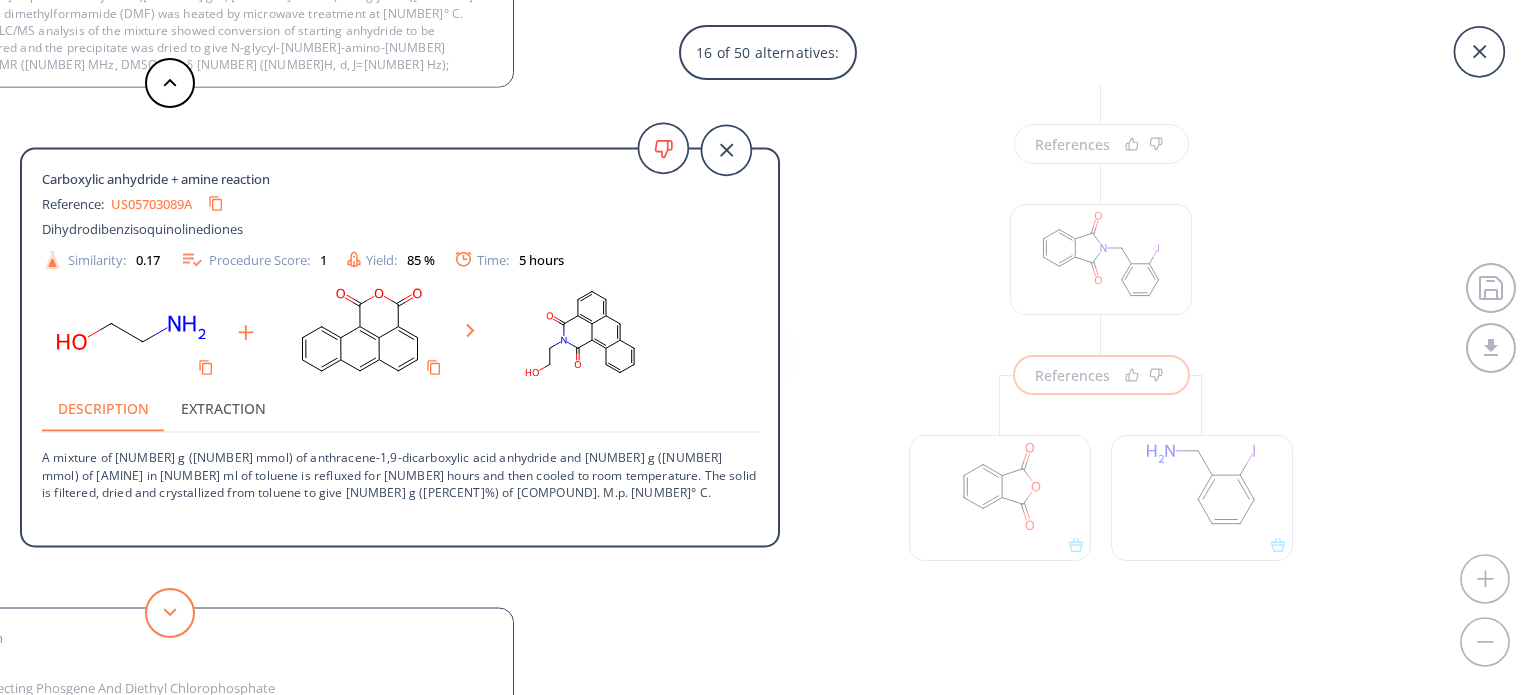 click at bounding box center (170, 613) 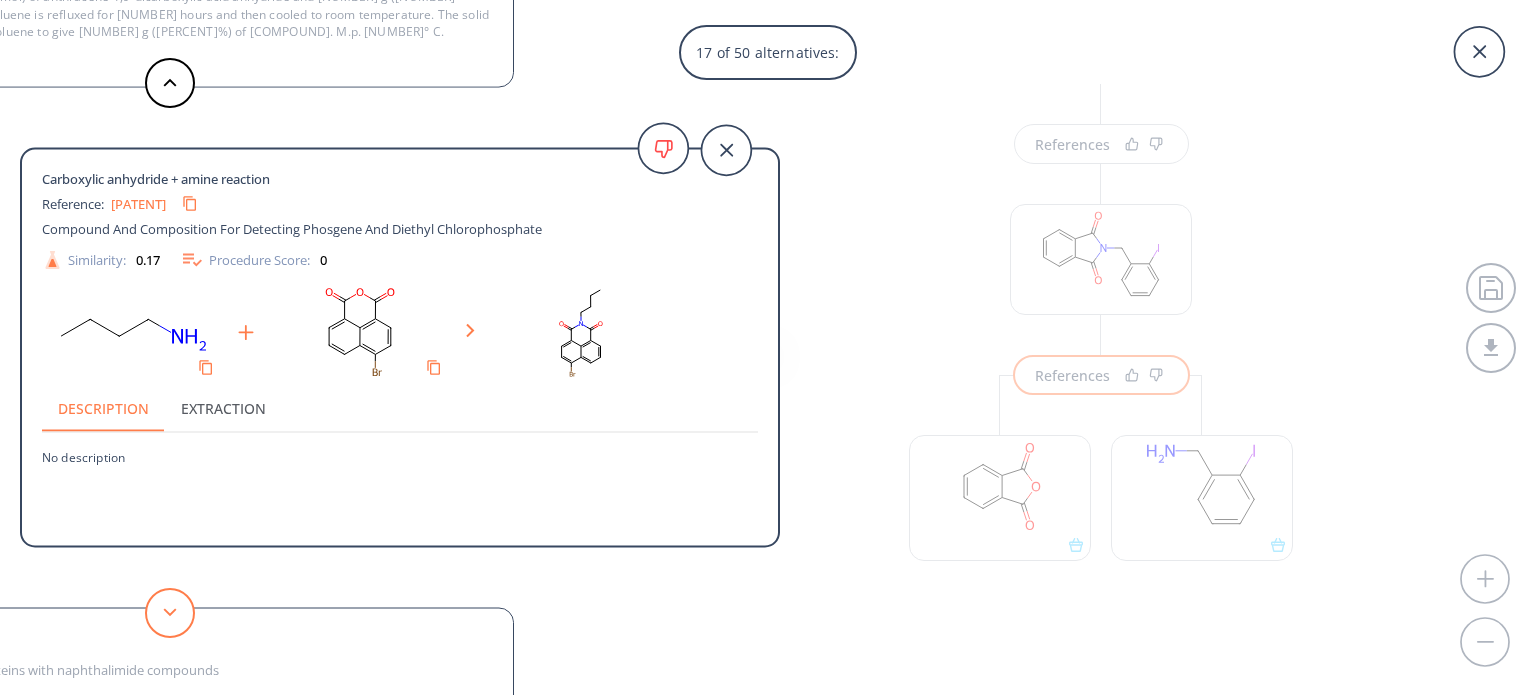 click at bounding box center [170, 613] 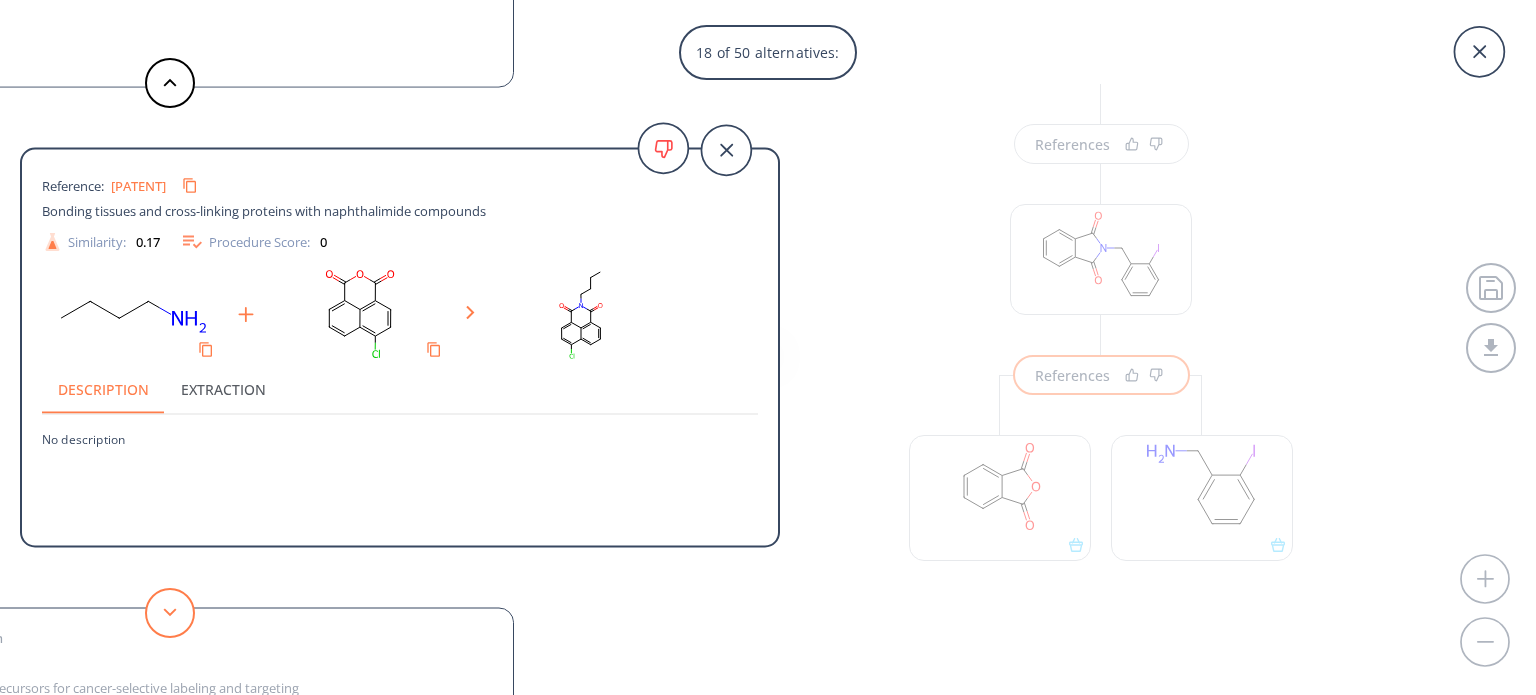 click at bounding box center (170, 613) 